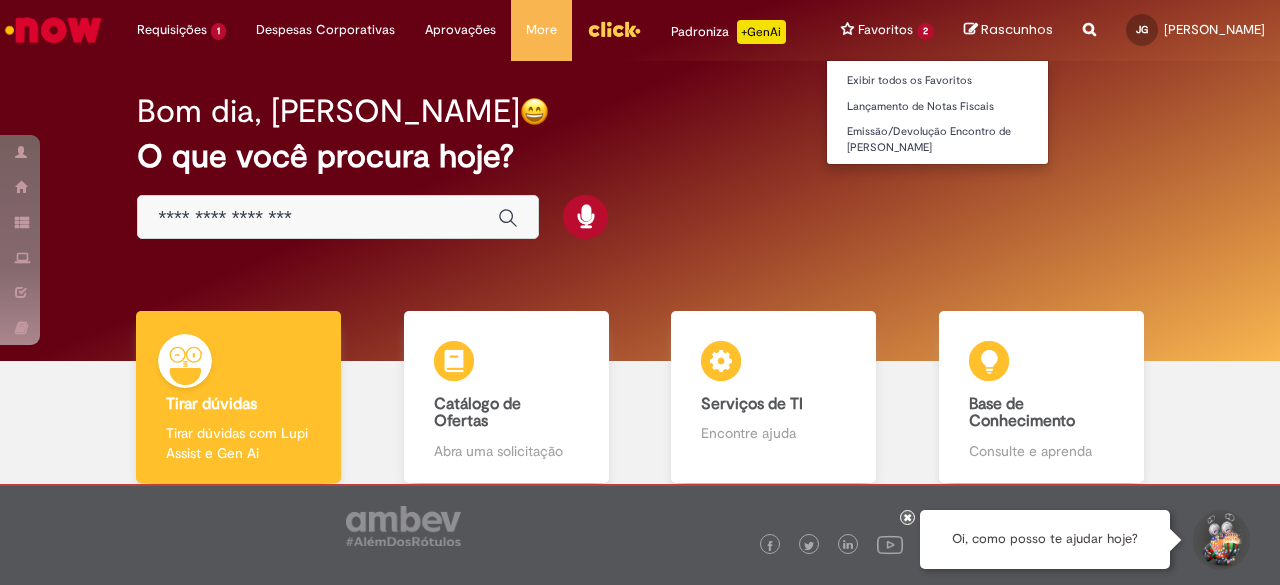 scroll, scrollTop: 0, scrollLeft: 0, axis: both 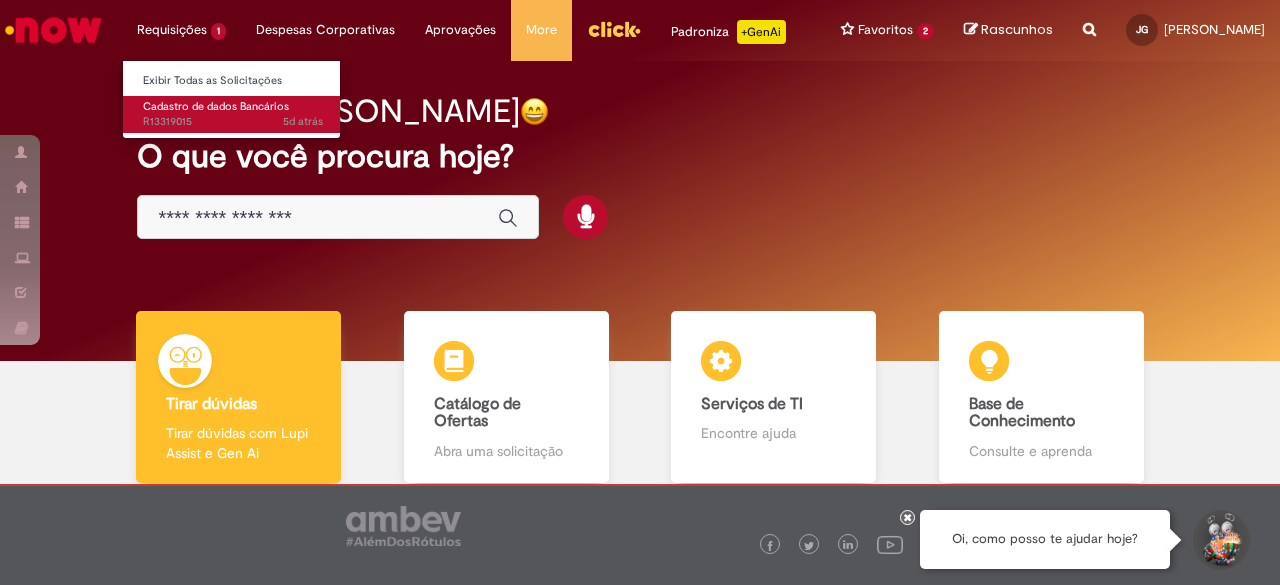 click on "5d atrás 5 dias atrás  R13319015" at bounding box center (233, 122) 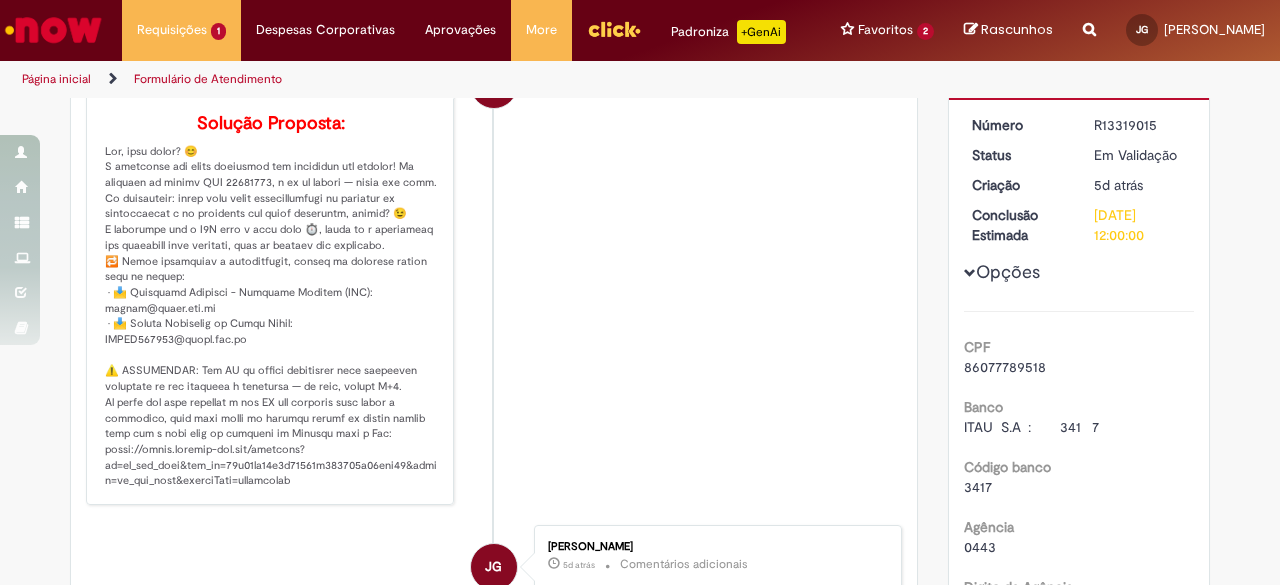 scroll, scrollTop: 256, scrollLeft: 0, axis: vertical 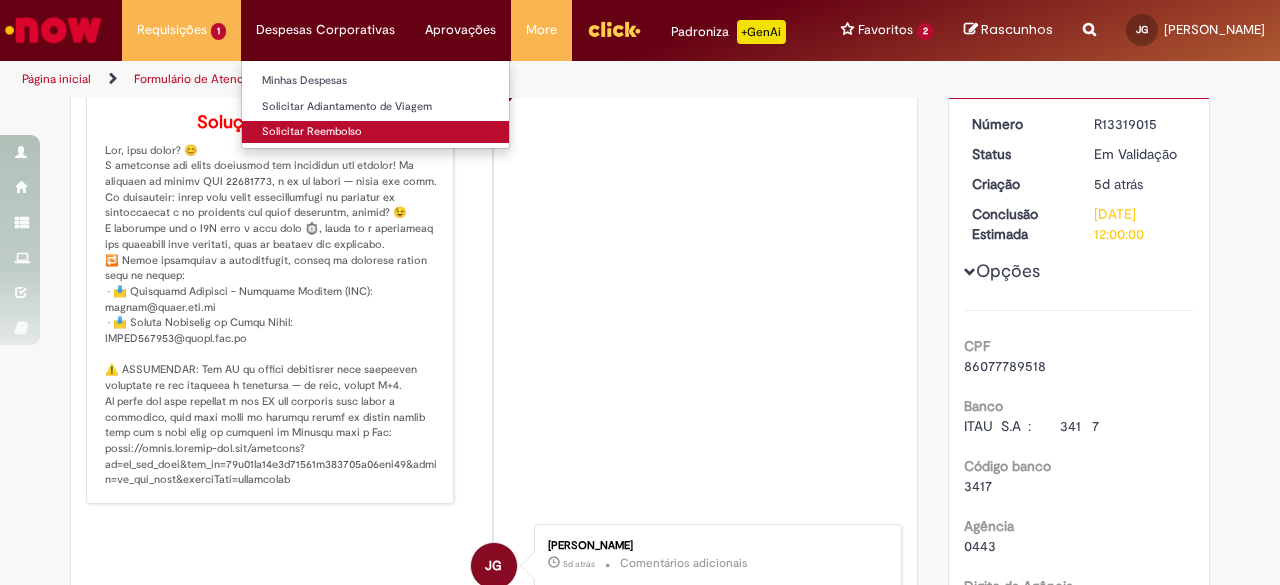 click on "Solicitar Reembolso" at bounding box center (375, 132) 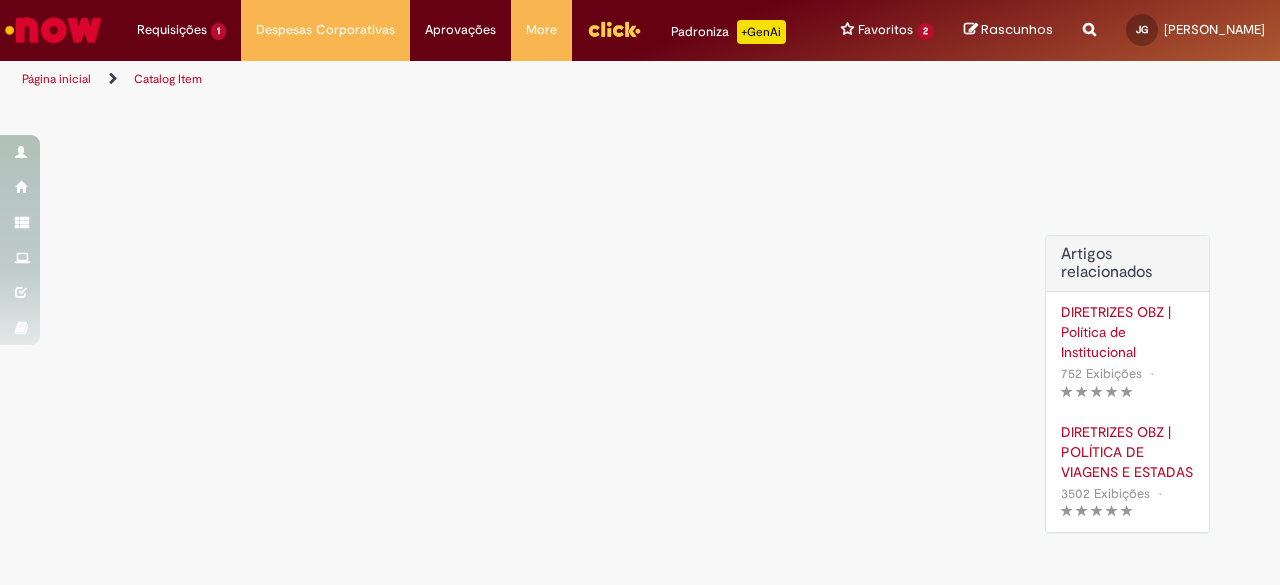 scroll, scrollTop: 0, scrollLeft: 0, axis: both 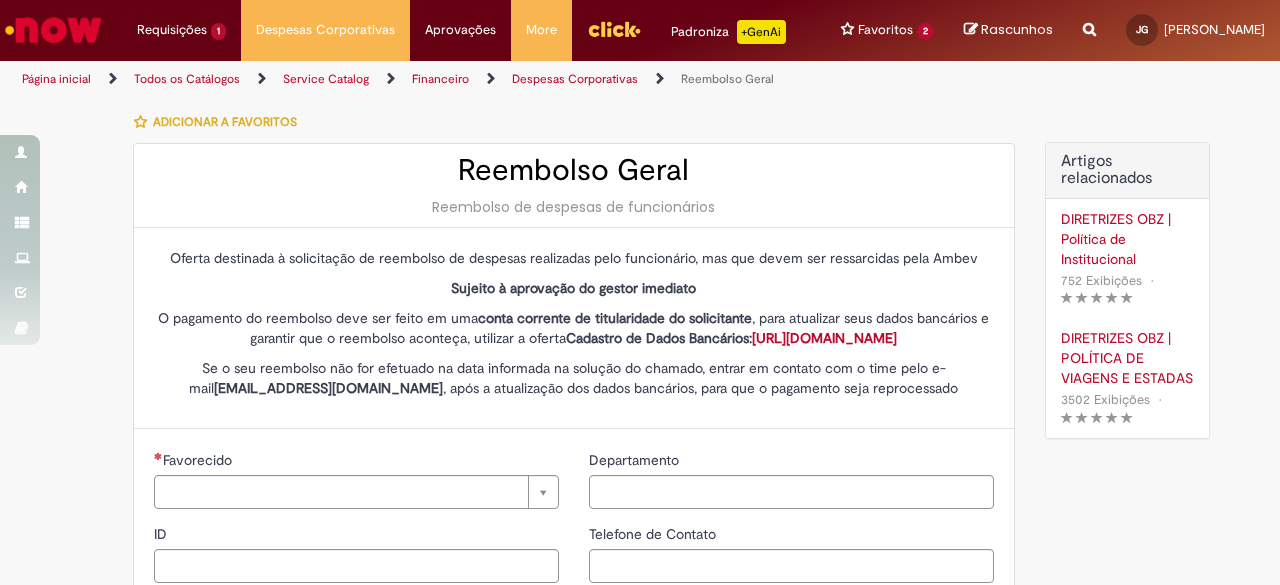 type on "********" 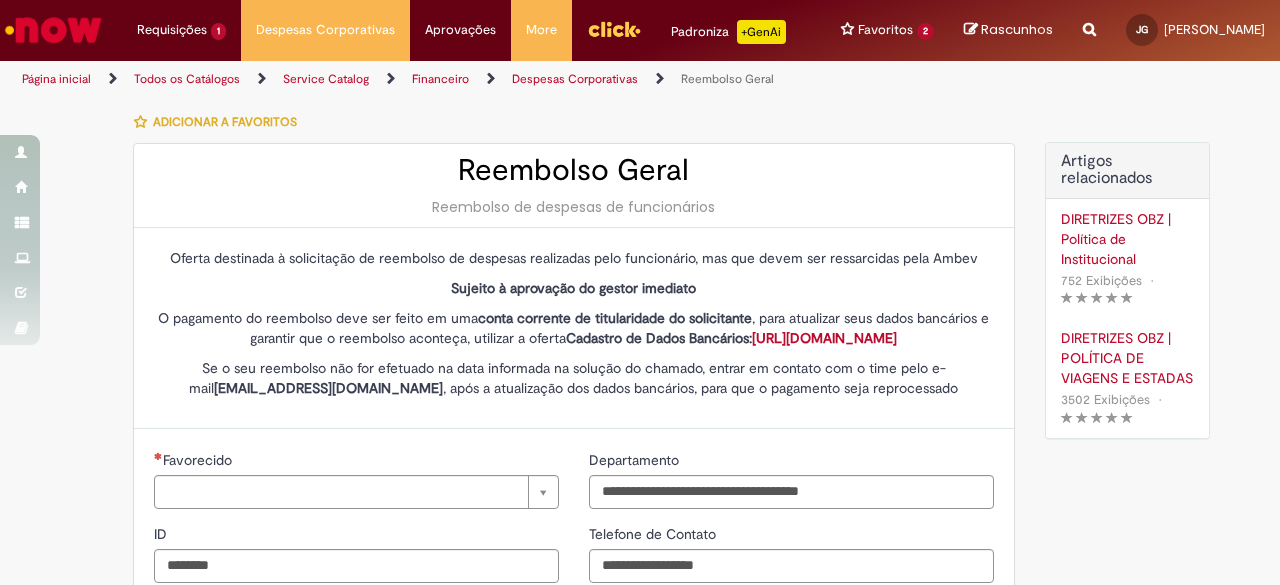 type on "**********" 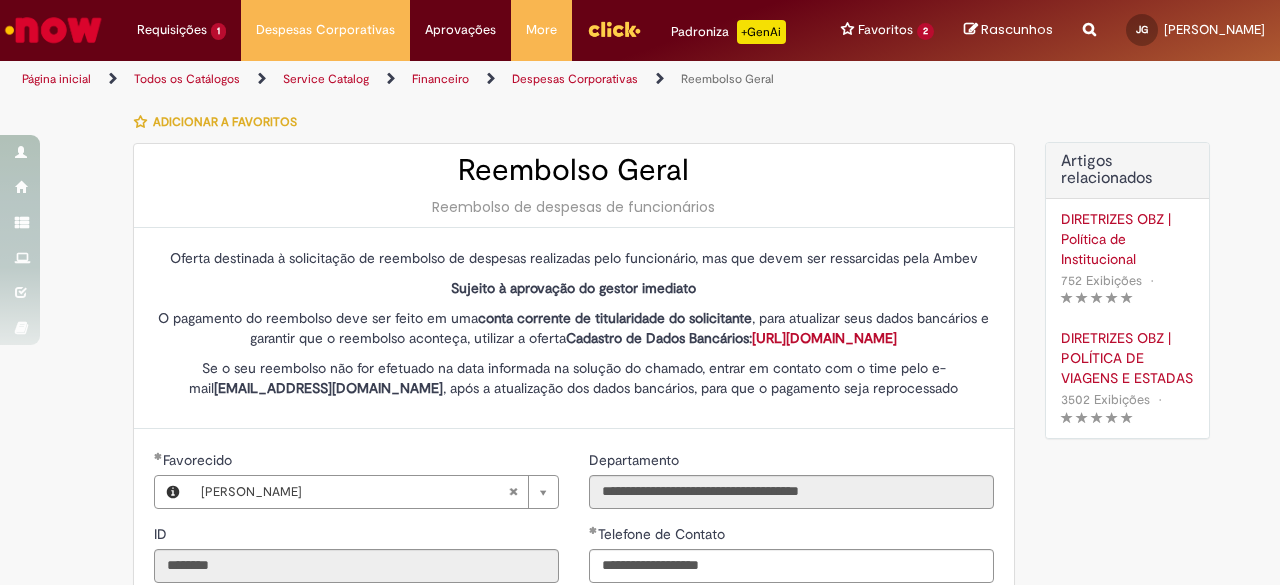 type on "**********" 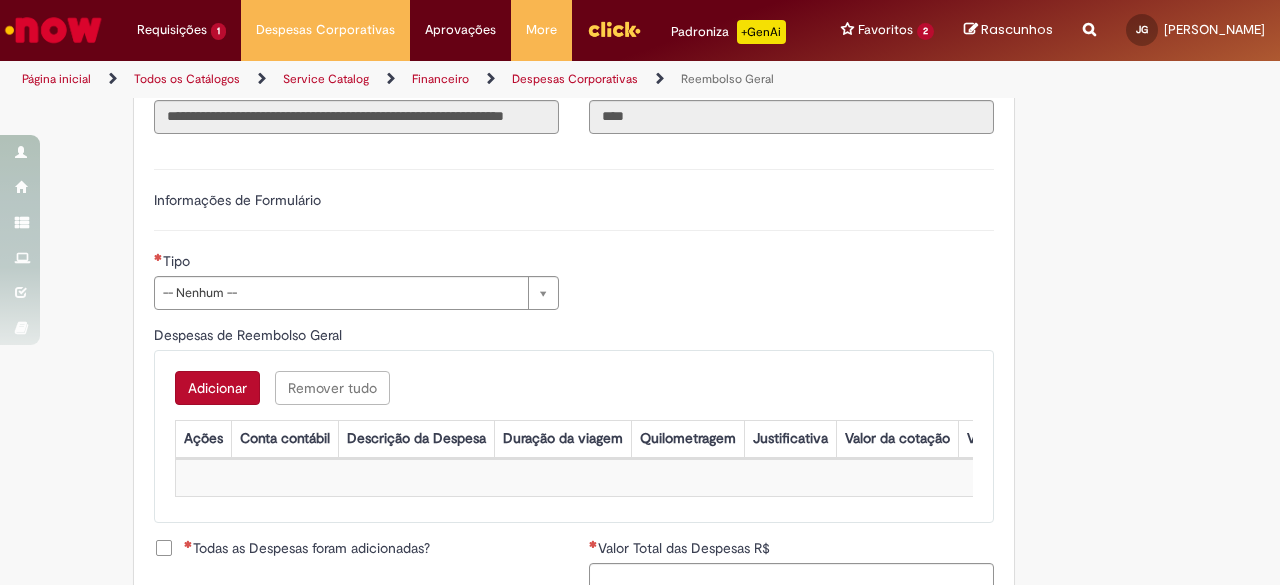 scroll, scrollTop: 598, scrollLeft: 0, axis: vertical 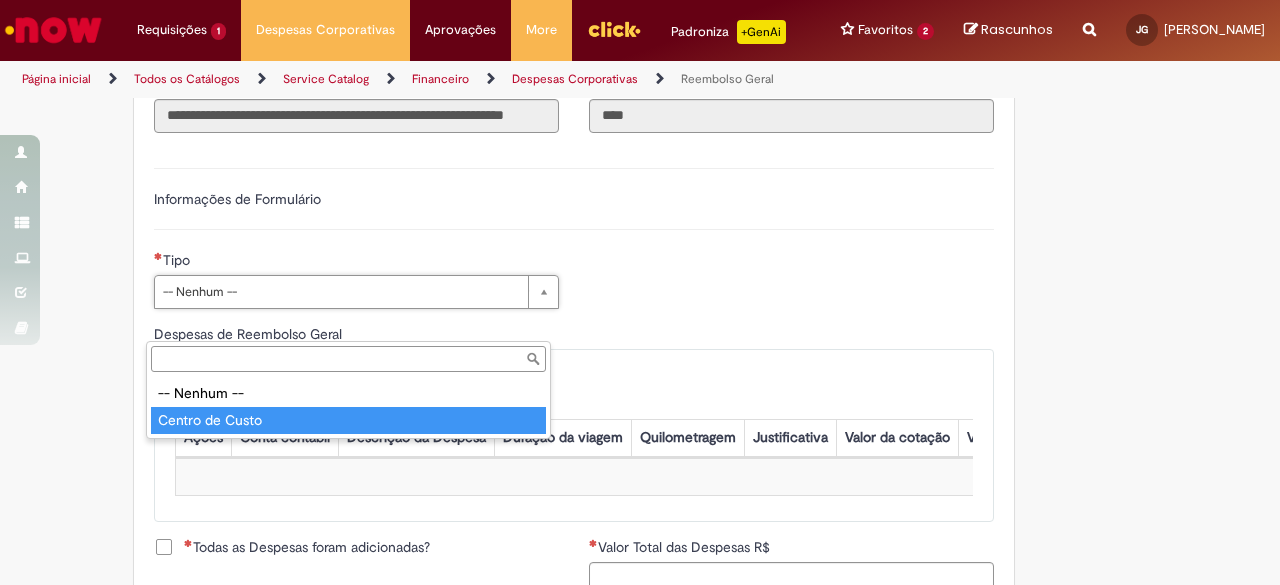click on "-- Nenhum -- Centro de Custo" at bounding box center (348, 407) 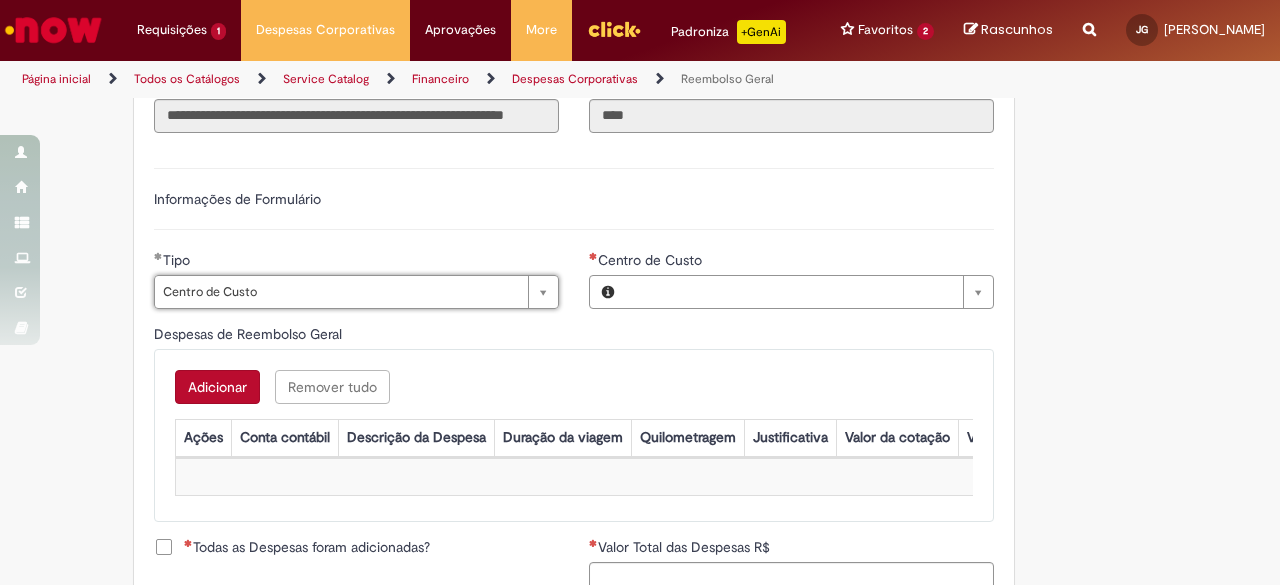 type on "**********" 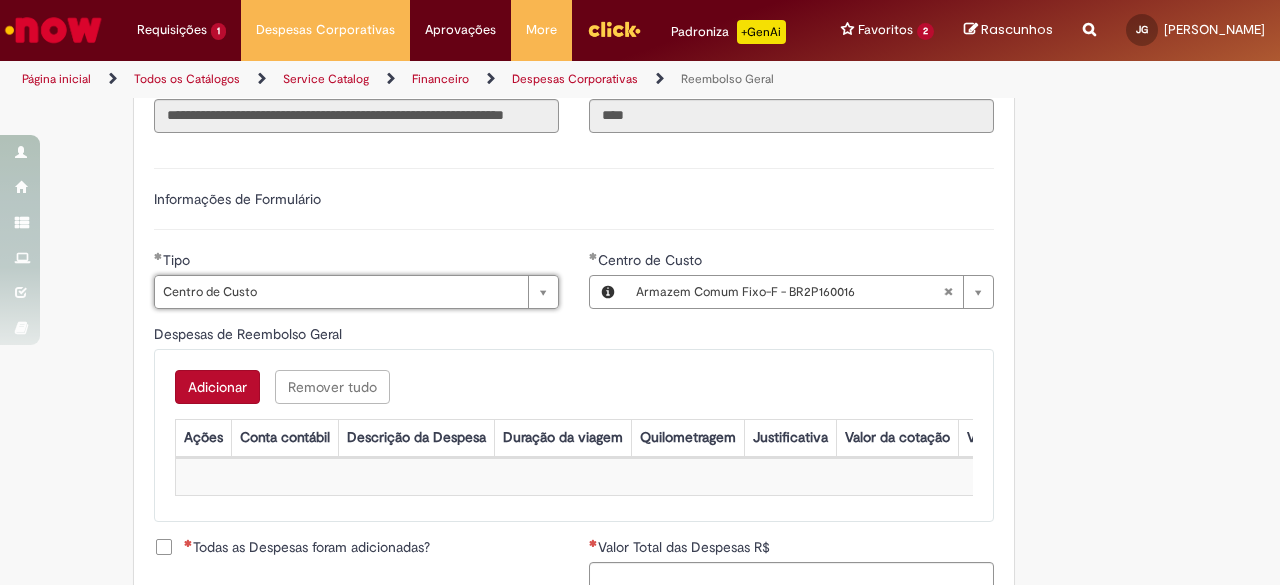 click on "Adicionar Remover tudo Despesas de Reembolso Geral Ações Conta contábil Descrição da Despesa Duração da viagem Quilometragem Justificativa Valor da cotação Valor por Litro Combustível Data da Despesa Moeda Valor Gasto em €/US Valor Total R$ ID Interno CC sap_a_integrar Sem dados para exibir" at bounding box center (574, 435) 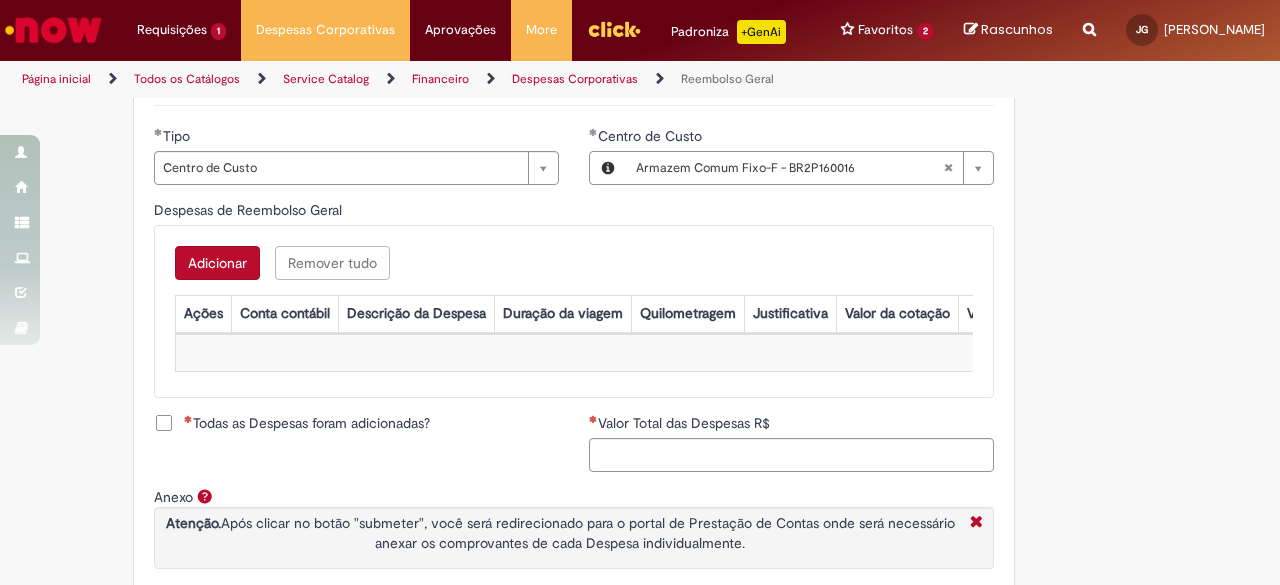 scroll, scrollTop: 728, scrollLeft: 0, axis: vertical 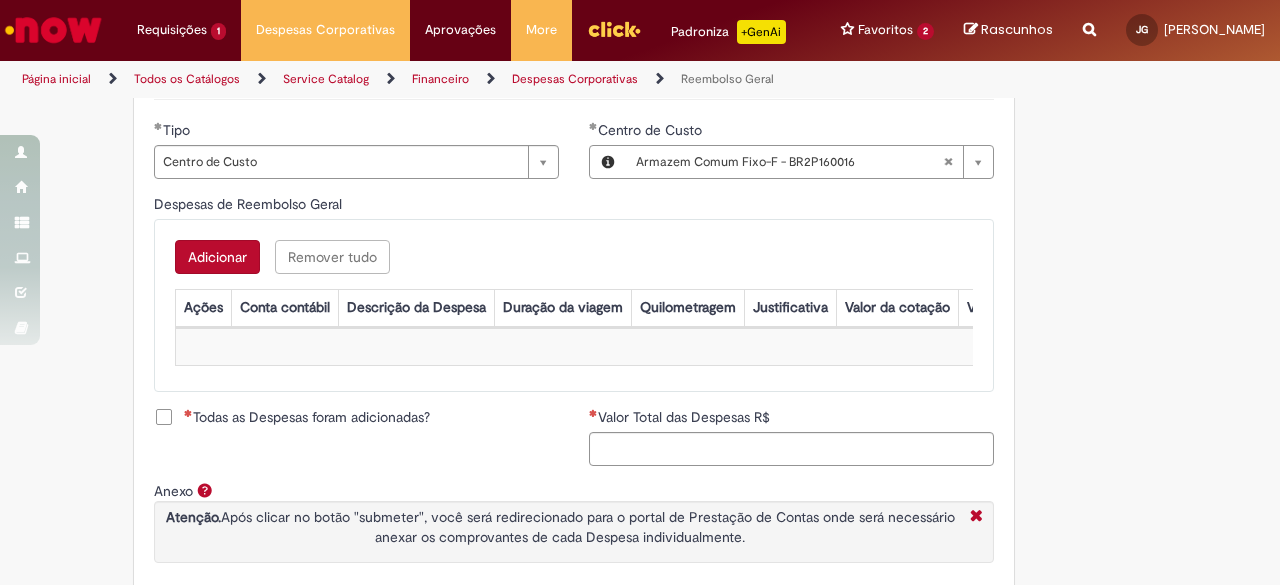 click on "Adicionar" at bounding box center (217, 257) 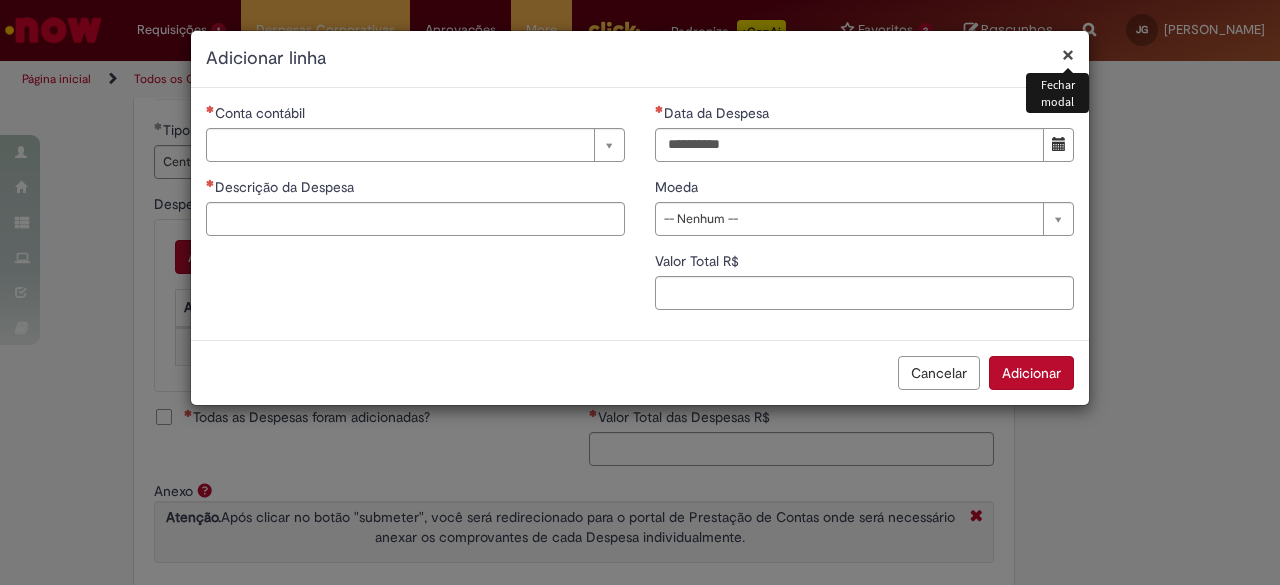 type 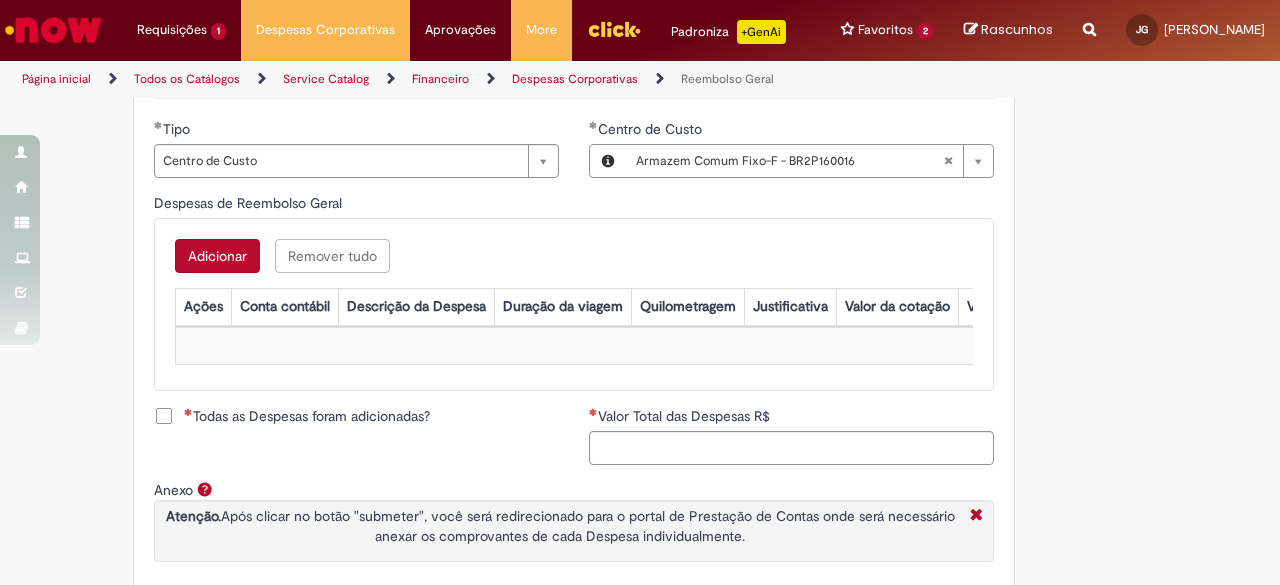 scroll, scrollTop: 766, scrollLeft: 0, axis: vertical 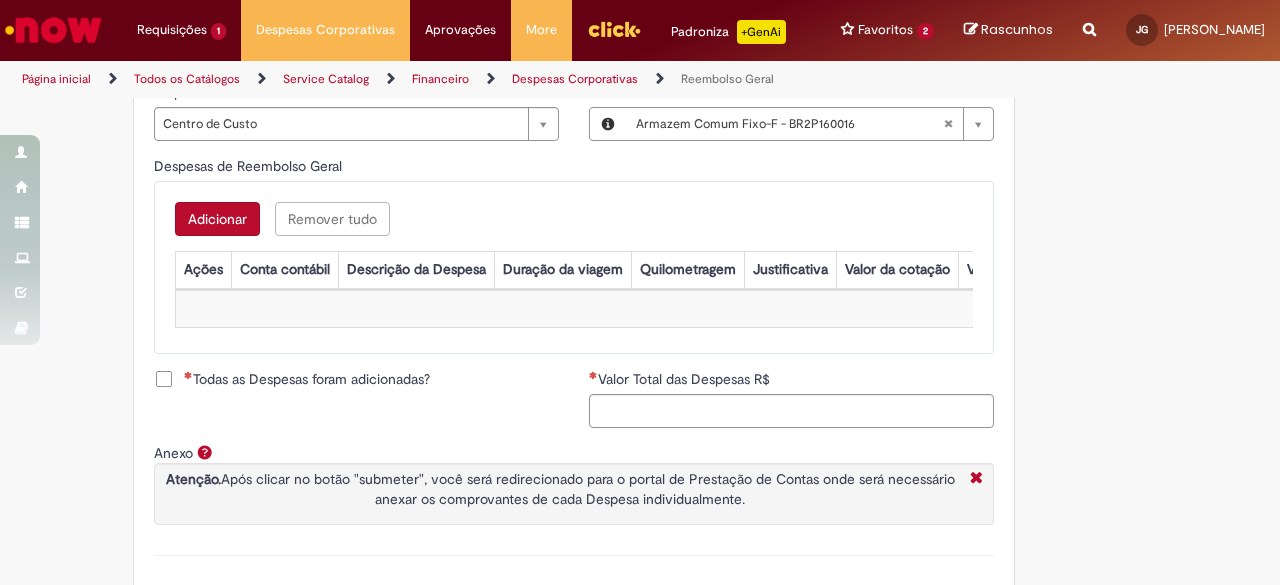 click on "Adicionar" at bounding box center [217, 219] 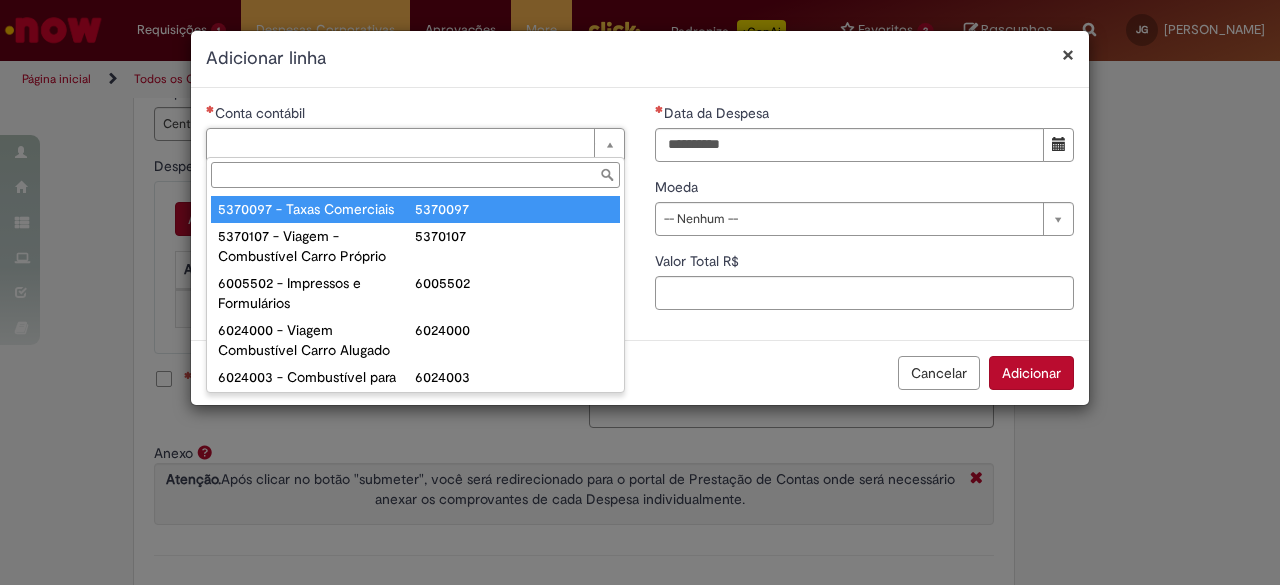 click on "Conta contábil" at bounding box center [415, 175] 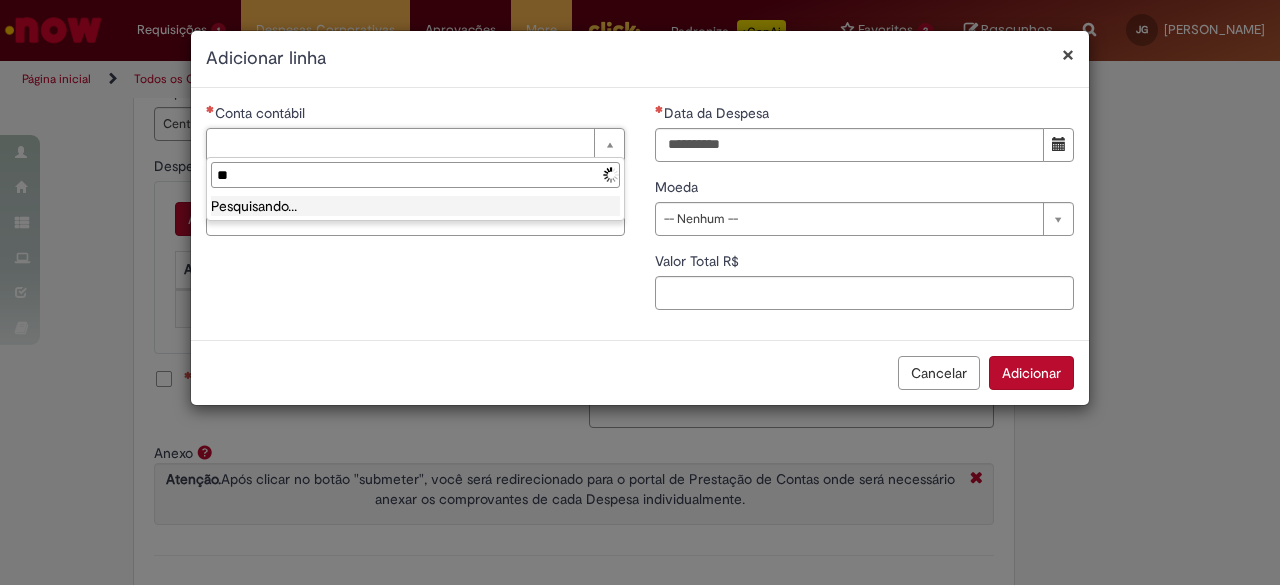 type on "*" 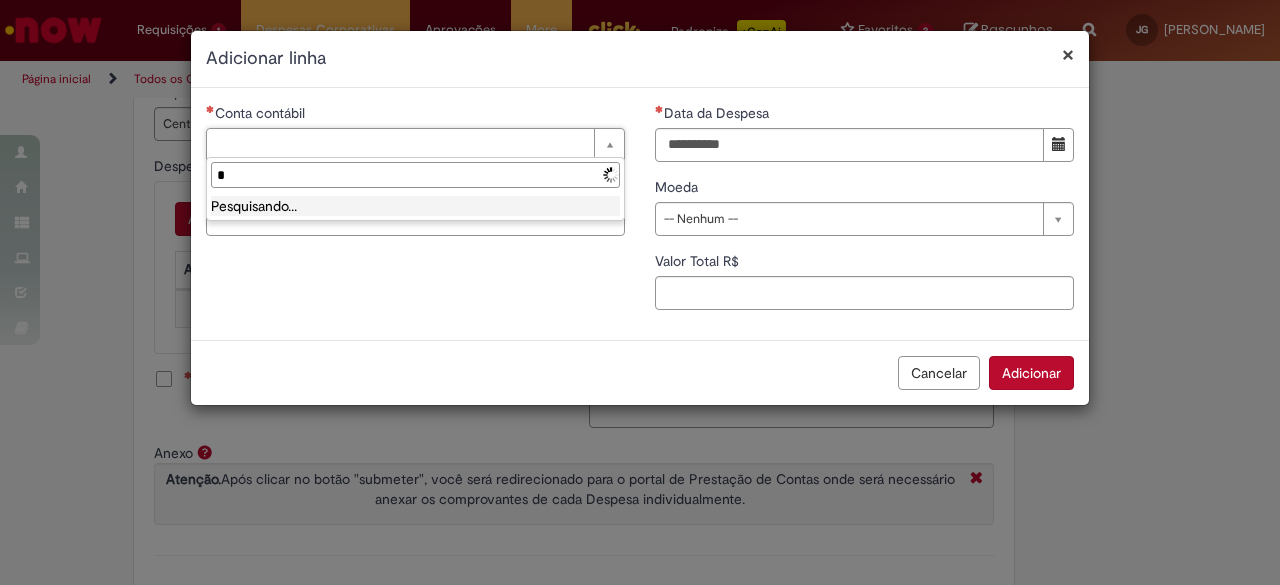 type 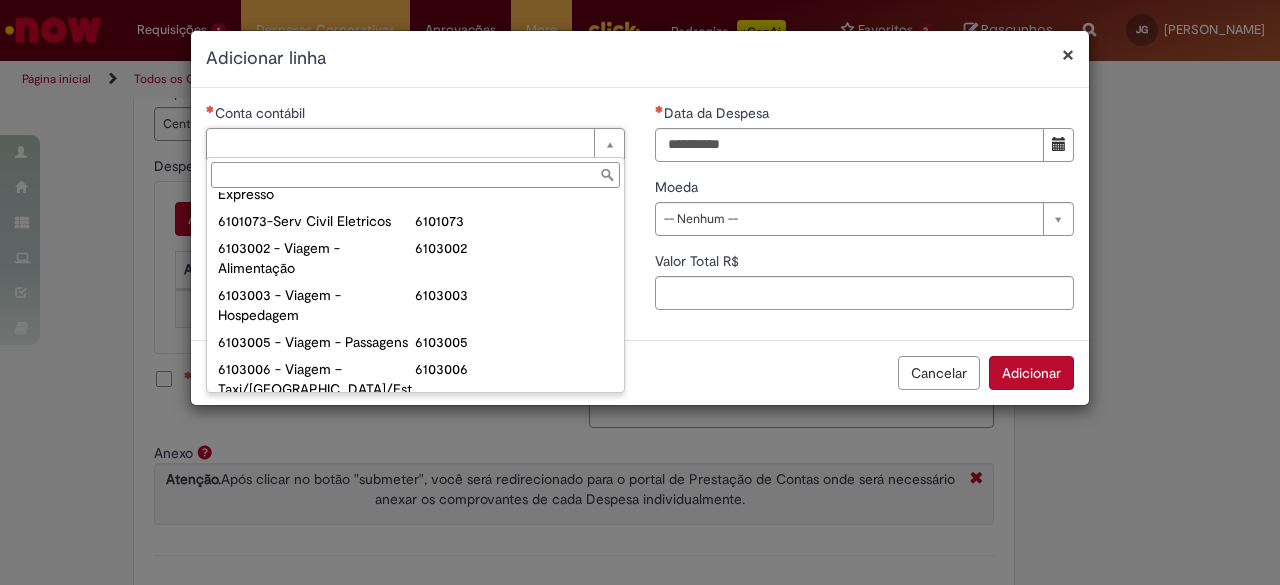 scroll, scrollTop: 788, scrollLeft: 0, axis: vertical 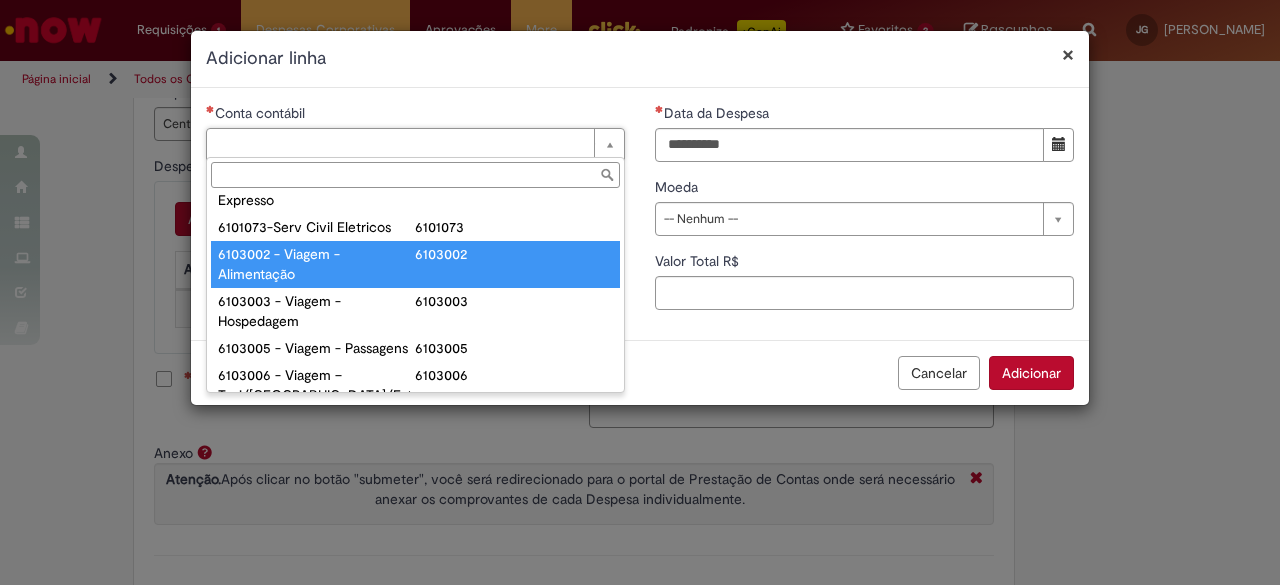 type on "**********" 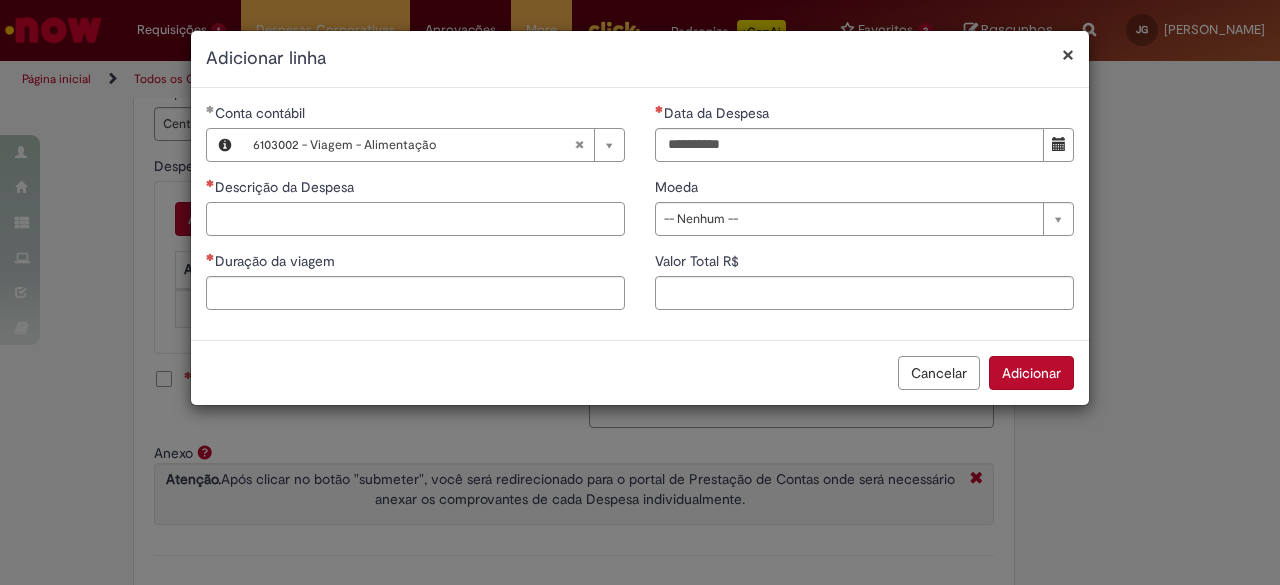 click on "Descrição da Despesa" at bounding box center (415, 219) 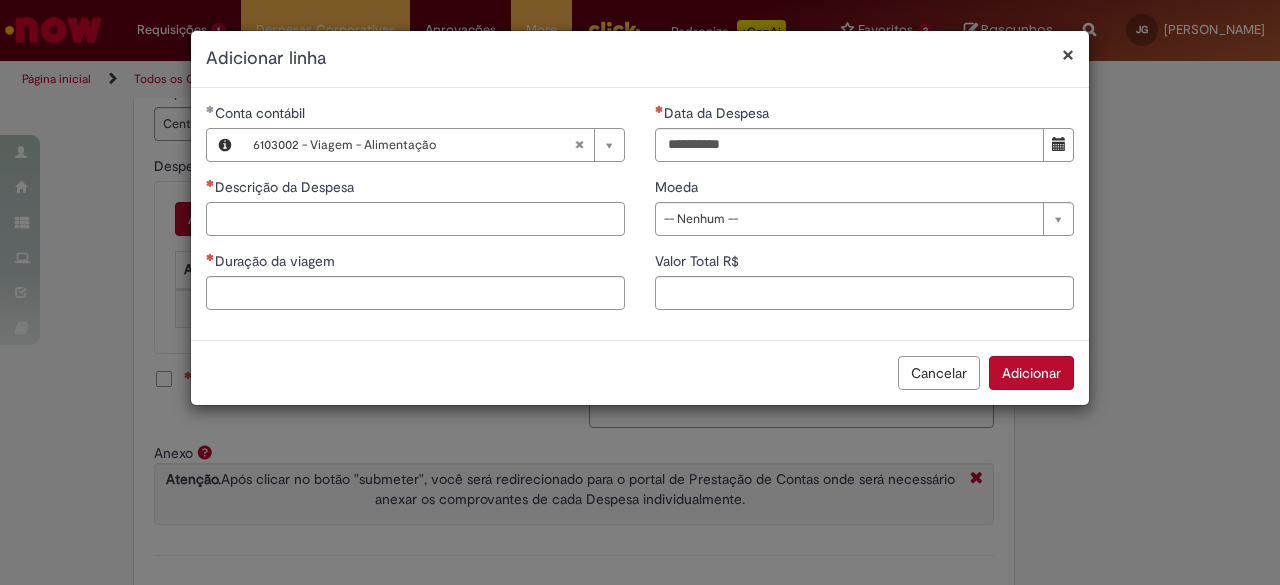click on "Descrição da Despesa" at bounding box center (415, 219) 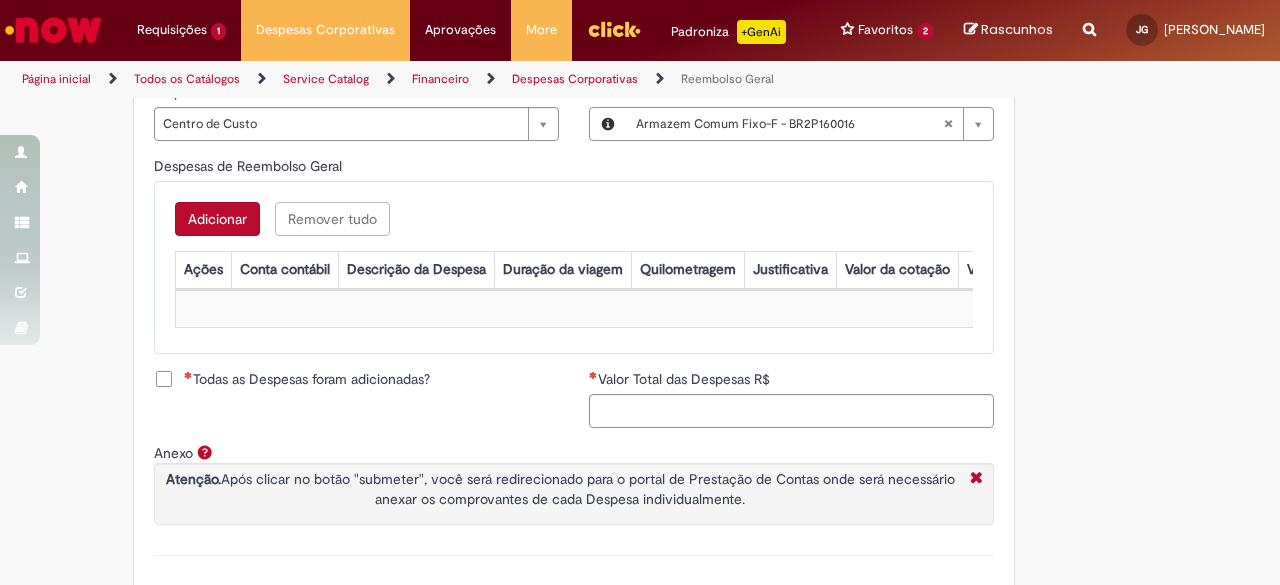 click on "Adicionar" at bounding box center [217, 219] 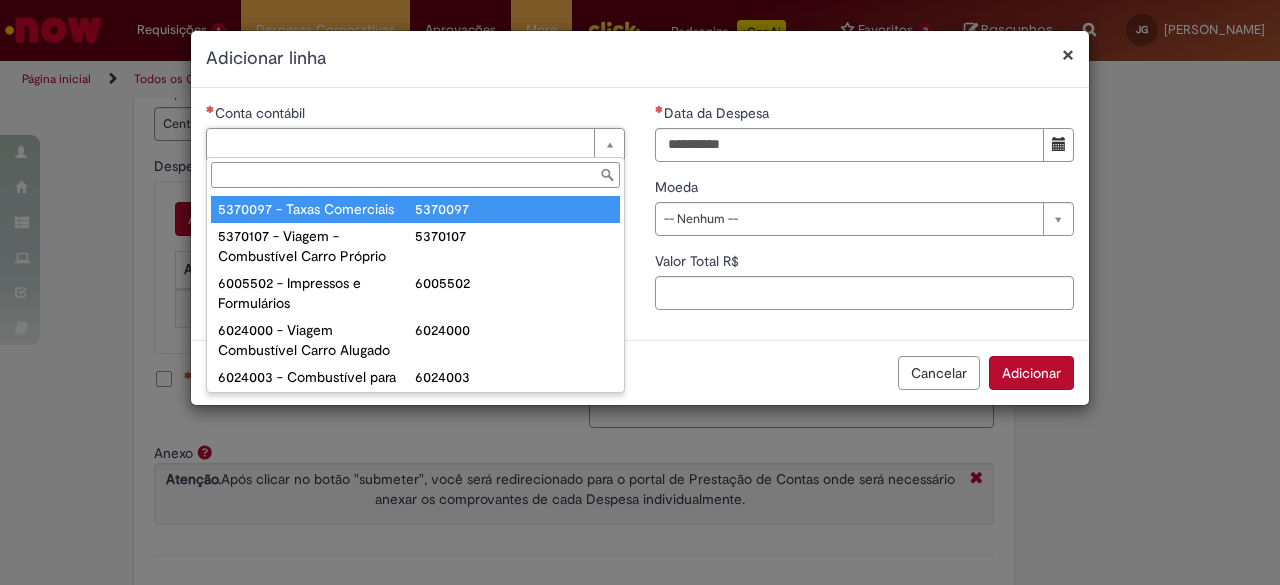type on "*" 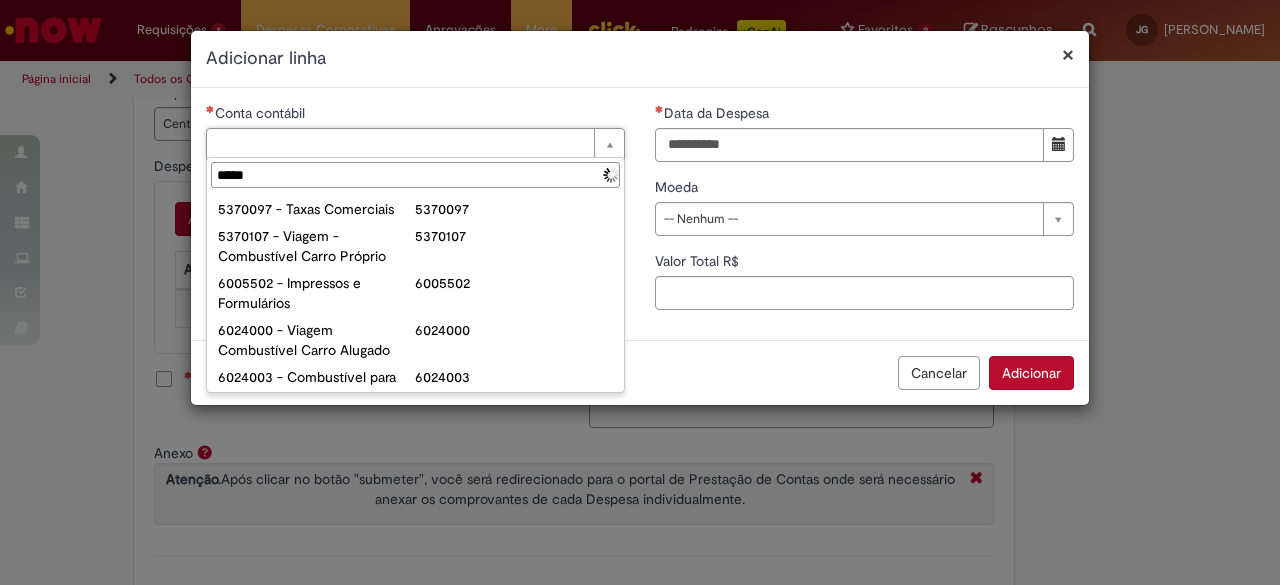 type on "******" 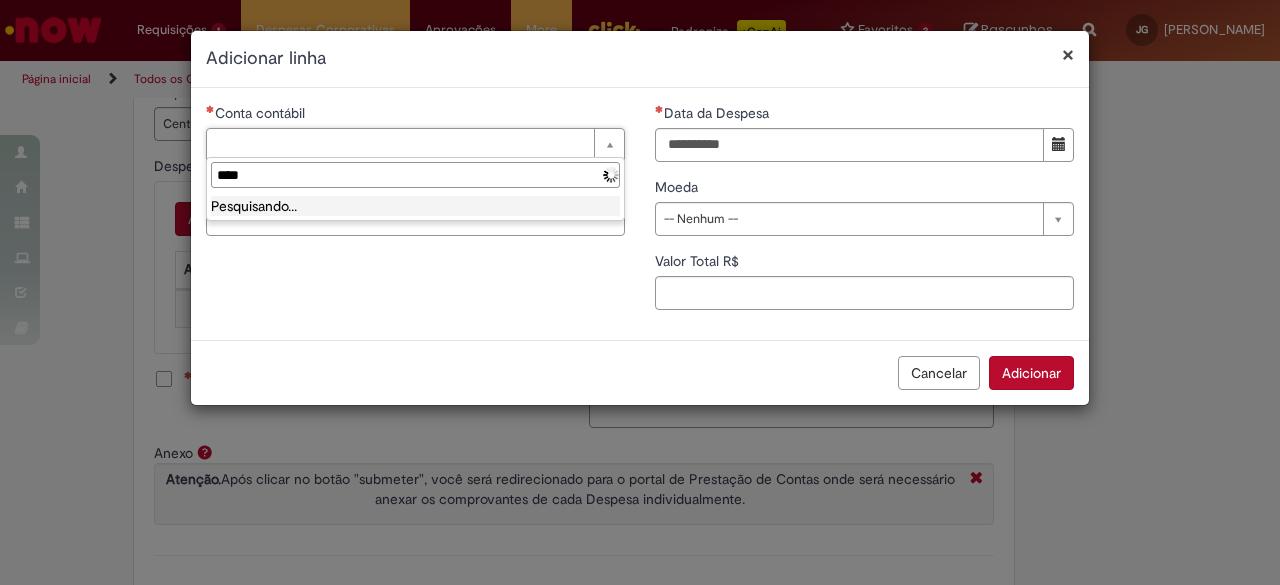 type on "*****" 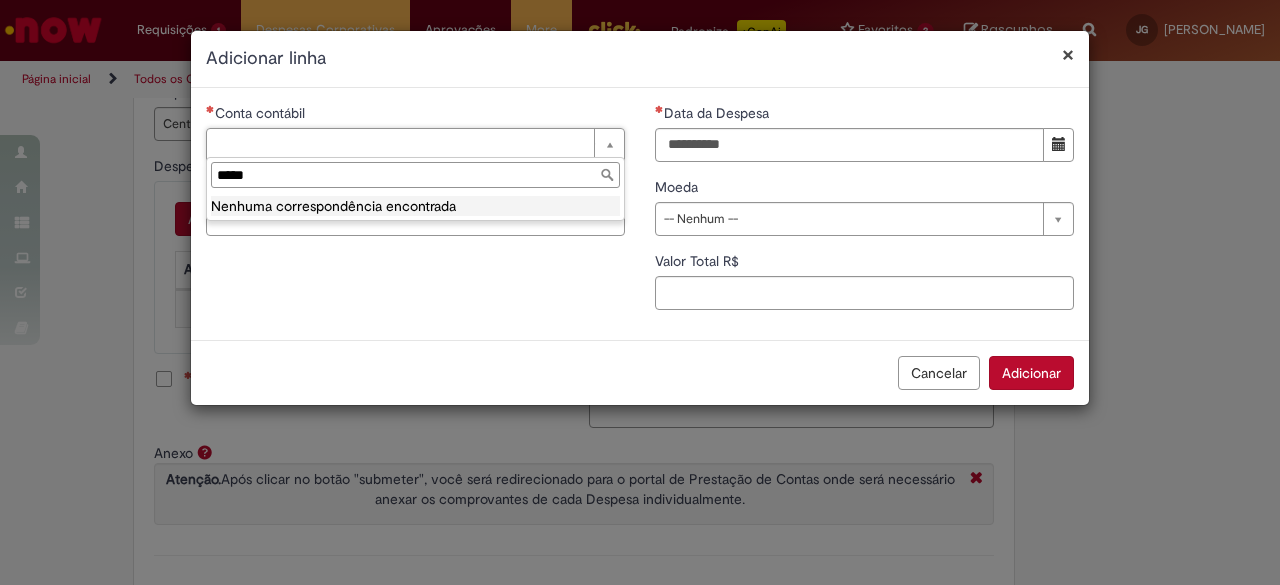 type 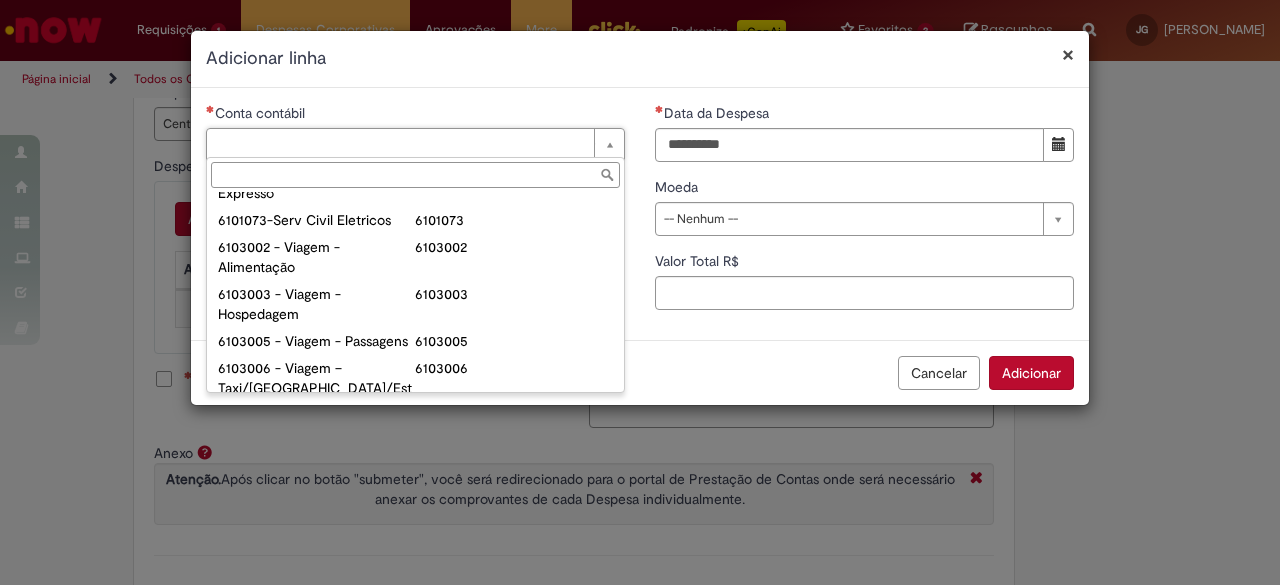 scroll, scrollTop: 789, scrollLeft: 0, axis: vertical 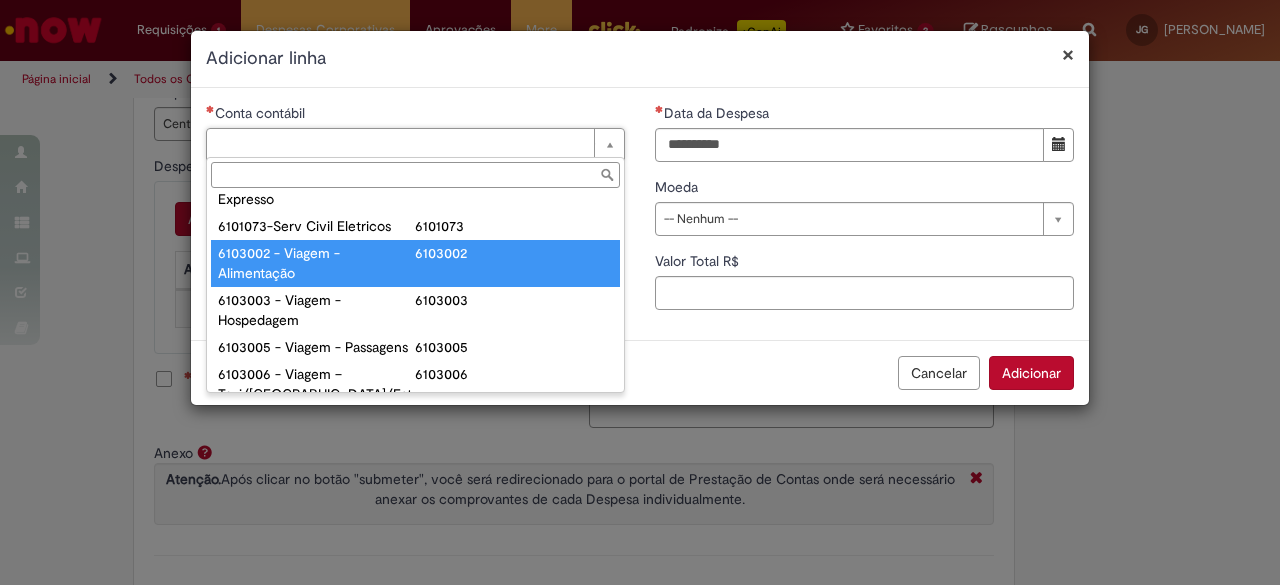 type on "**********" 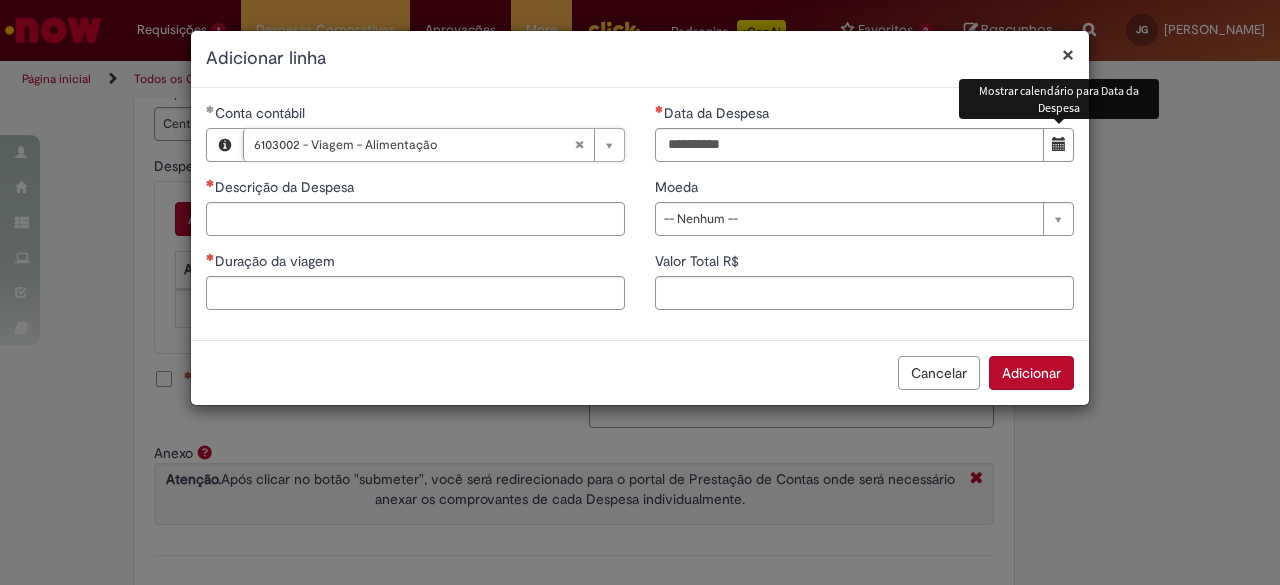 click at bounding box center [1059, 144] 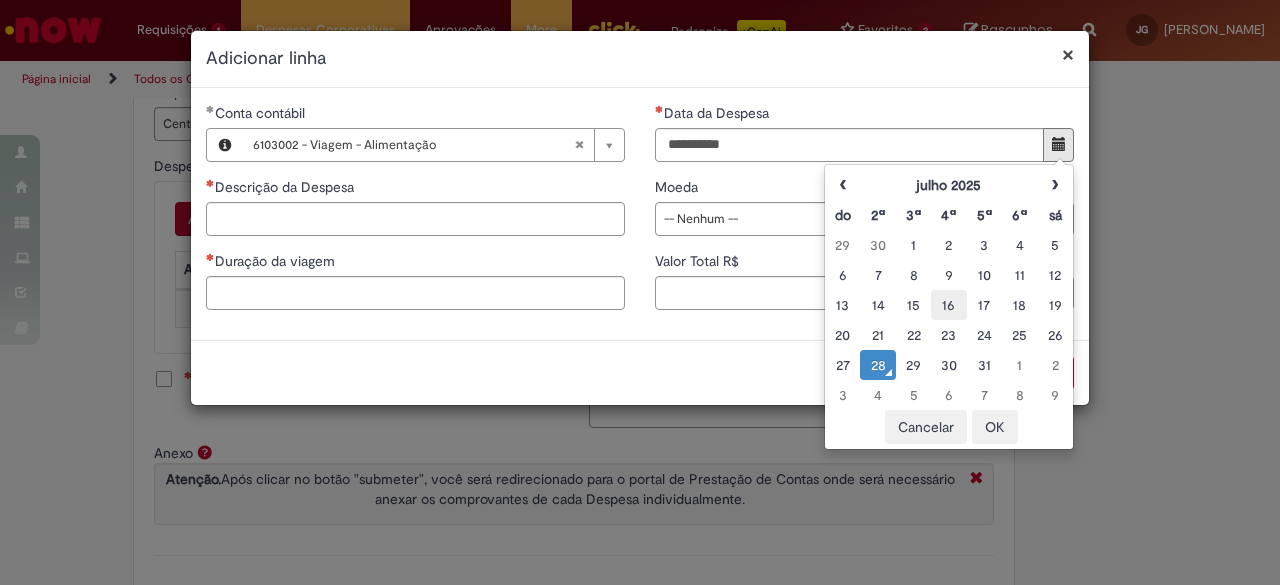 click on "16" at bounding box center (948, 305) 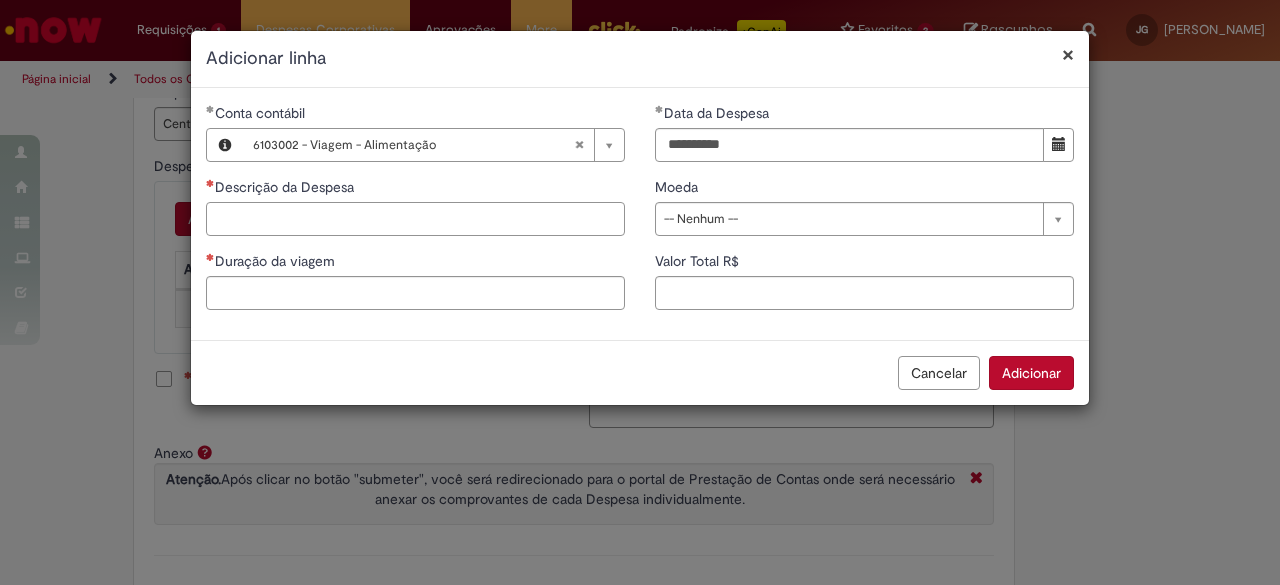 click on "Descrição da Despesa" at bounding box center (415, 219) 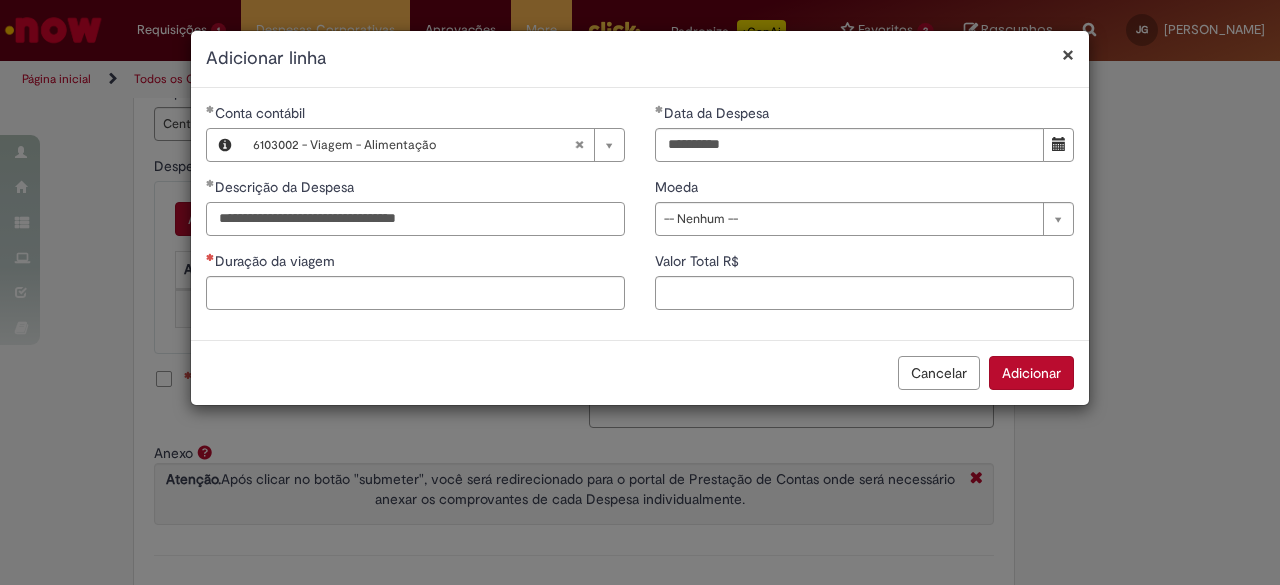 type on "**********" 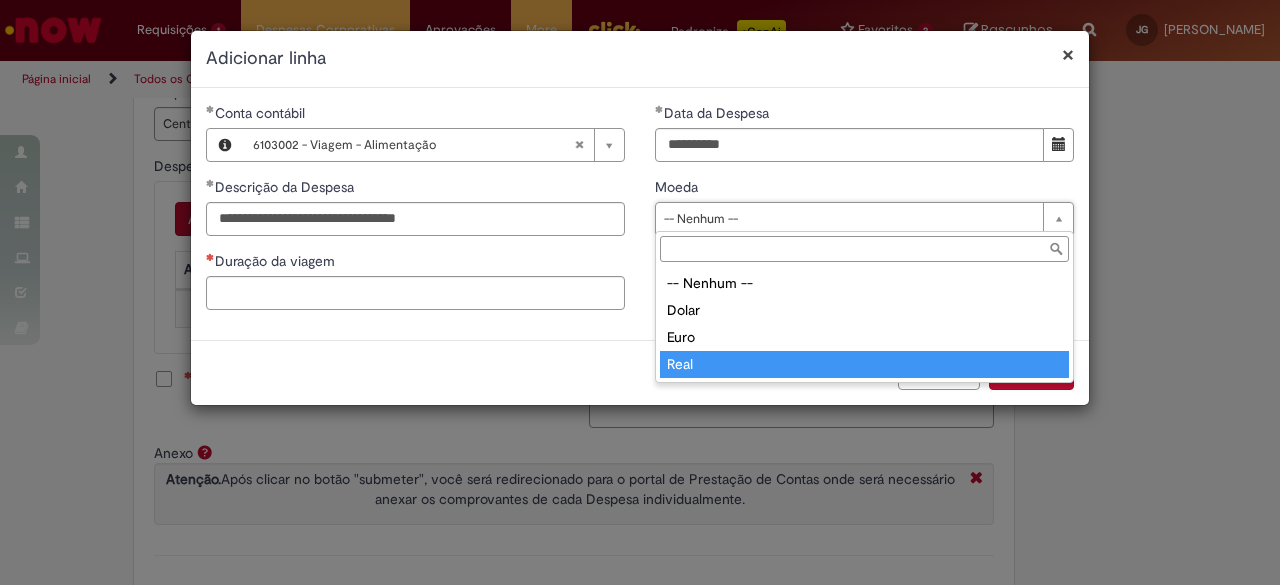 type on "****" 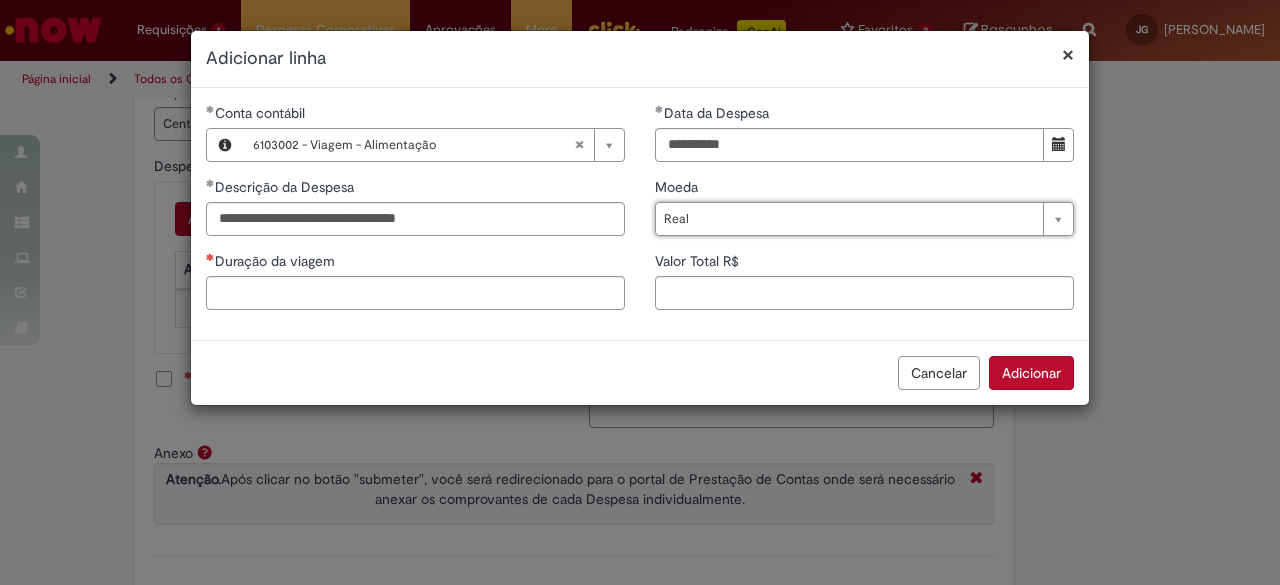 click on "**********" at bounding box center [640, 214] 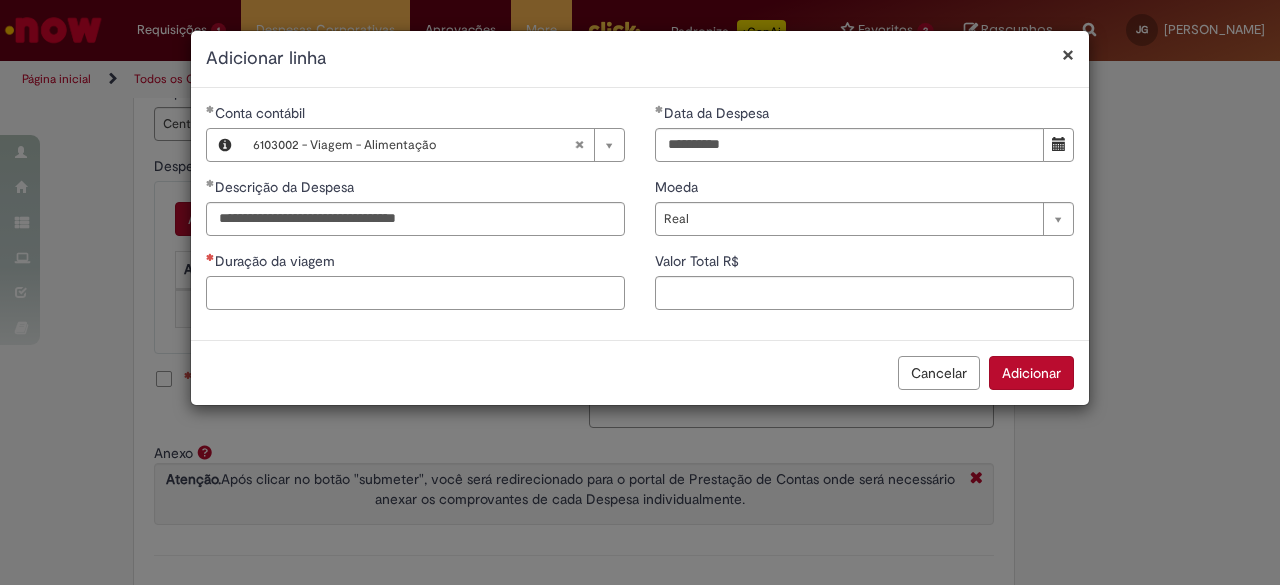 click on "Duração da viagem" at bounding box center [415, 293] 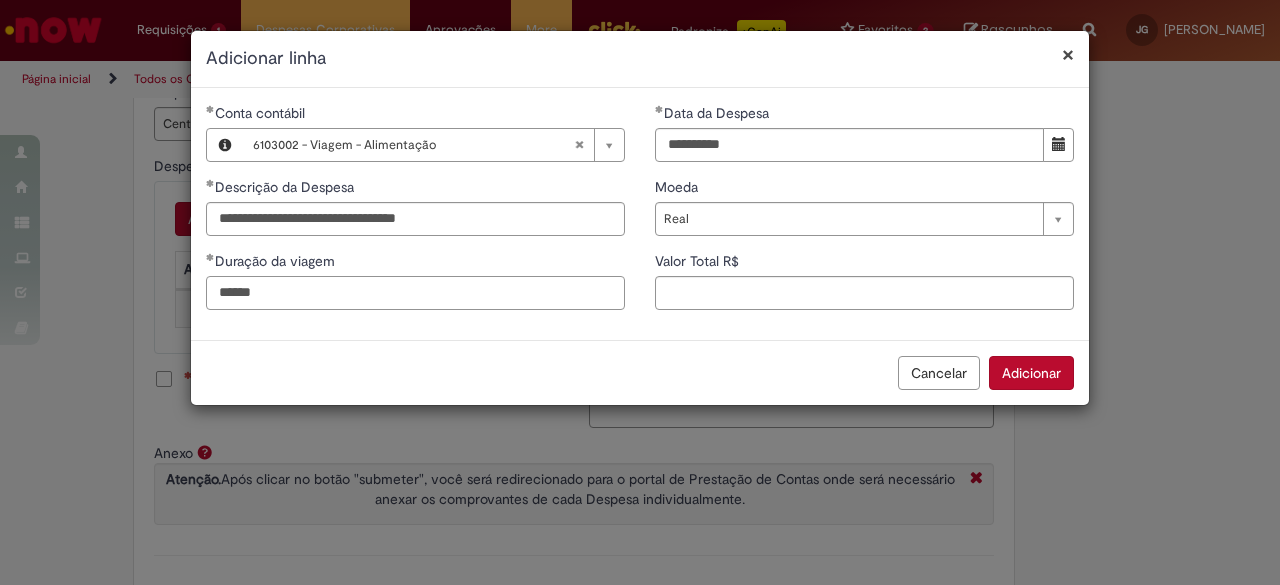 type on "******" 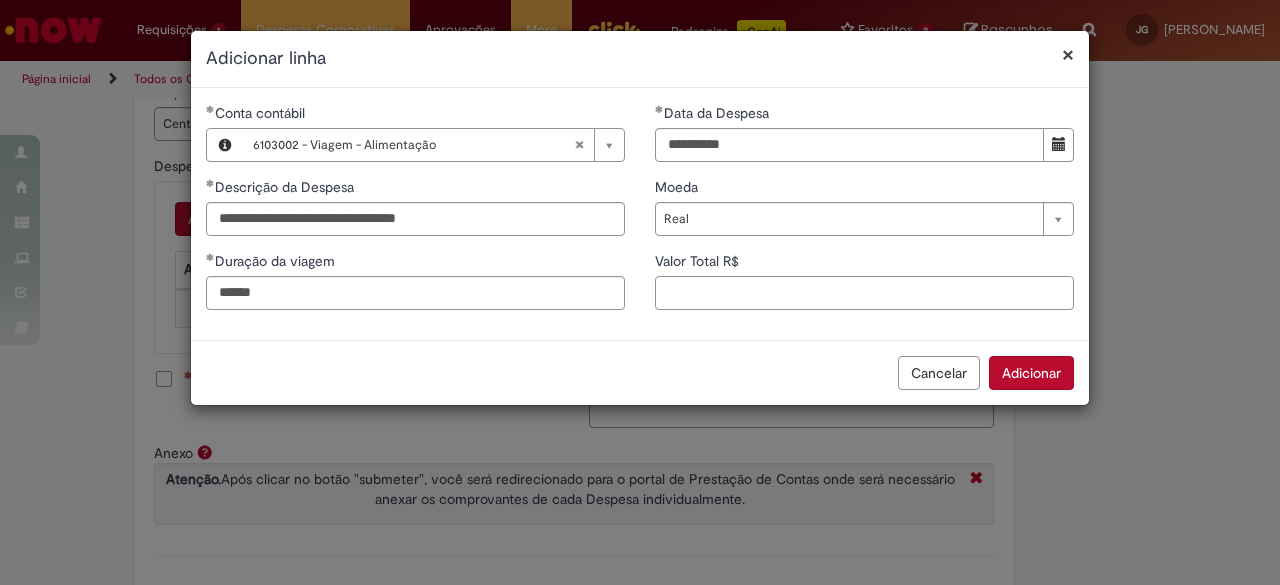 click on "Valor Total R$" at bounding box center [864, 293] 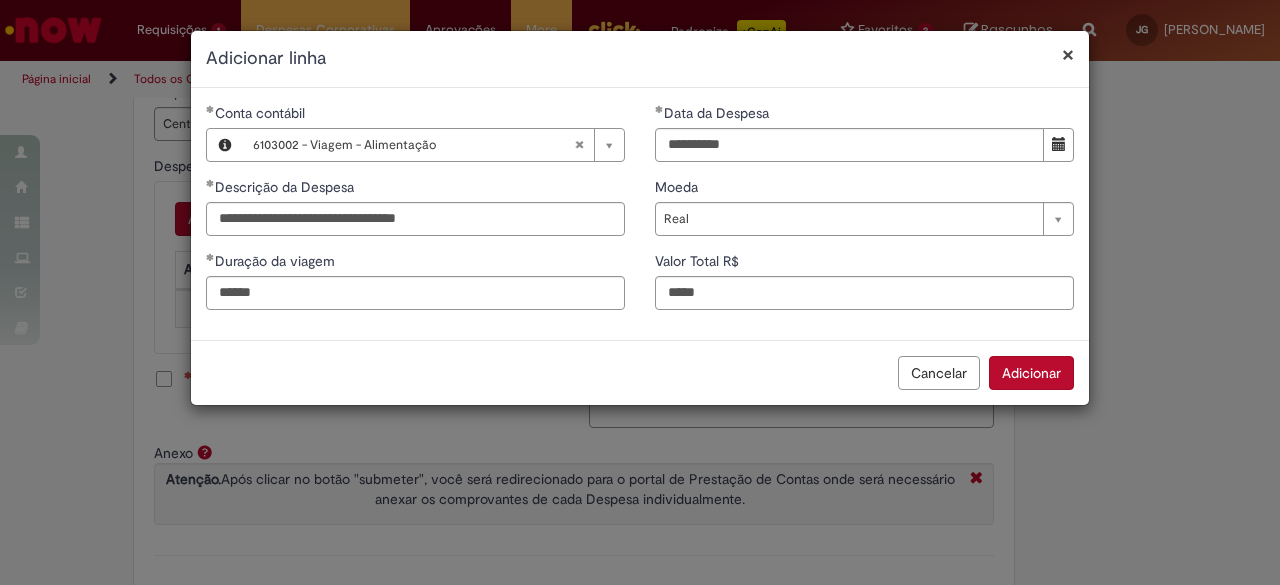type on "*****" 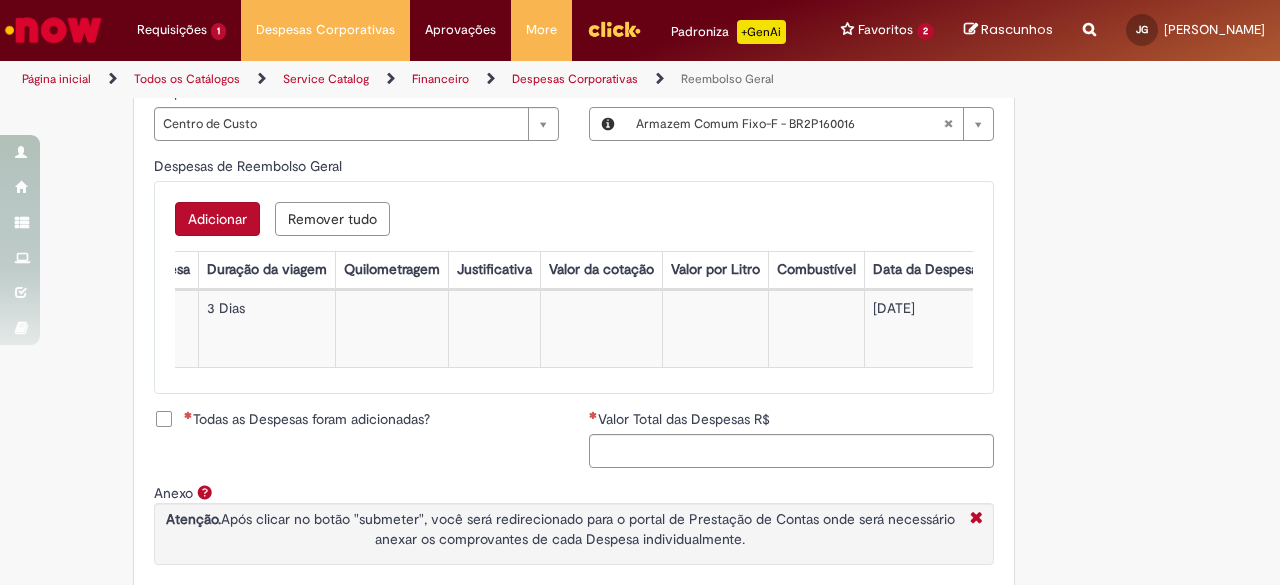 scroll, scrollTop: 0, scrollLeft: 0, axis: both 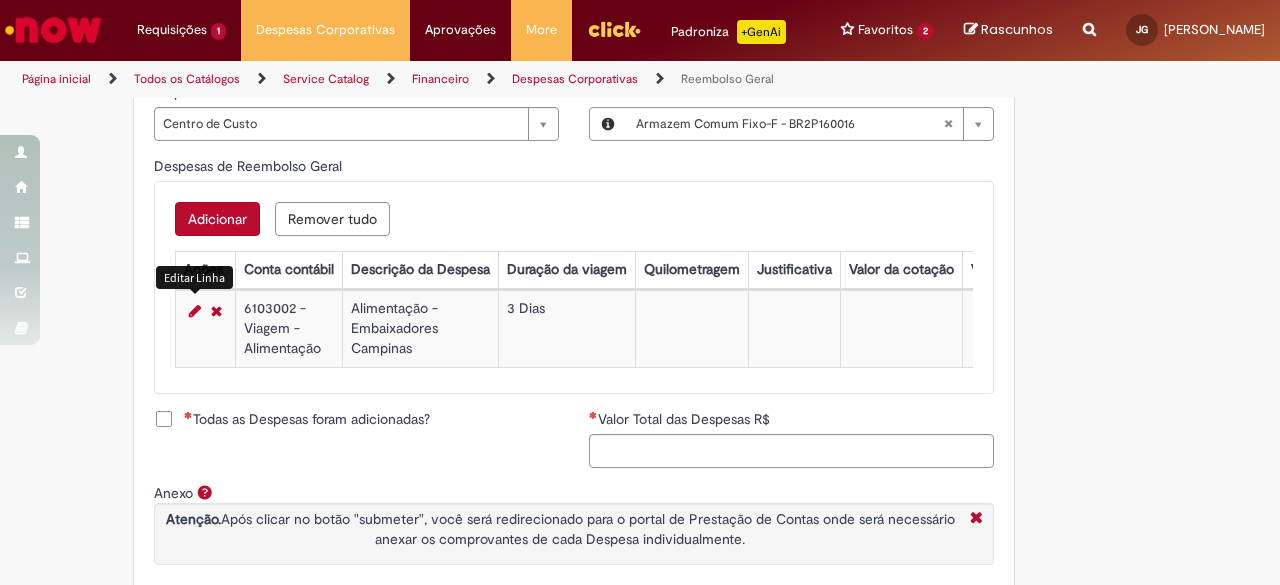 click at bounding box center (195, 311) 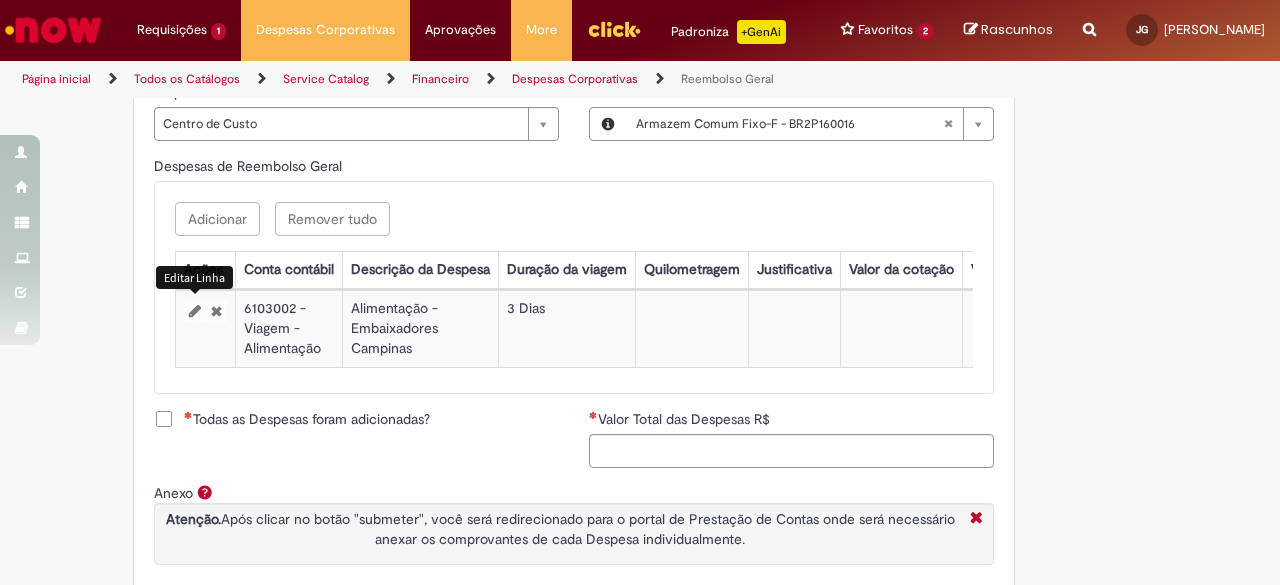select on "****" 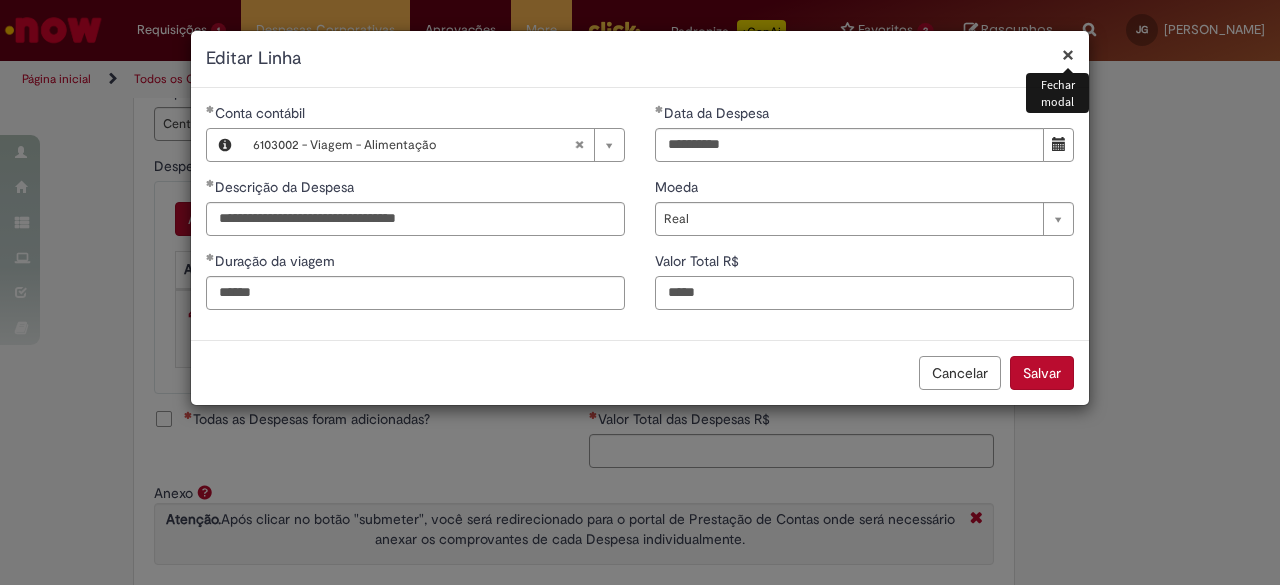 click on "*****" at bounding box center (864, 293) 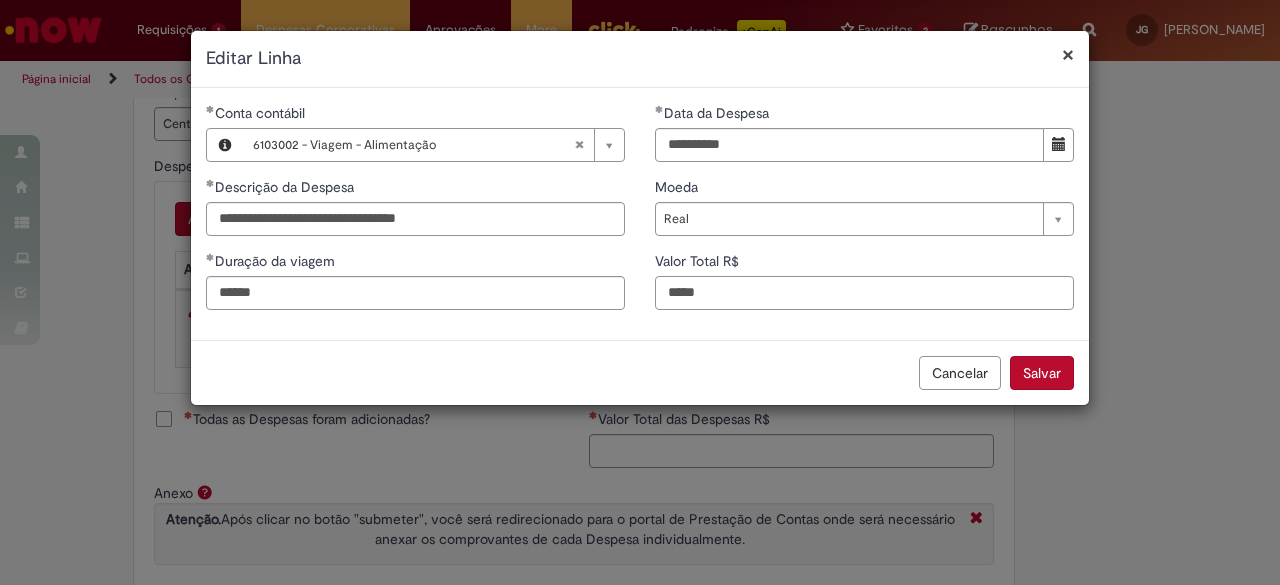 click on "*****" at bounding box center (864, 293) 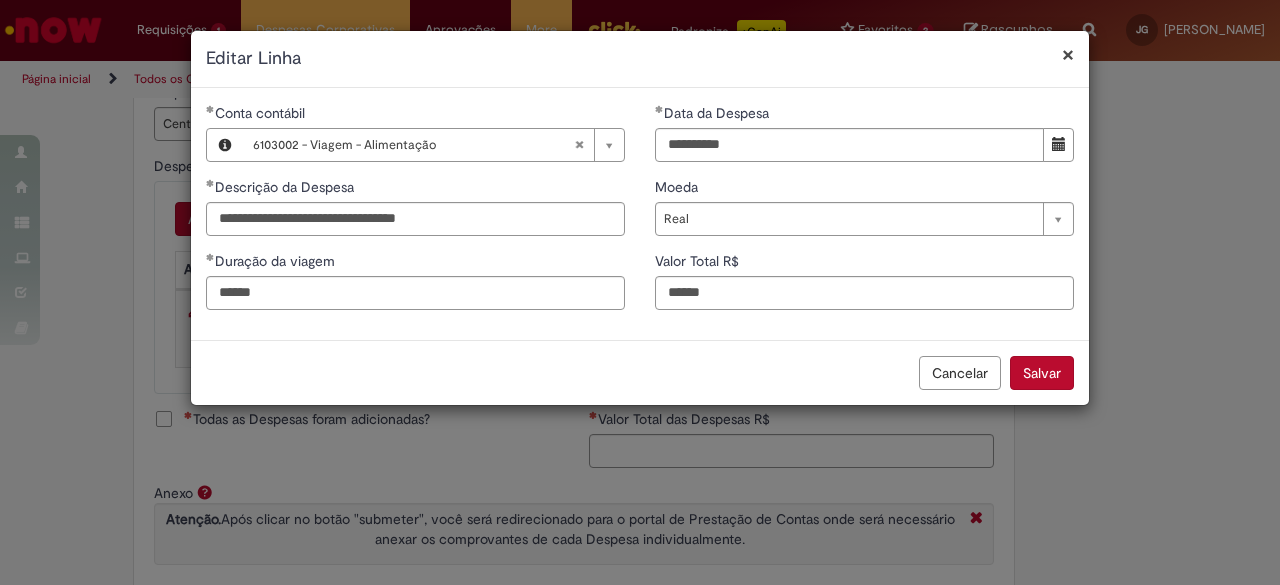 type on "******" 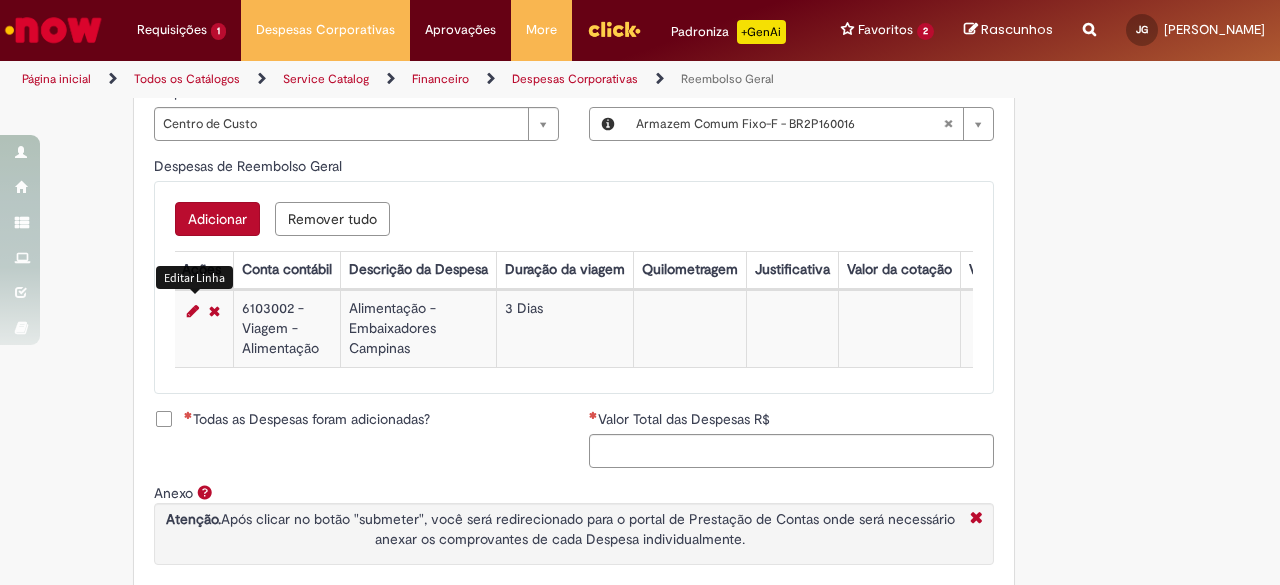 scroll, scrollTop: 0, scrollLeft: 0, axis: both 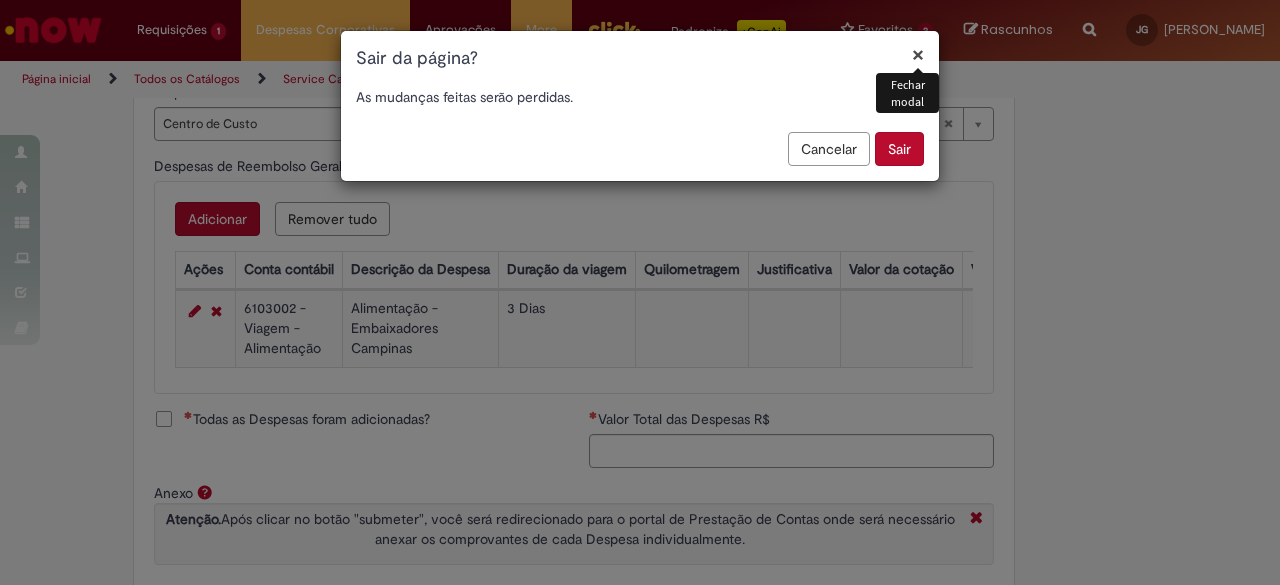 click on "Cancelar" at bounding box center (829, 149) 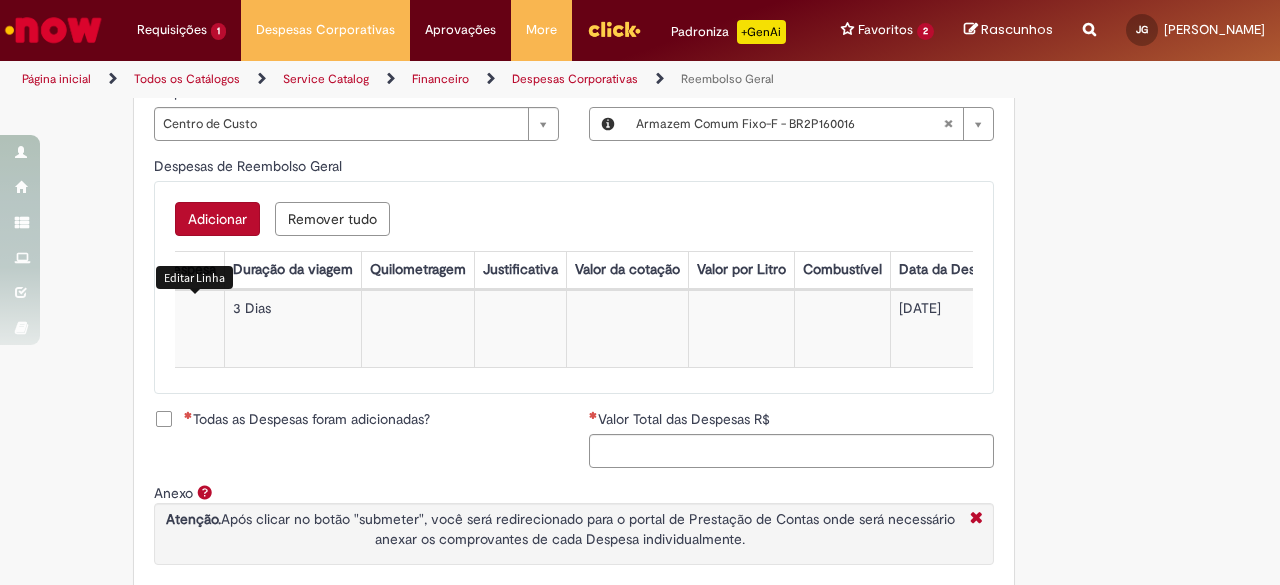 scroll, scrollTop: 0, scrollLeft: 0, axis: both 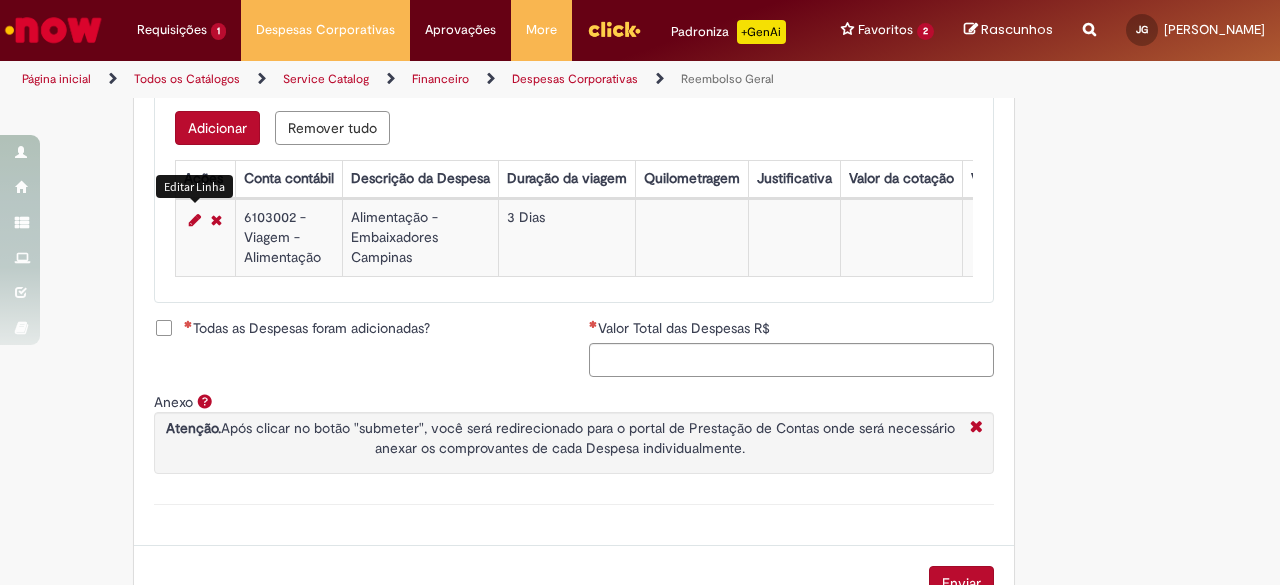 click on "Todas as Despesas foram adicionadas?" at bounding box center [307, 328] 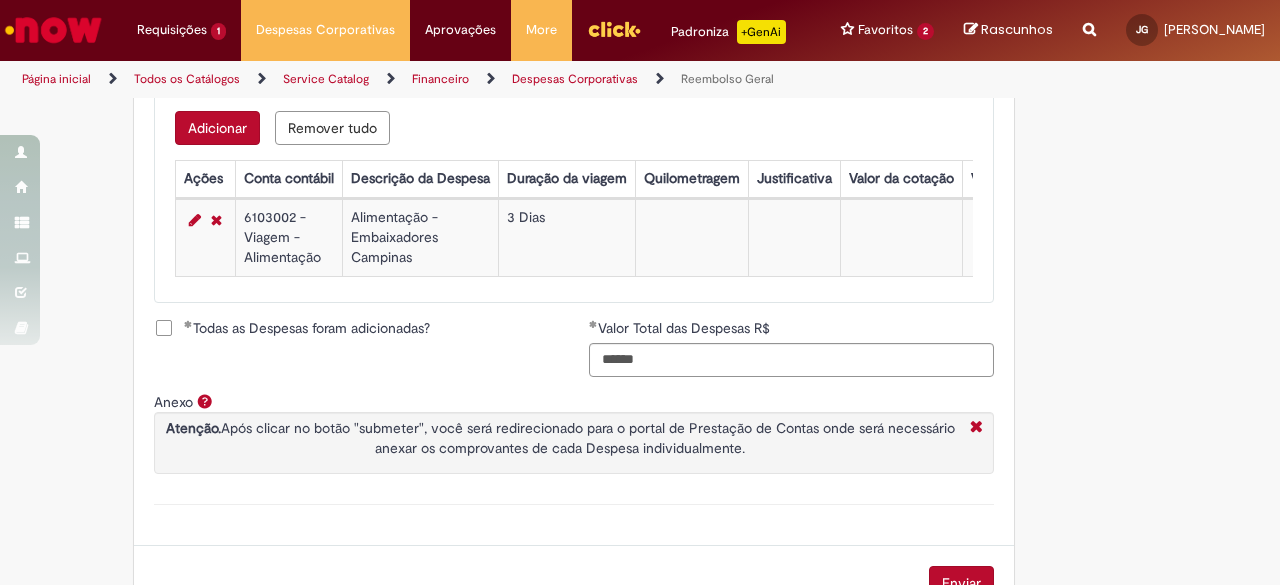 click on "Todas as Despesas foram adicionadas?" at bounding box center [307, 328] 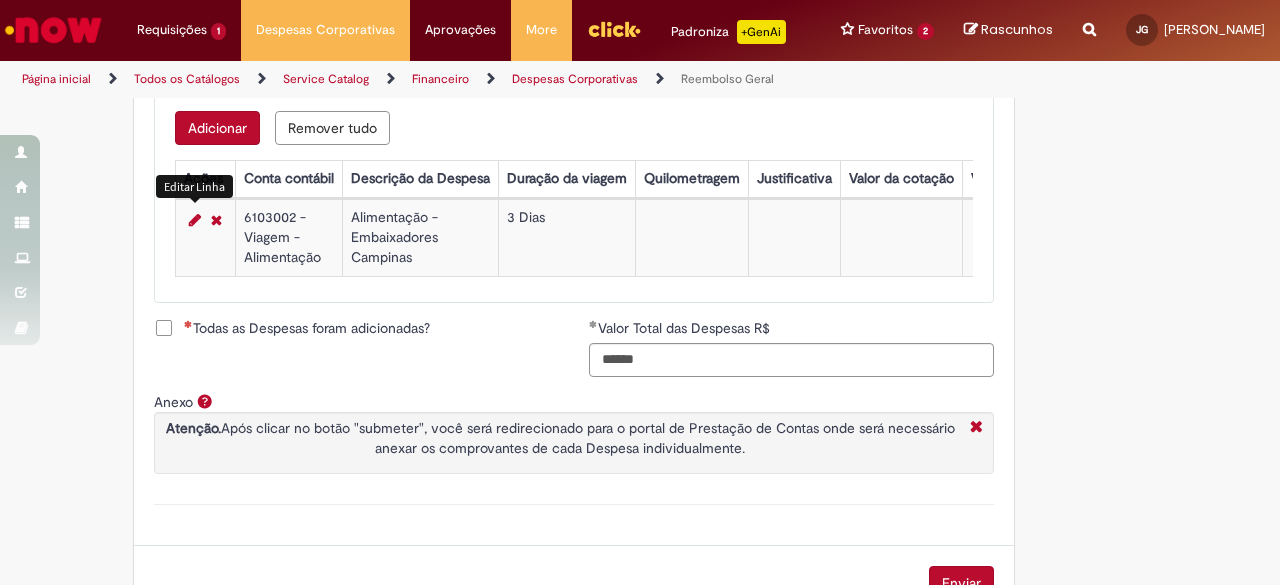 click at bounding box center (195, 220) 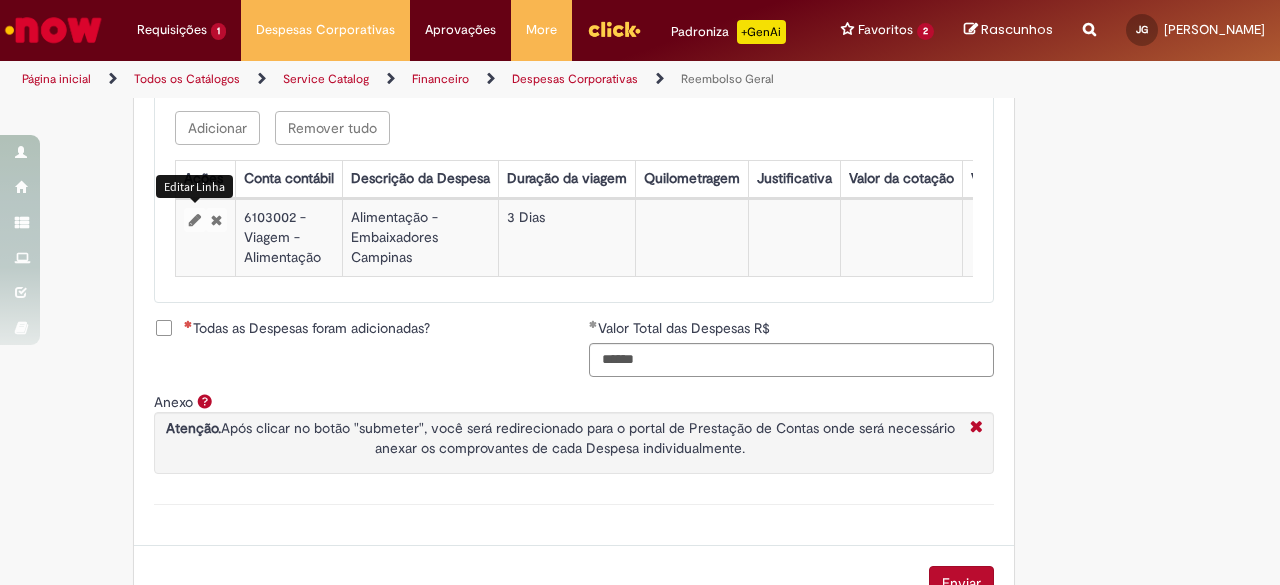 select on "****" 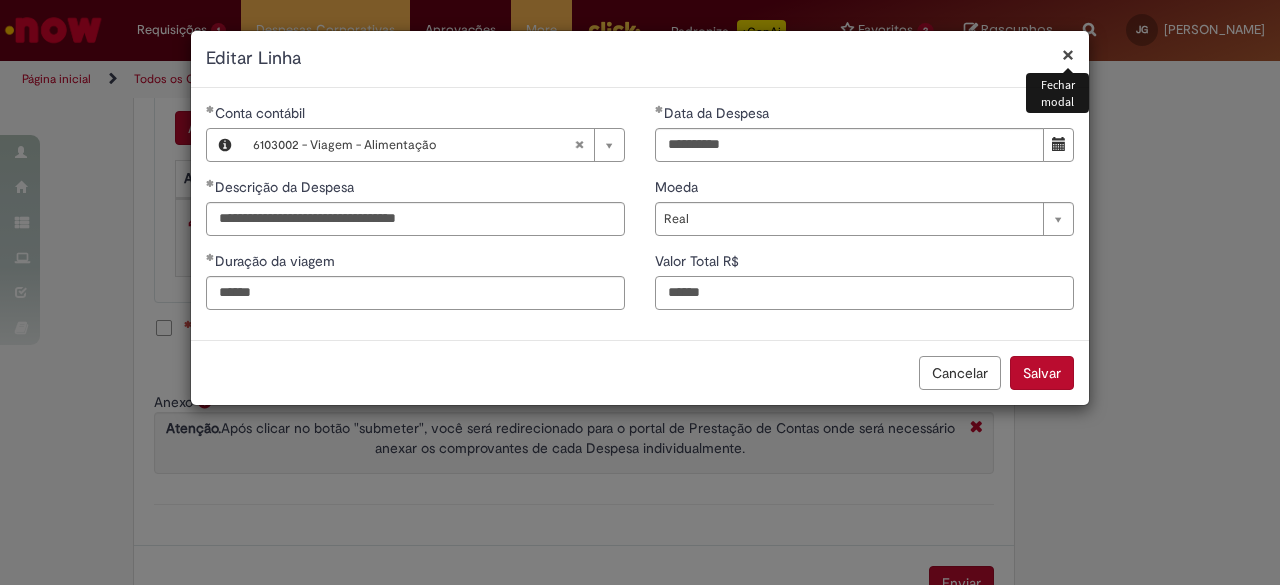 drag, startPoint x: 778, startPoint y: 306, endPoint x: 466, endPoint y: 296, distance: 312.16022 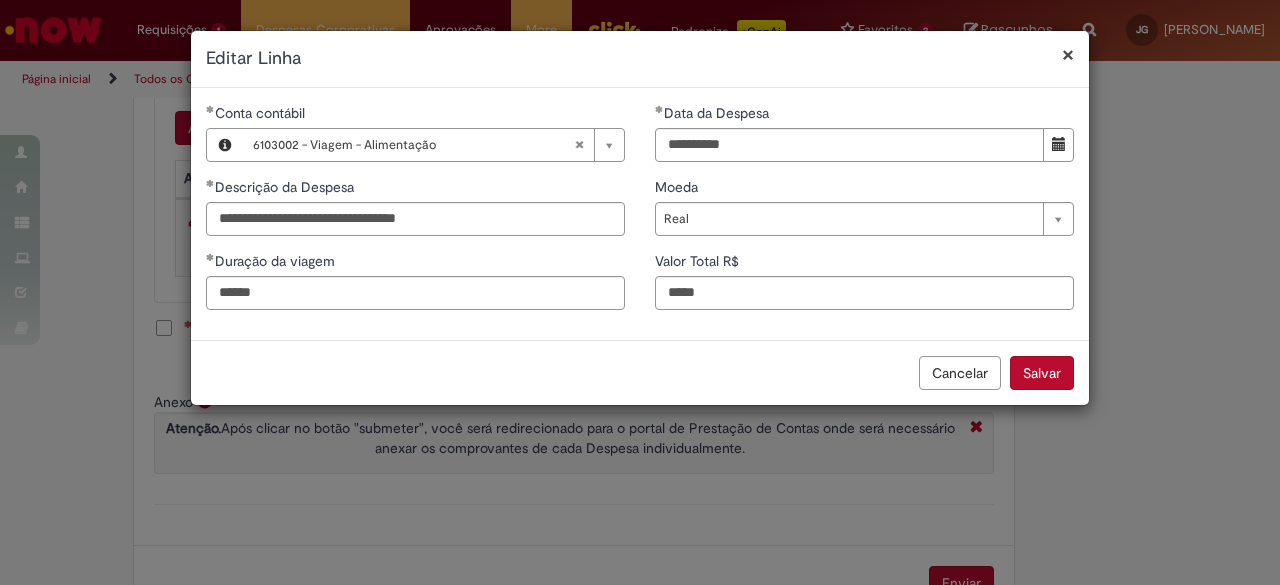 type on "*****" 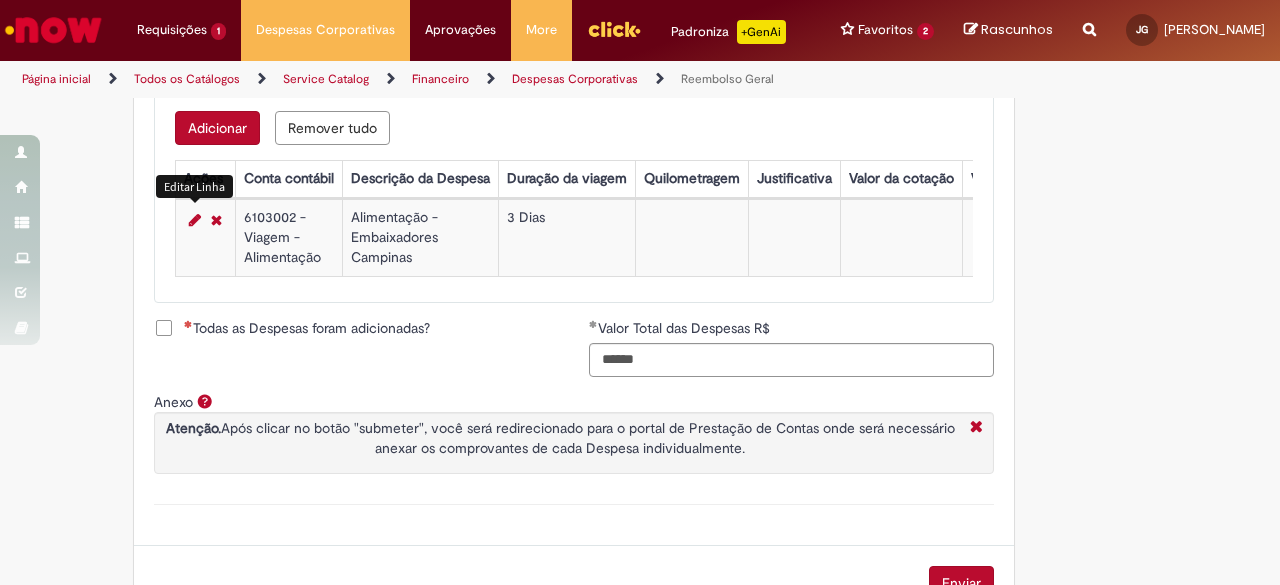 click on "Adicionar" at bounding box center (217, 128) 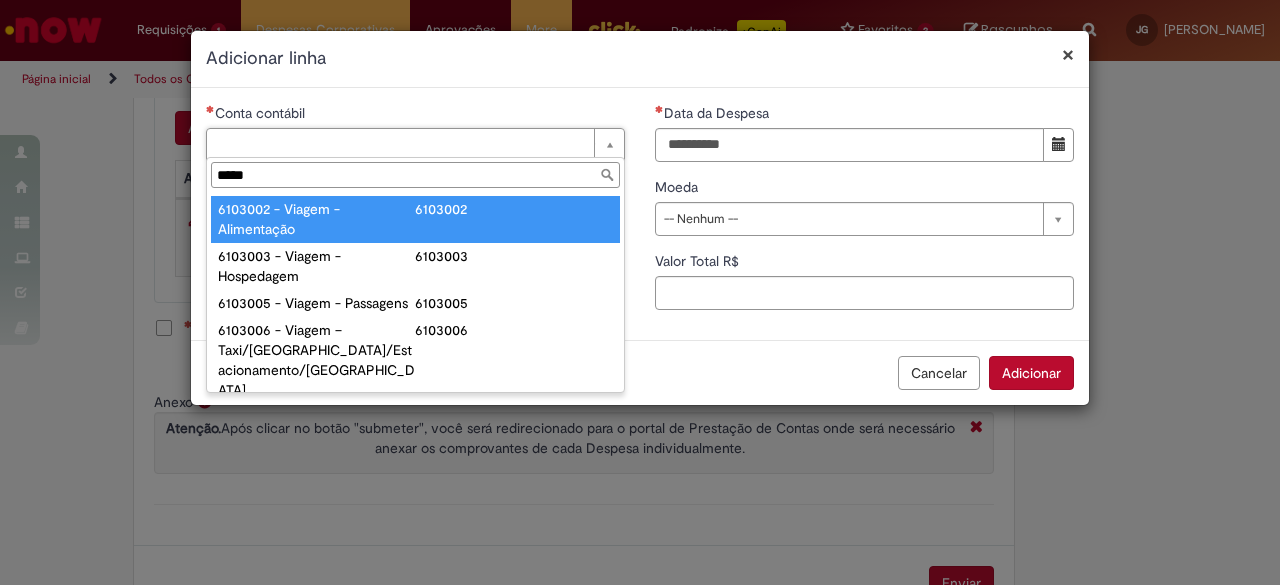 type on "*****" 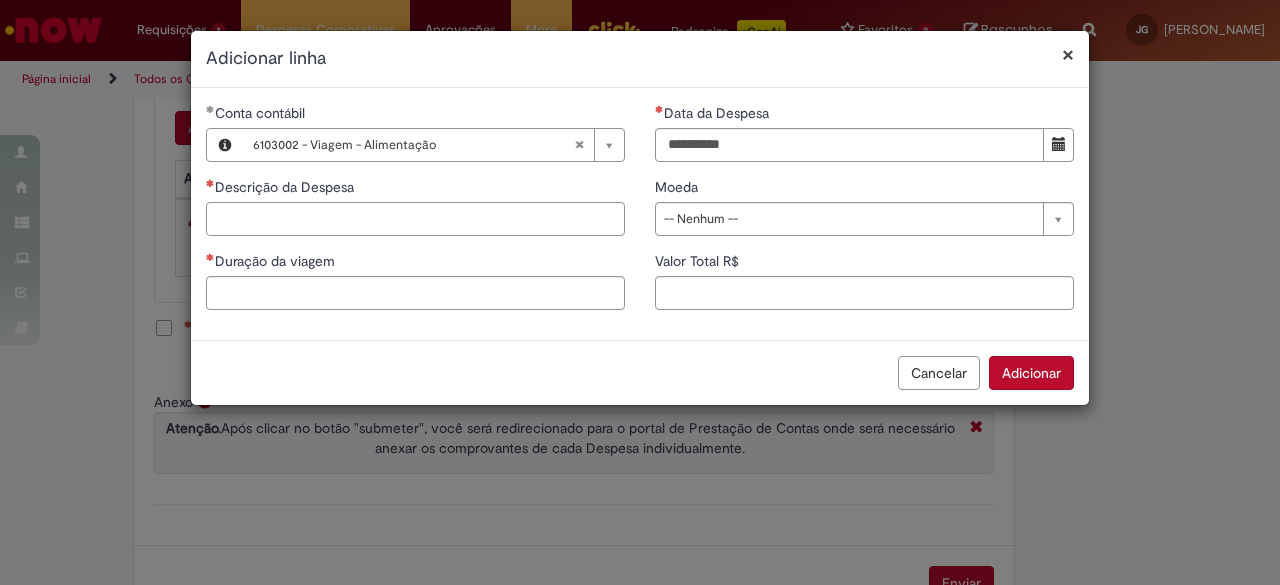 click on "Descrição da Despesa" at bounding box center (415, 219) 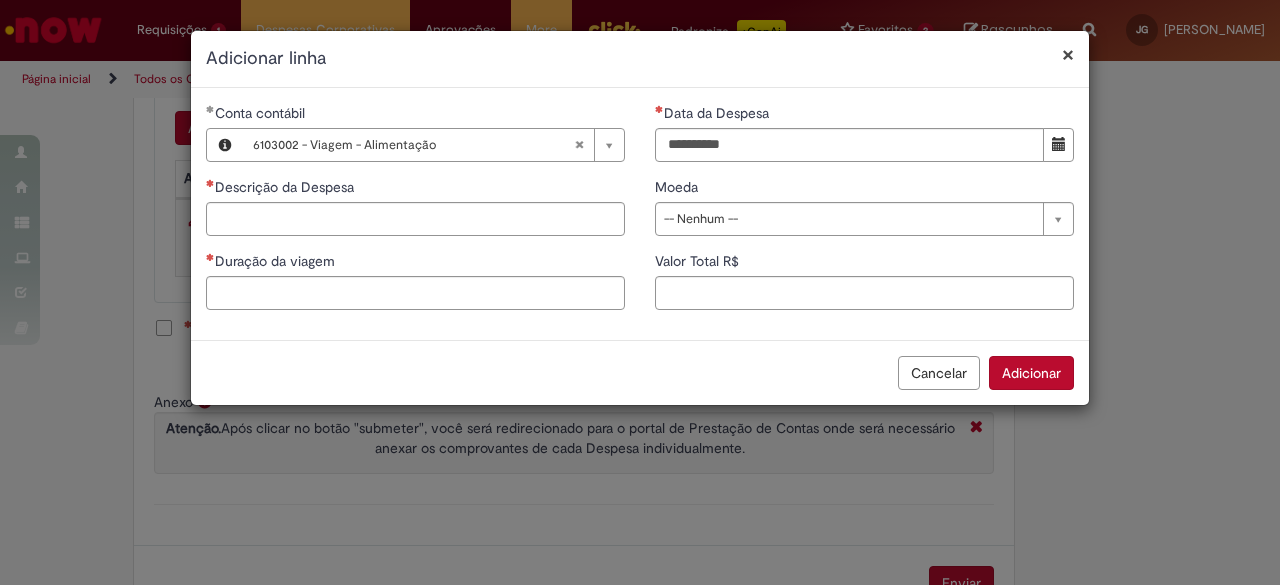 click on "**********" at bounding box center (864, 214) 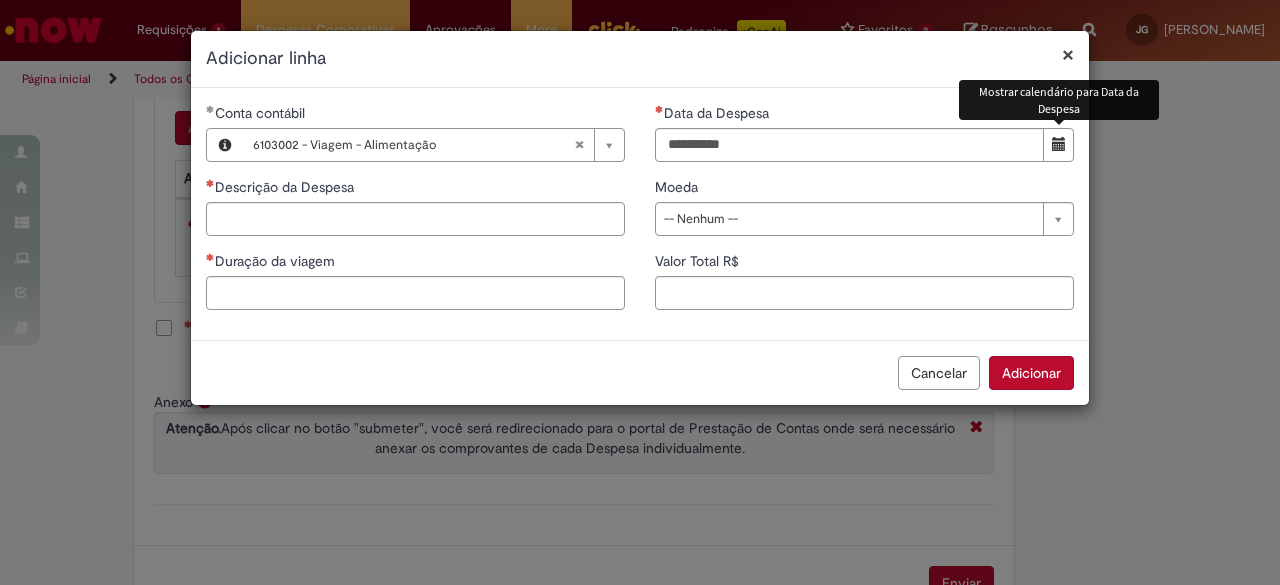 click at bounding box center (1058, 145) 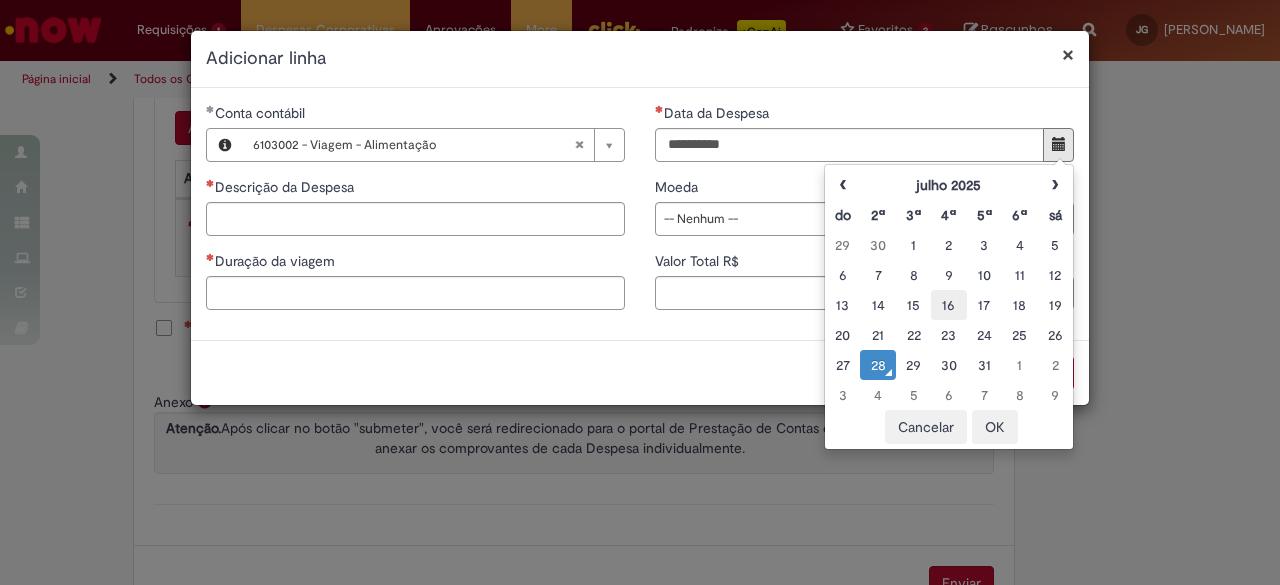 click on "16" at bounding box center [948, 305] 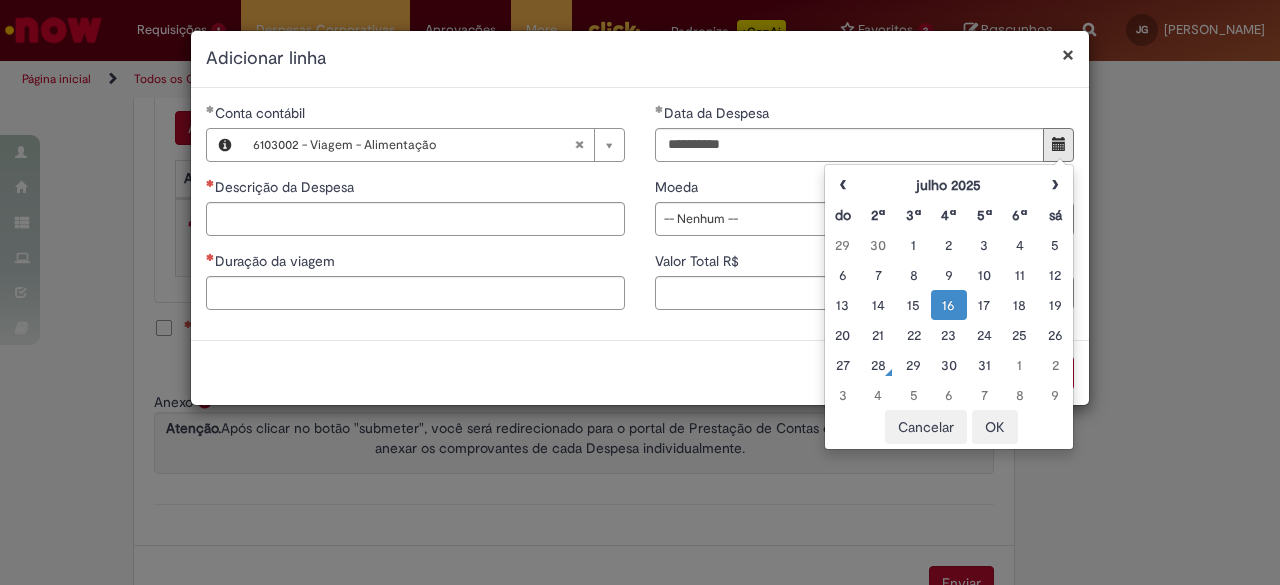 click on "**********" at bounding box center (415, 214) 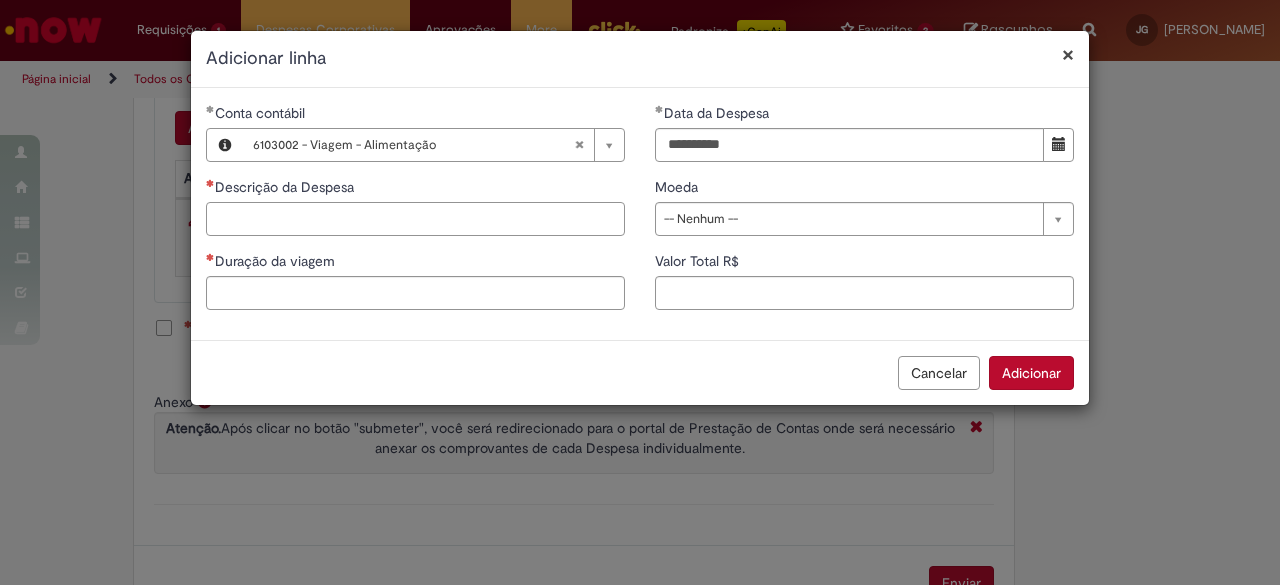 click on "Descrição da Despesa" at bounding box center (415, 219) 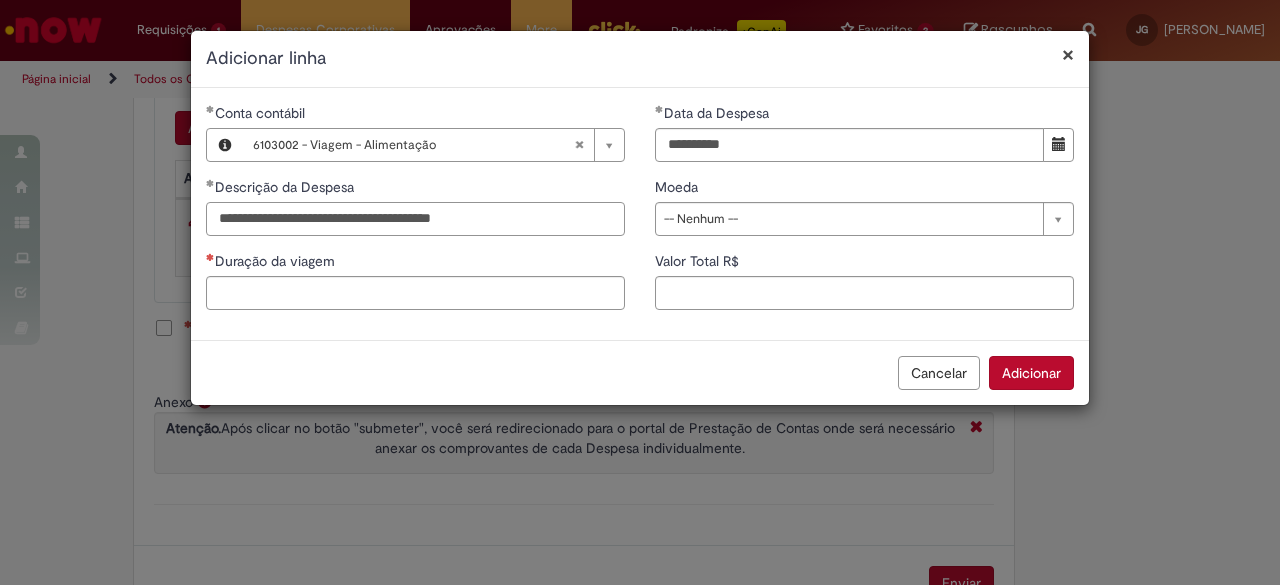 type on "**********" 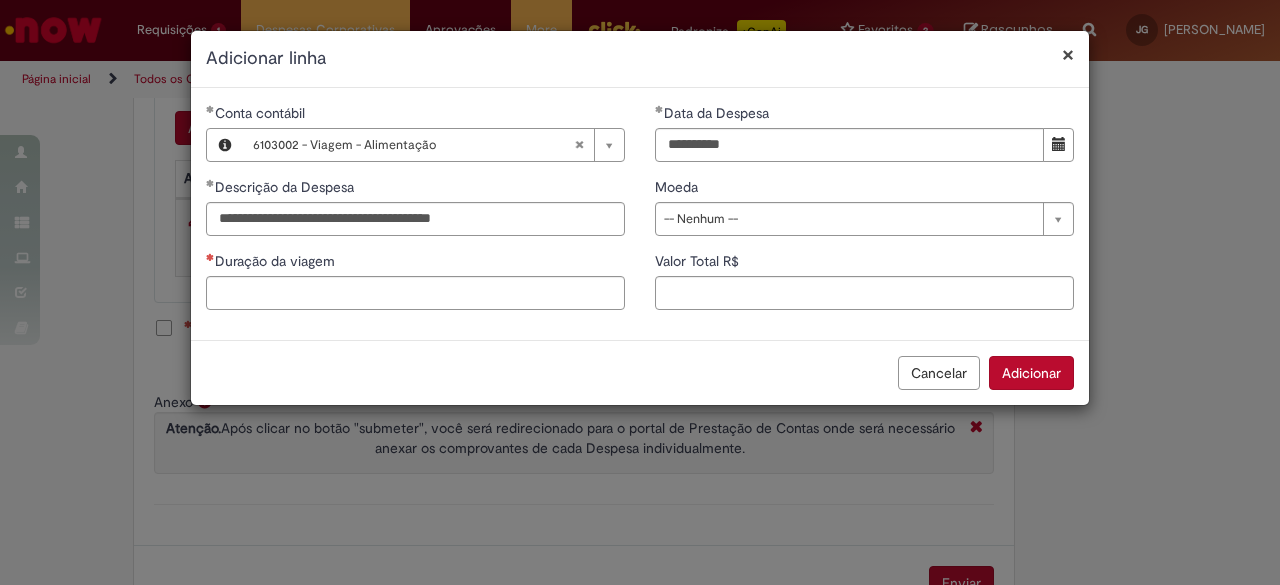 click on "Moeda" at bounding box center (864, 189) 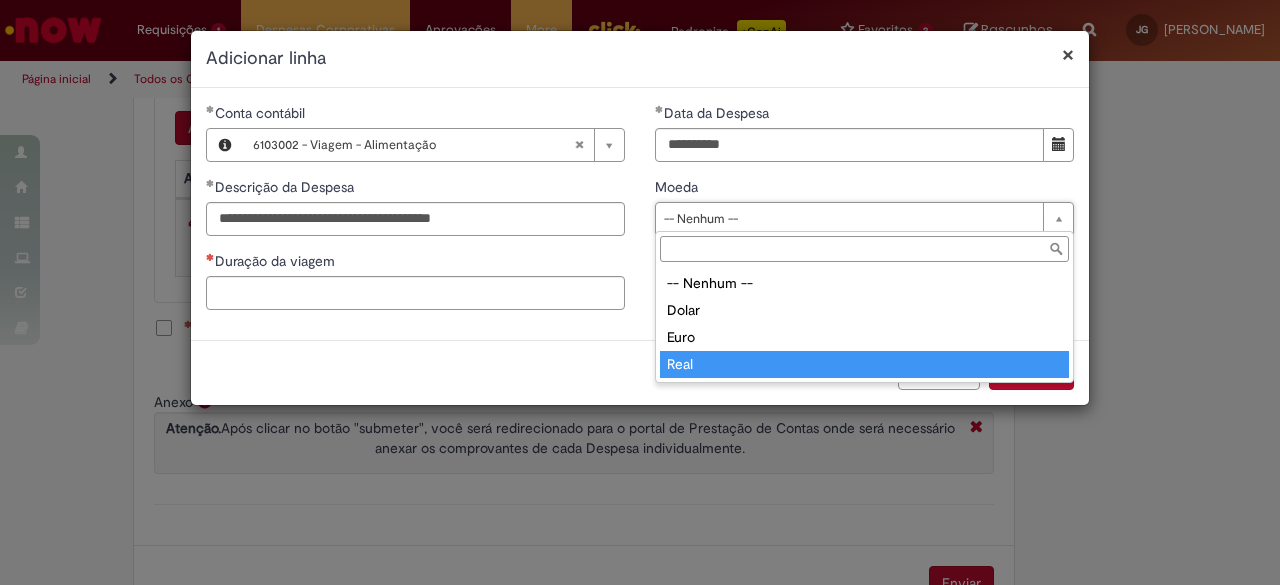 type on "****" 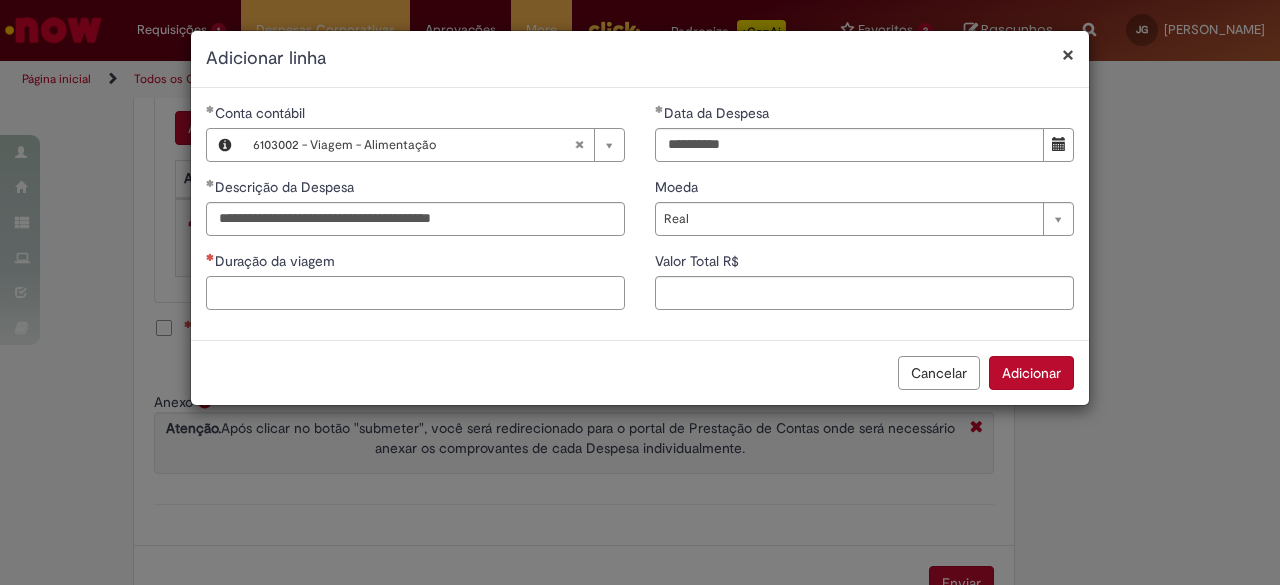 click on "Duração da viagem" at bounding box center [415, 293] 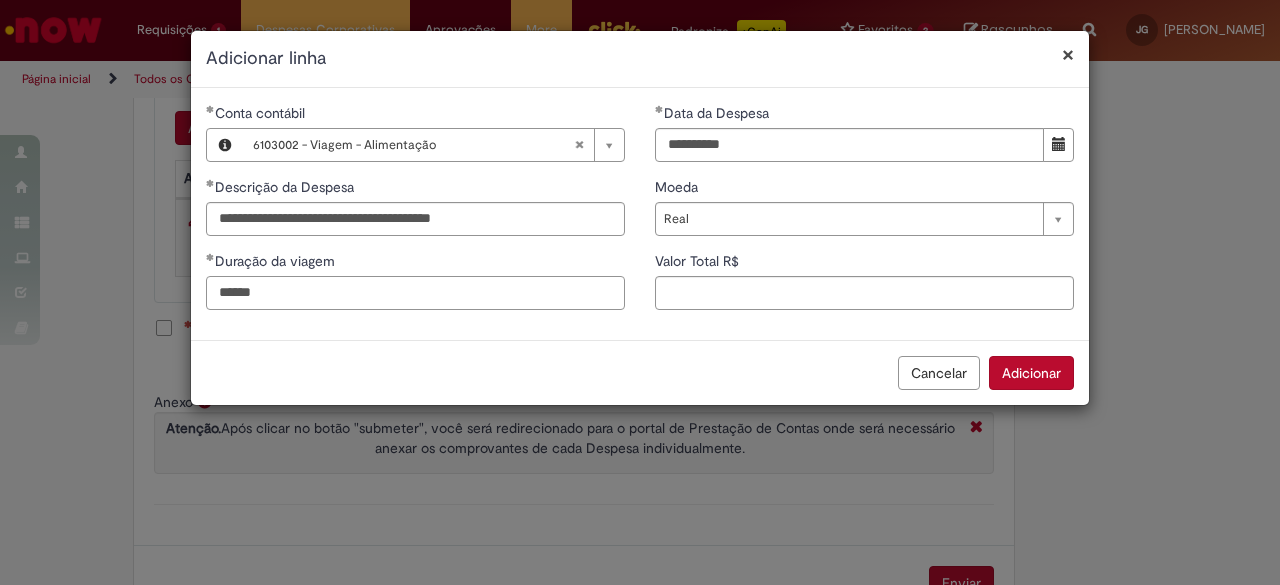 type on "******" 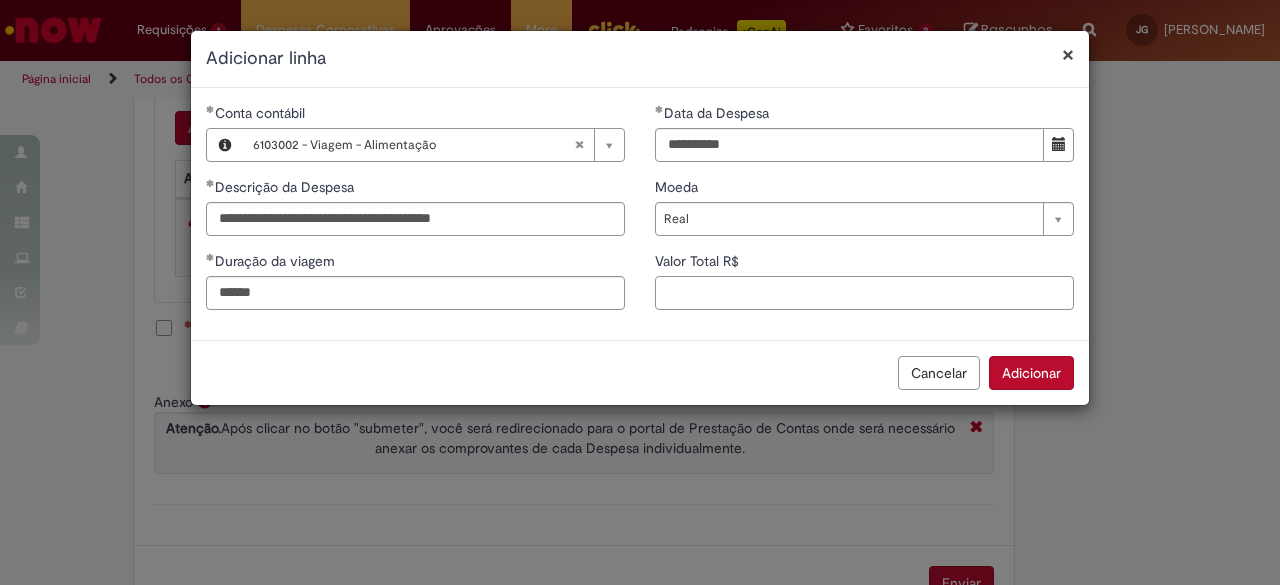 click on "Valor Total R$" at bounding box center (864, 293) 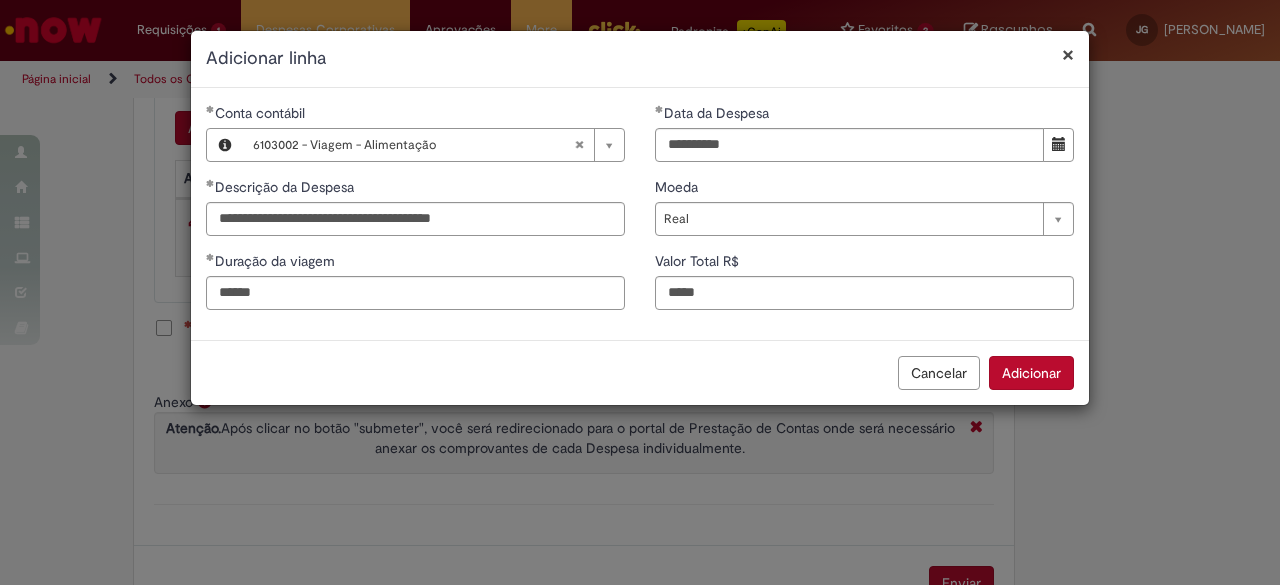 type on "****" 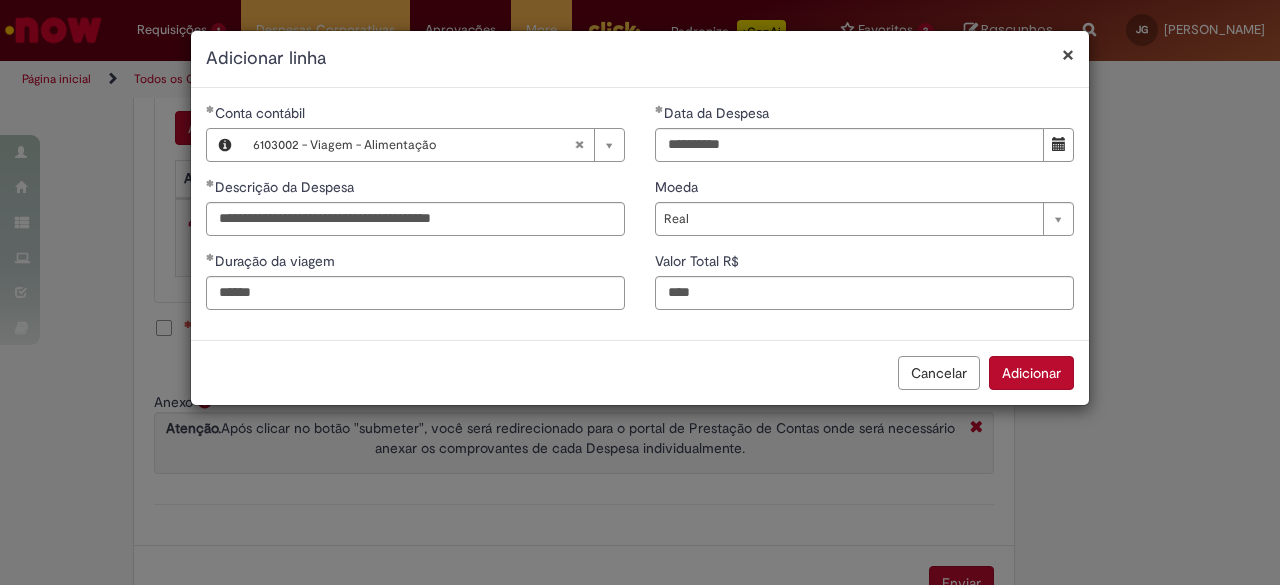 click on "Adicionar" at bounding box center (1031, 373) 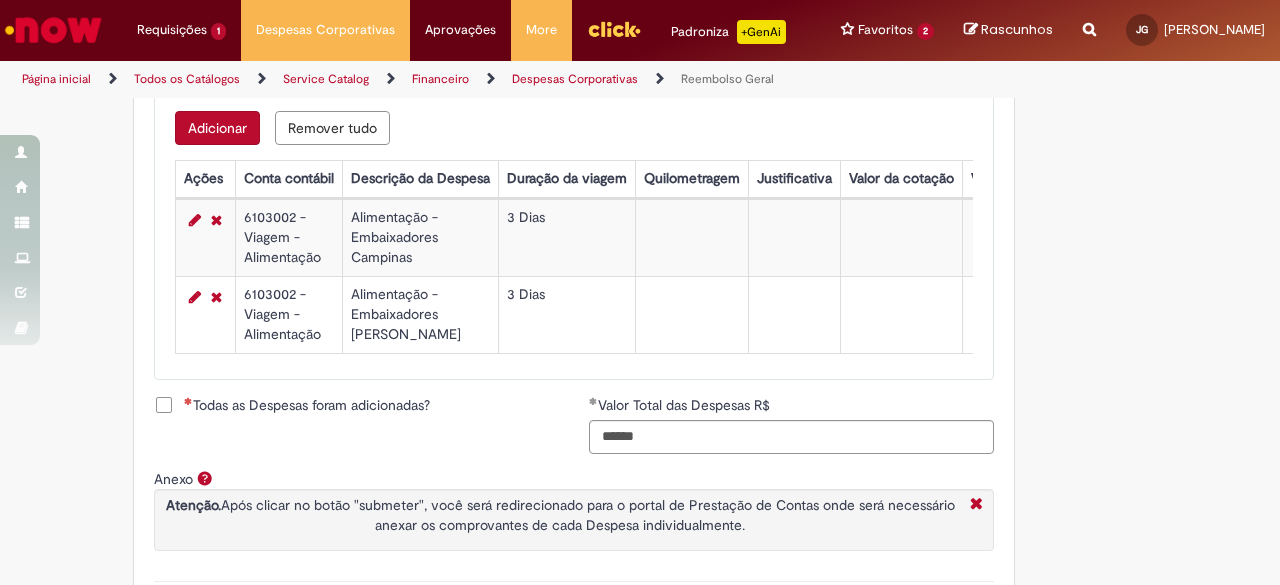click on "Adicionar" at bounding box center [217, 128] 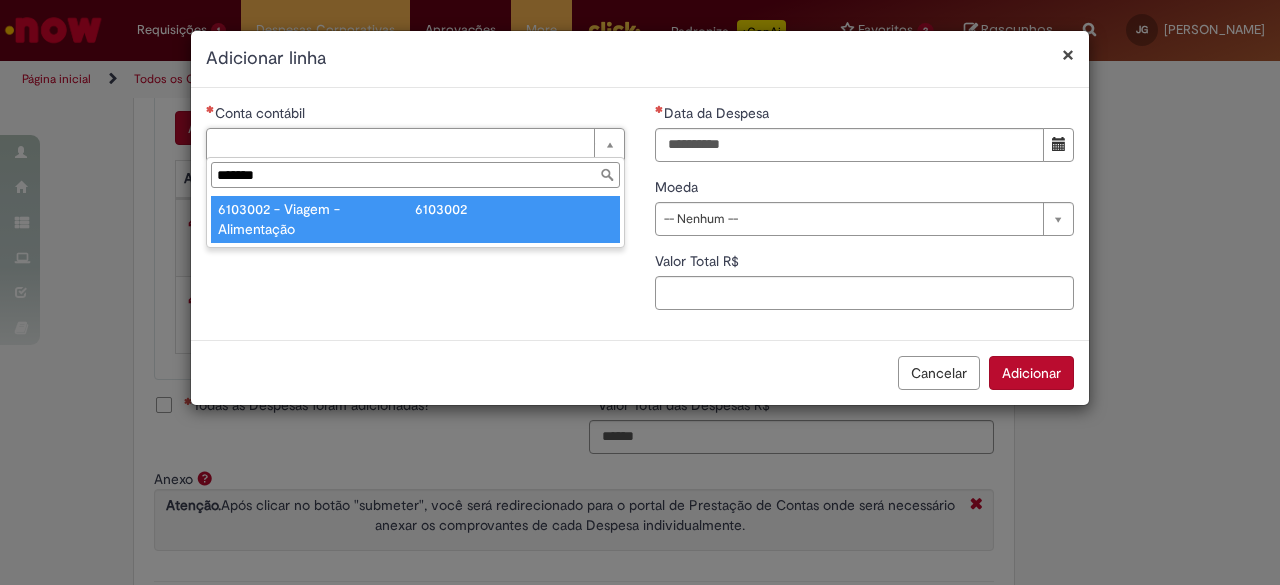 type on "*******" 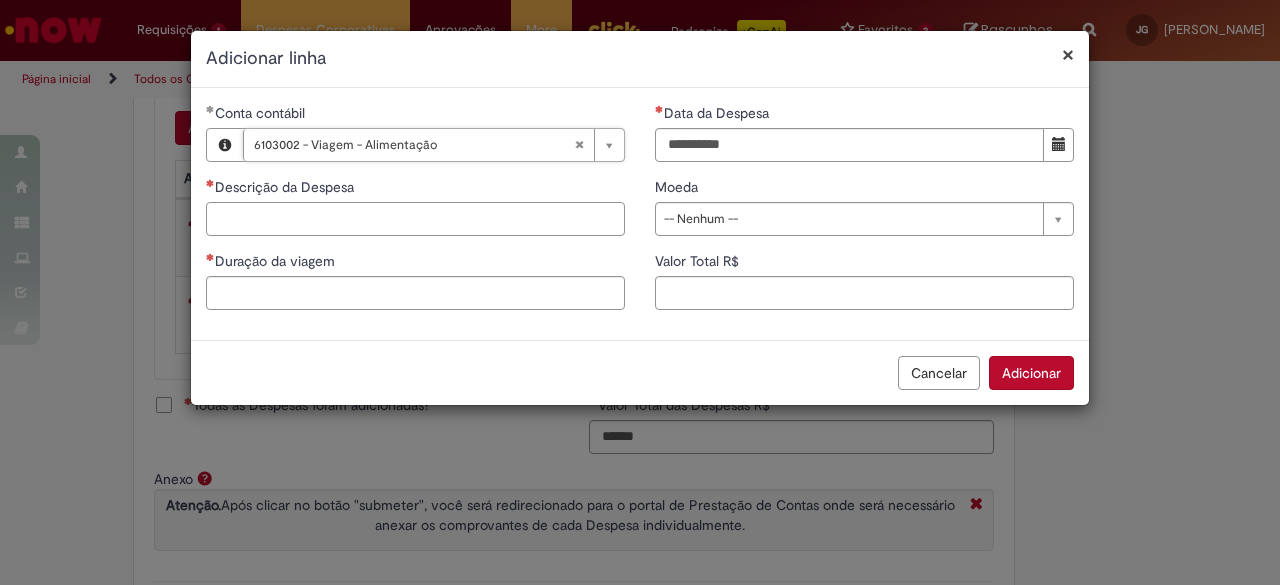click on "Descrição da Despesa" at bounding box center [415, 219] 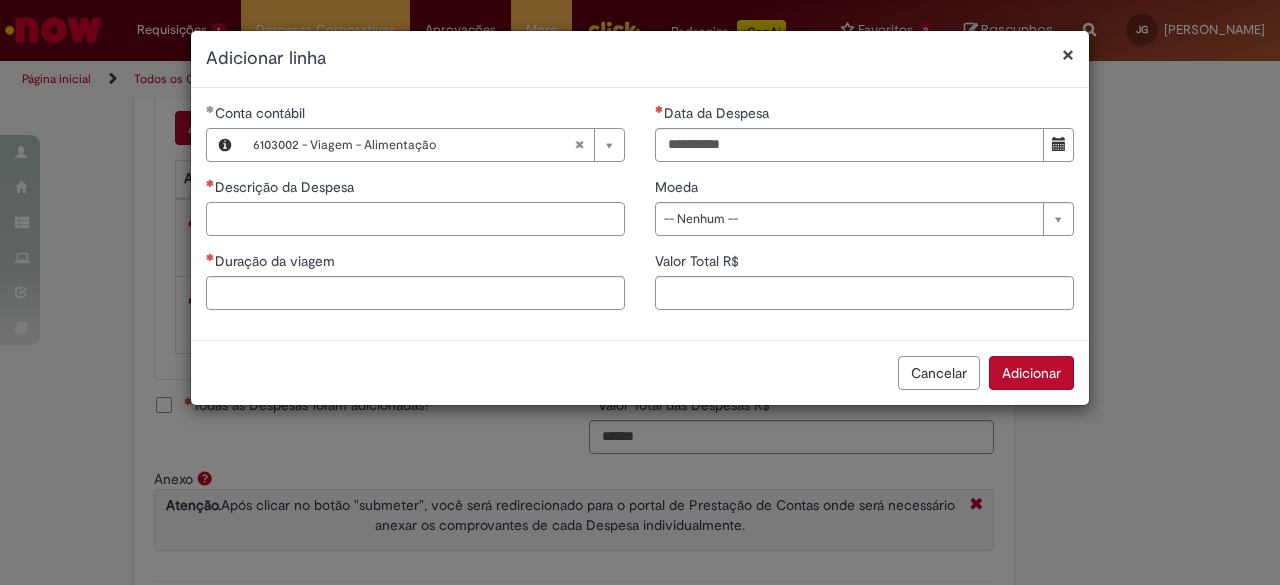 paste on "**********" 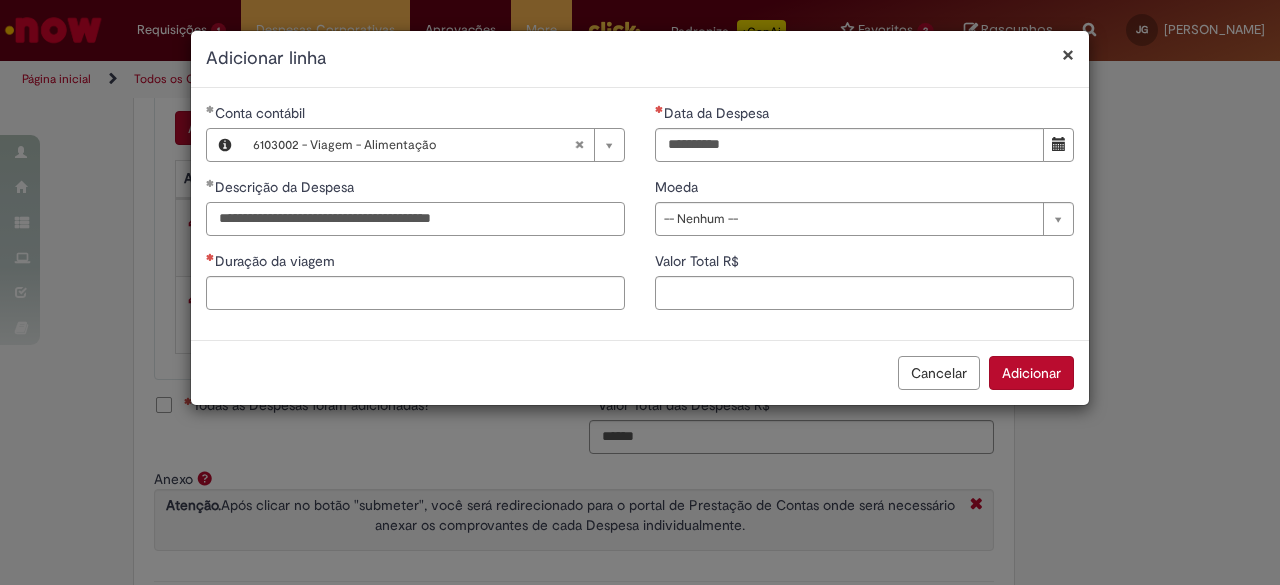 type on "**********" 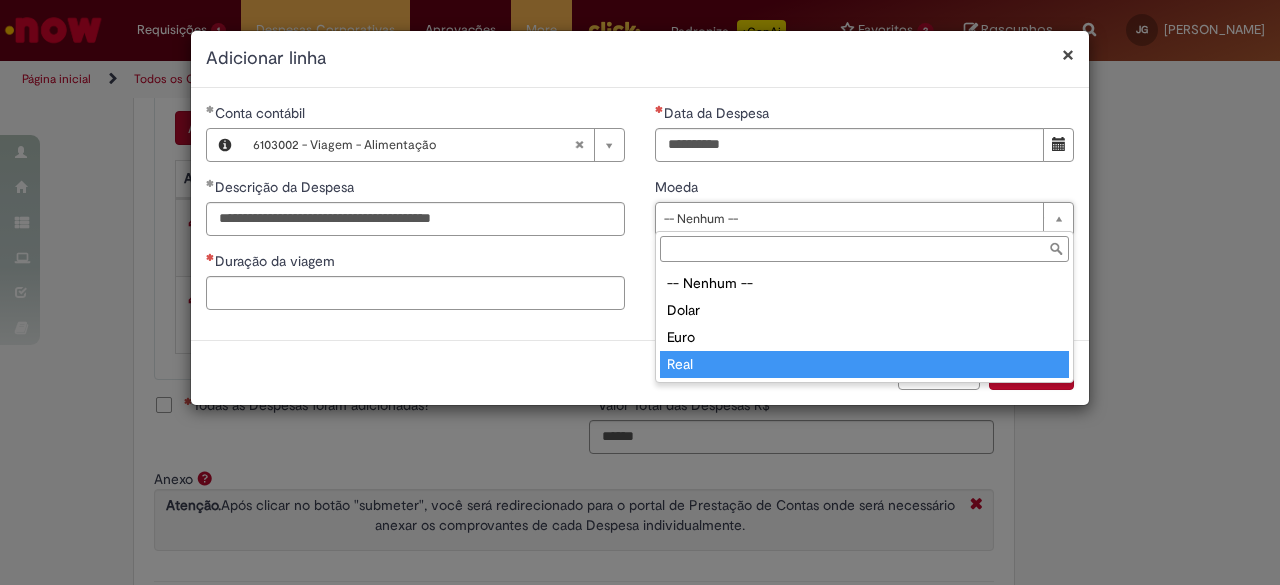 type on "****" 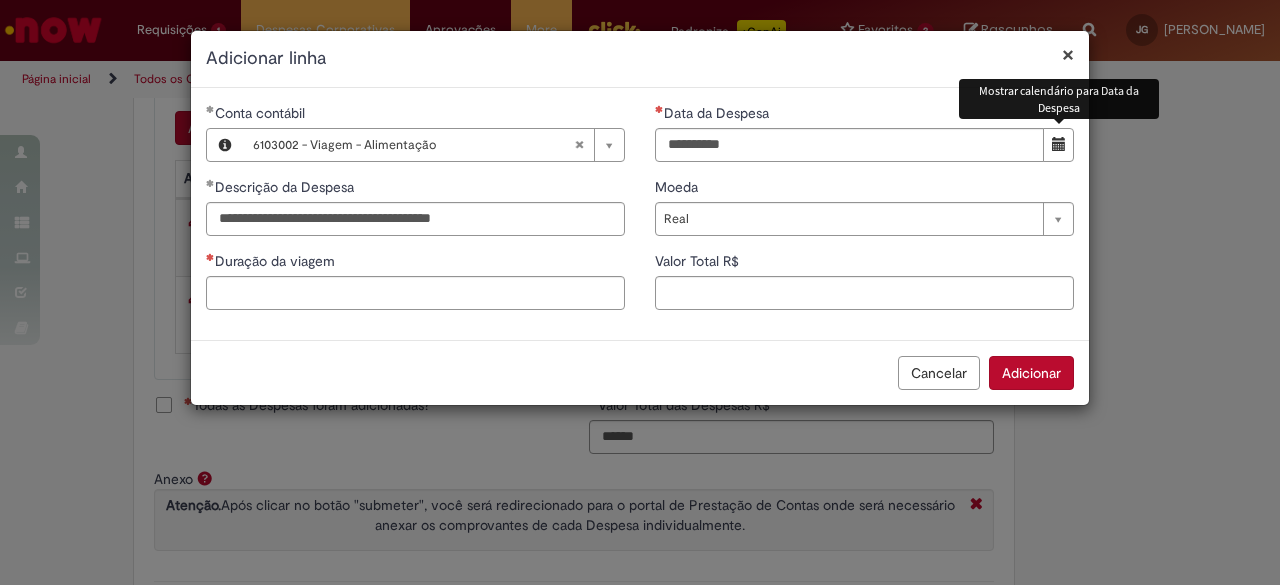 click at bounding box center (1058, 145) 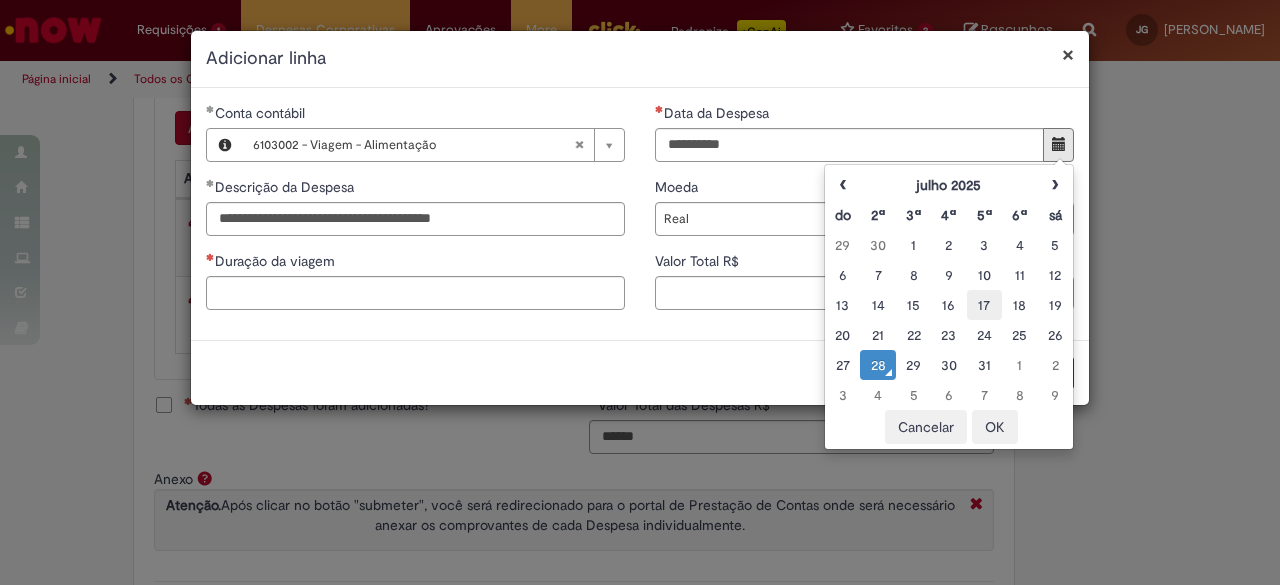 click on "17" at bounding box center (984, 305) 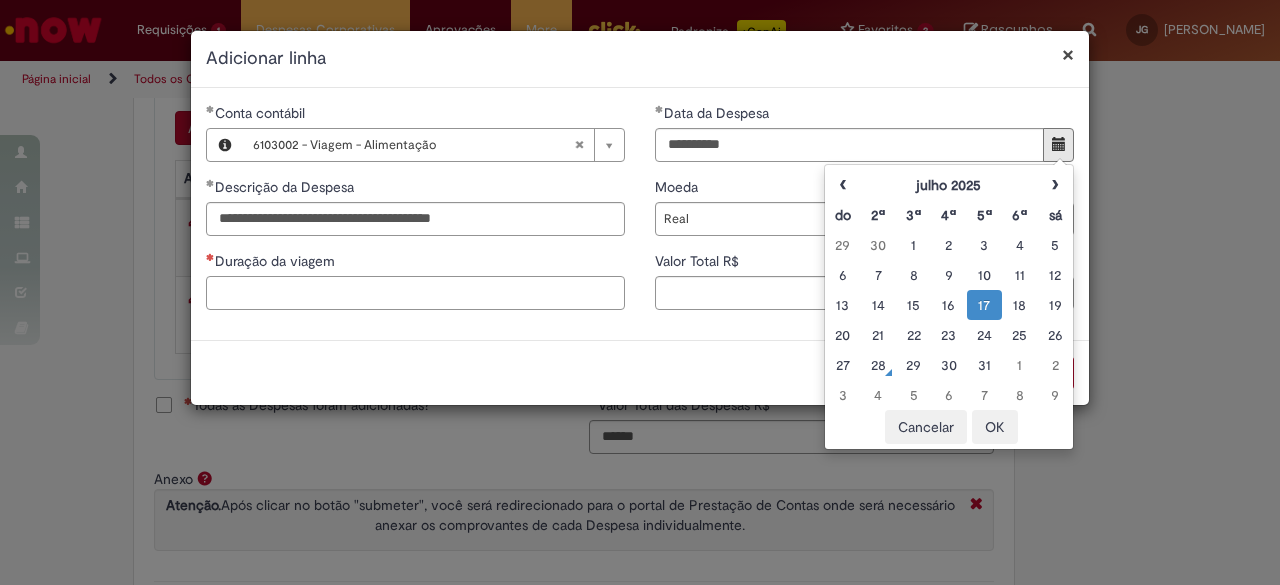 click on "Duração da viagem" at bounding box center [415, 293] 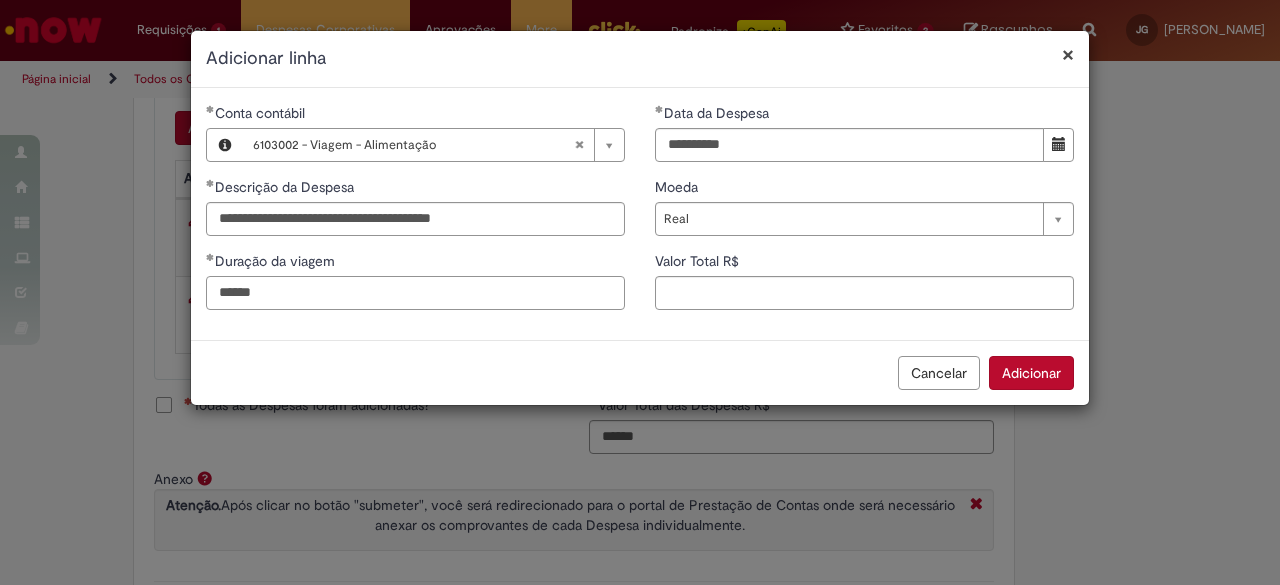 type on "******" 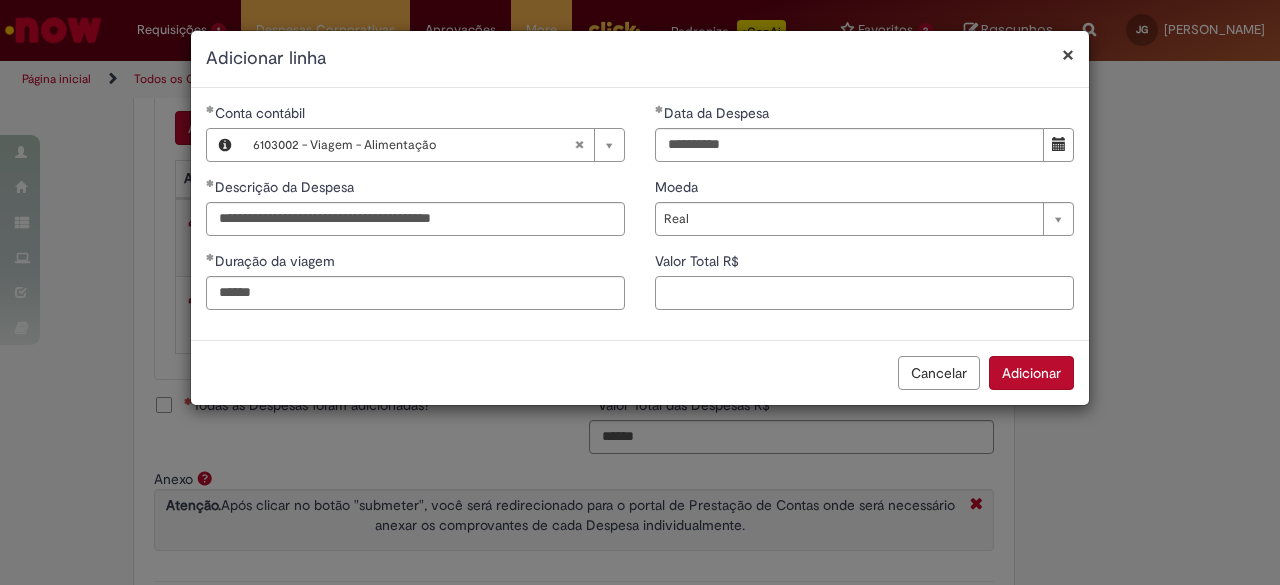 click on "Valor Total R$" at bounding box center (864, 293) 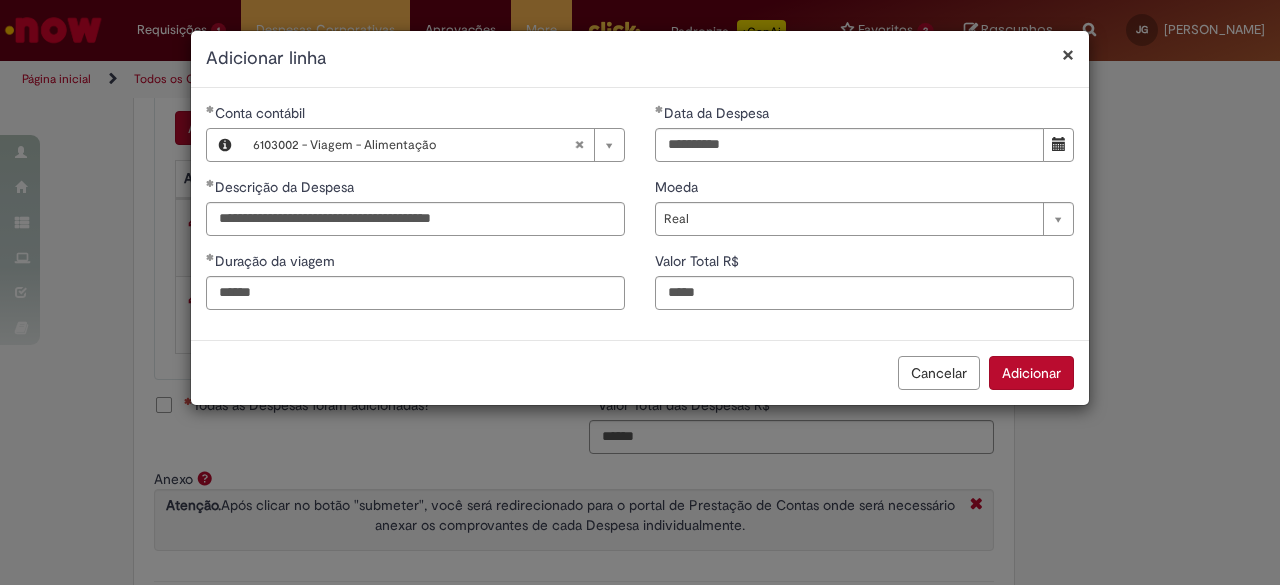 type on "****" 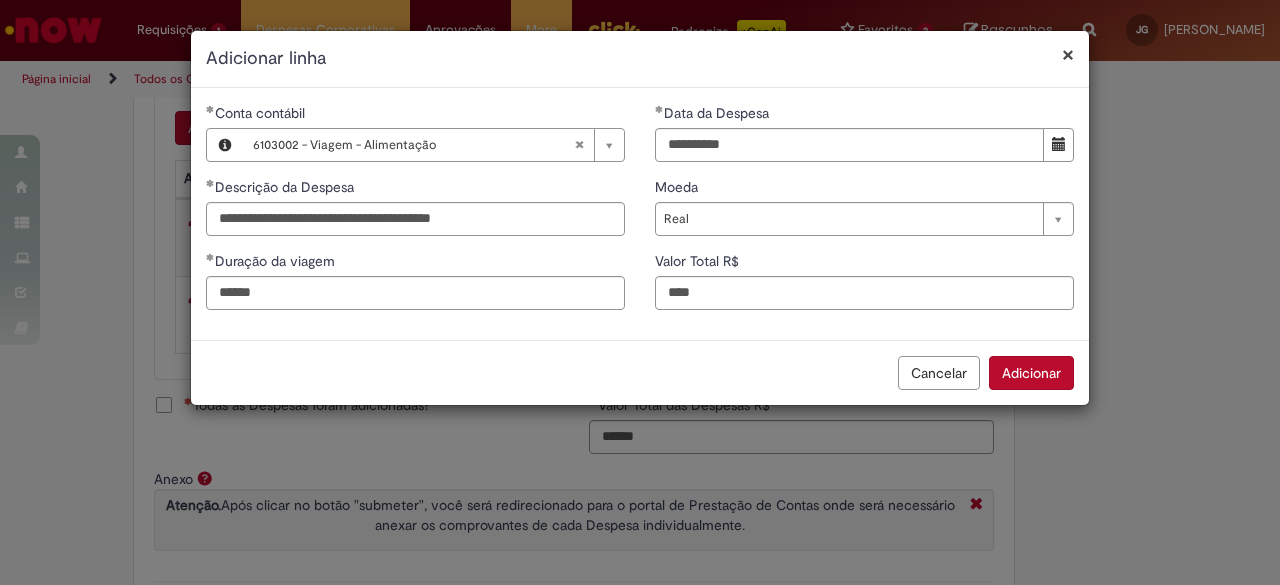 click on "Adicionar" at bounding box center [1031, 373] 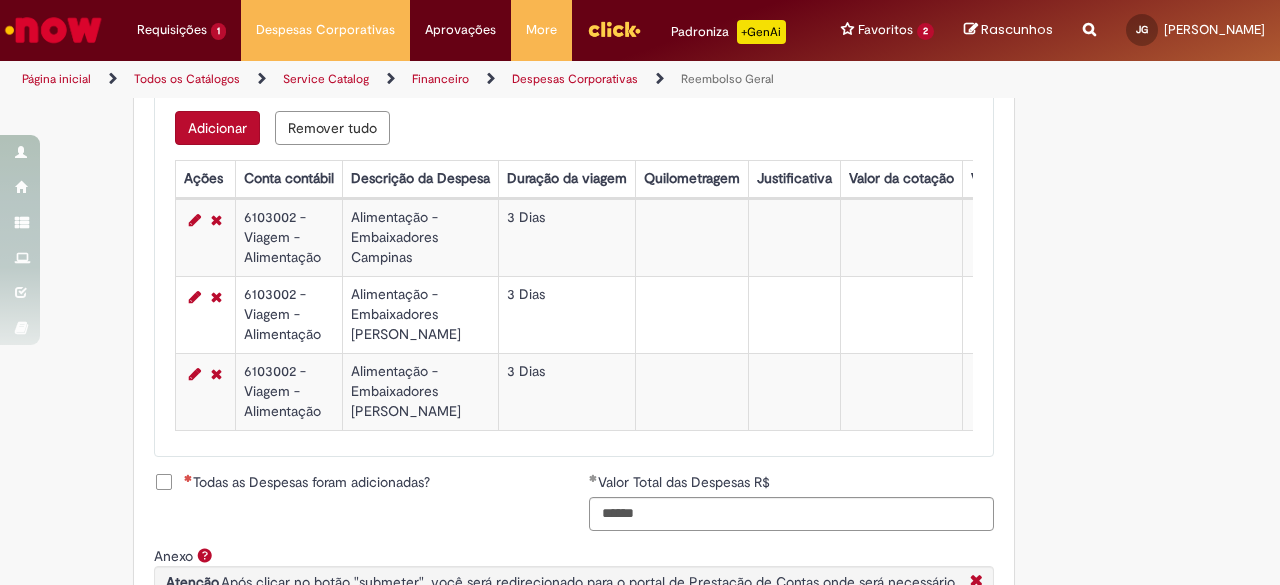 click on "Adicionar" at bounding box center [217, 128] 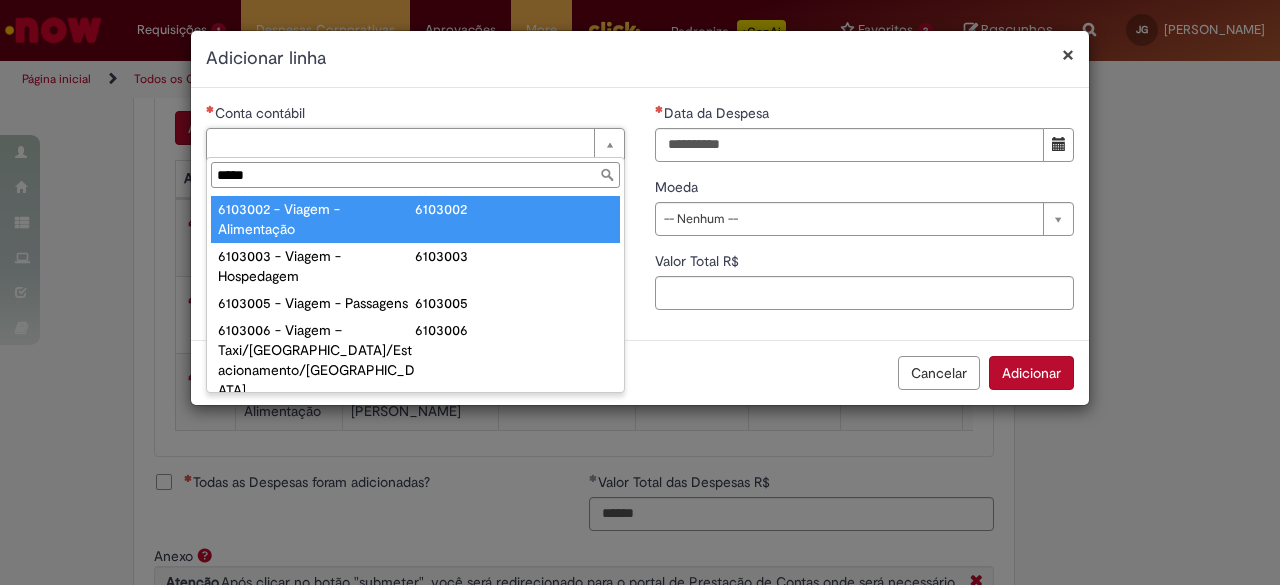 type on "*****" 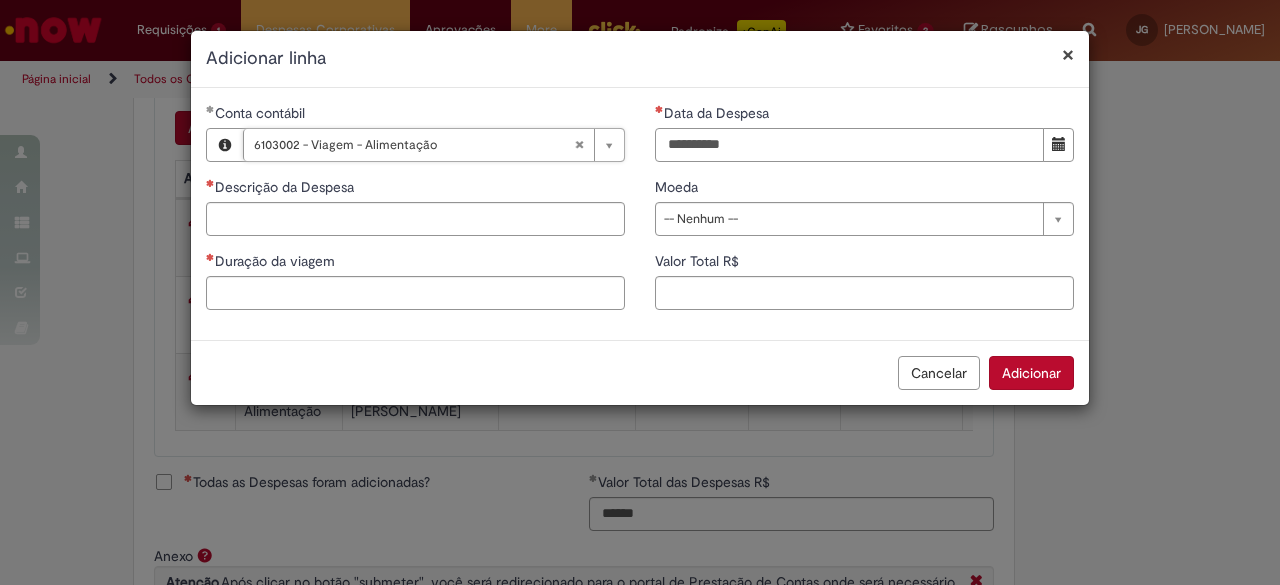 click on "Data da Despesa" at bounding box center [849, 145] 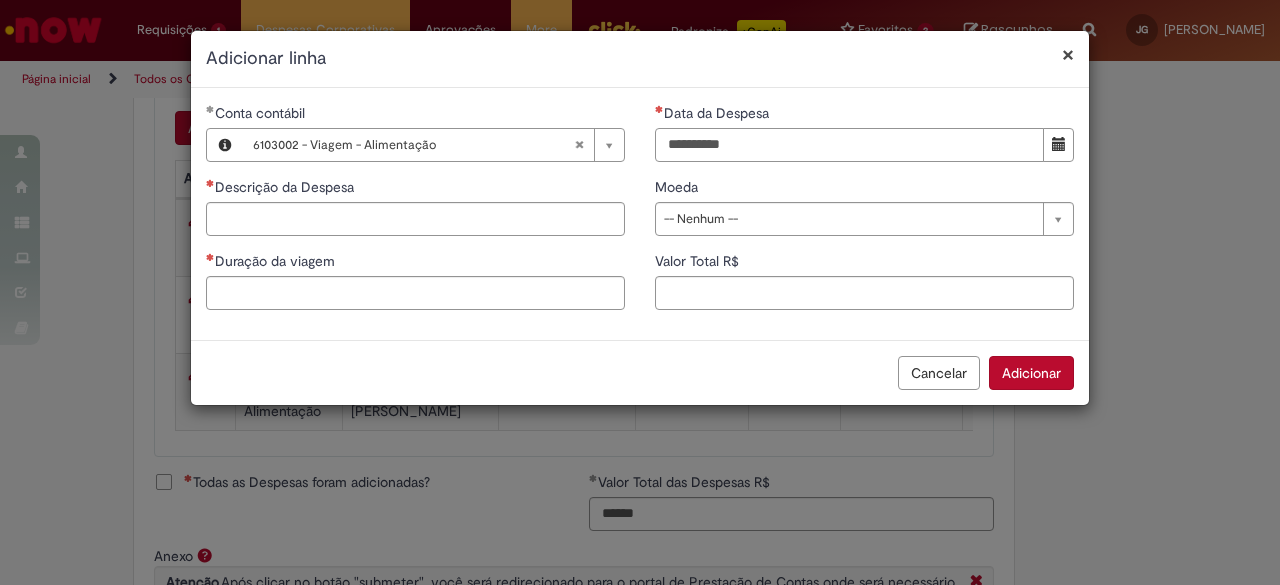 type on "**********" 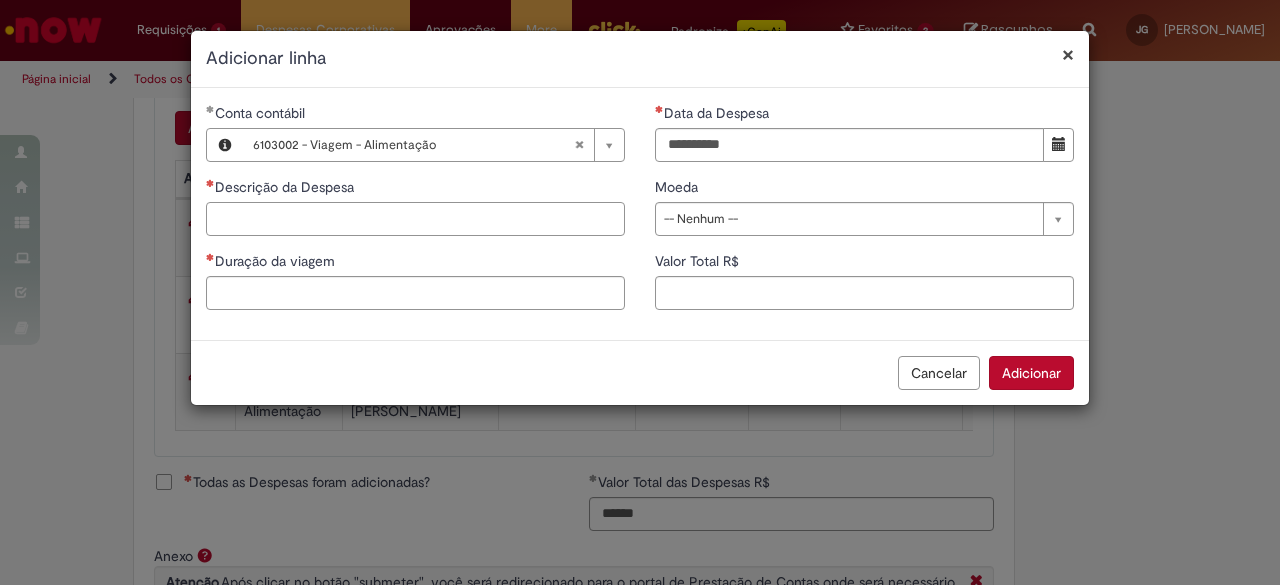 click on "Descrição da Despesa" at bounding box center [415, 219] 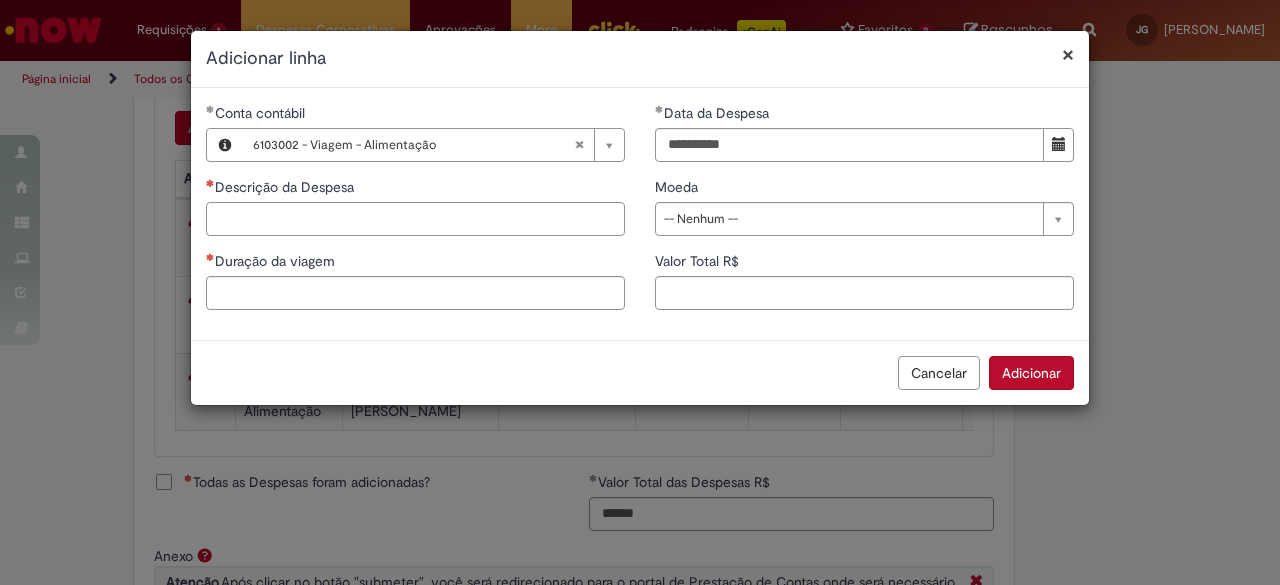 paste on "**********" 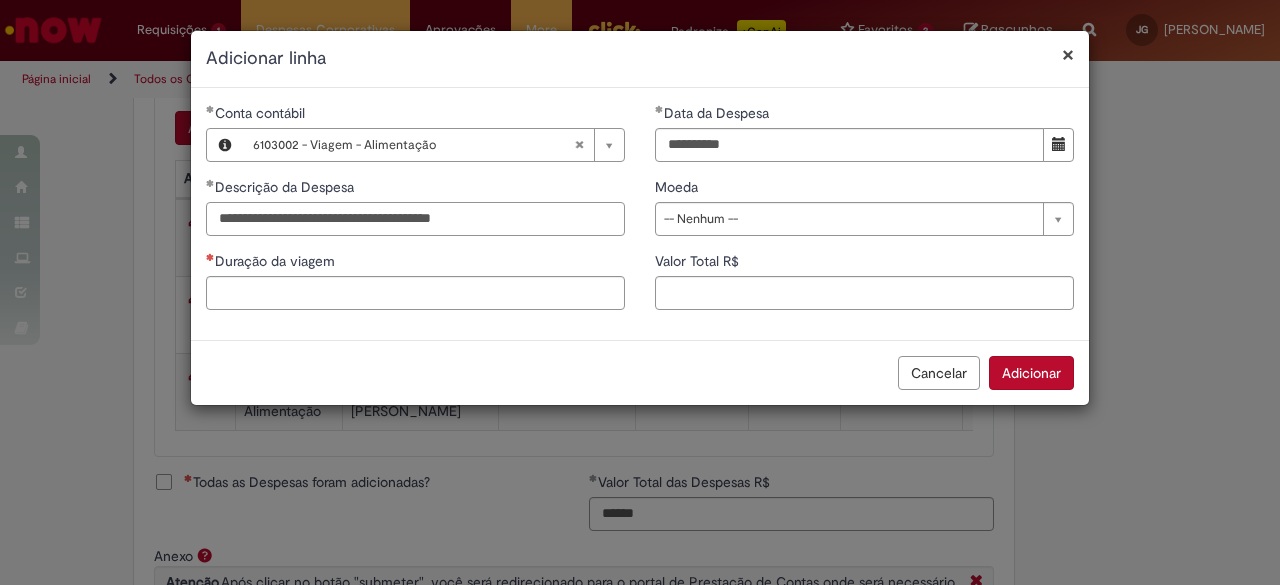type on "**********" 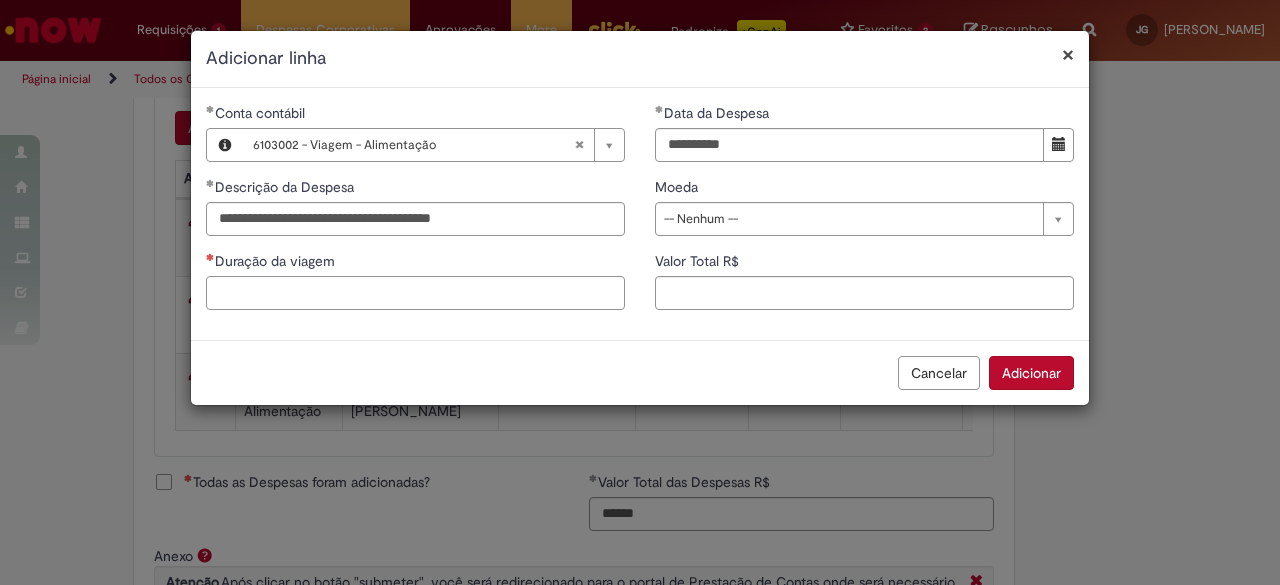 click on "Duração da viagem" at bounding box center [415, 293] 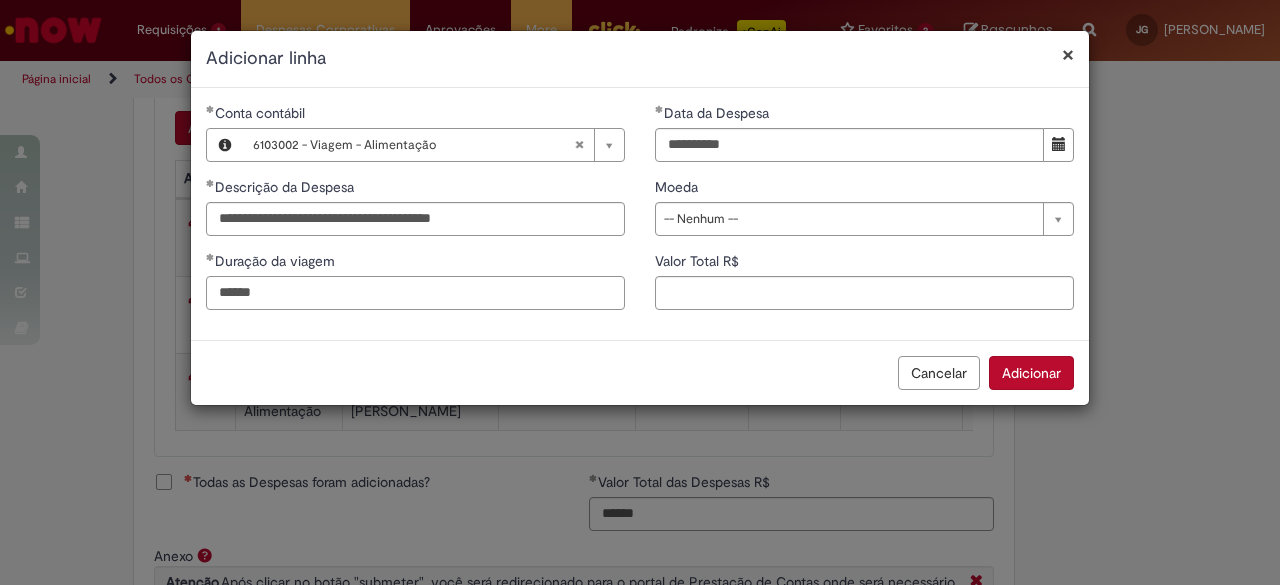 type on "******" 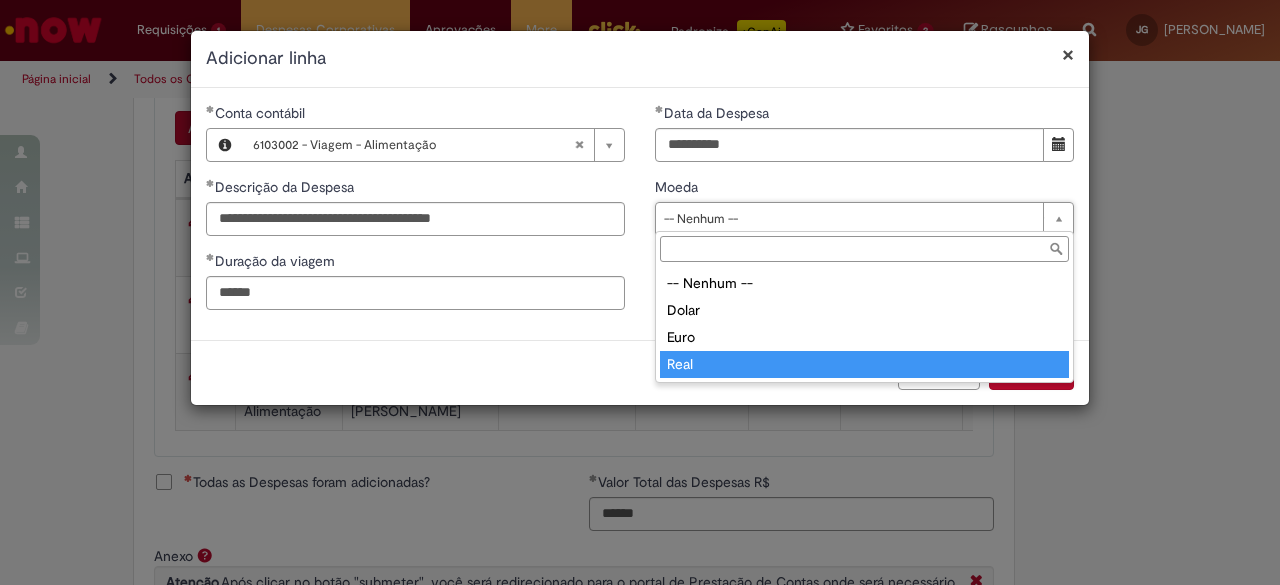 type on "****" 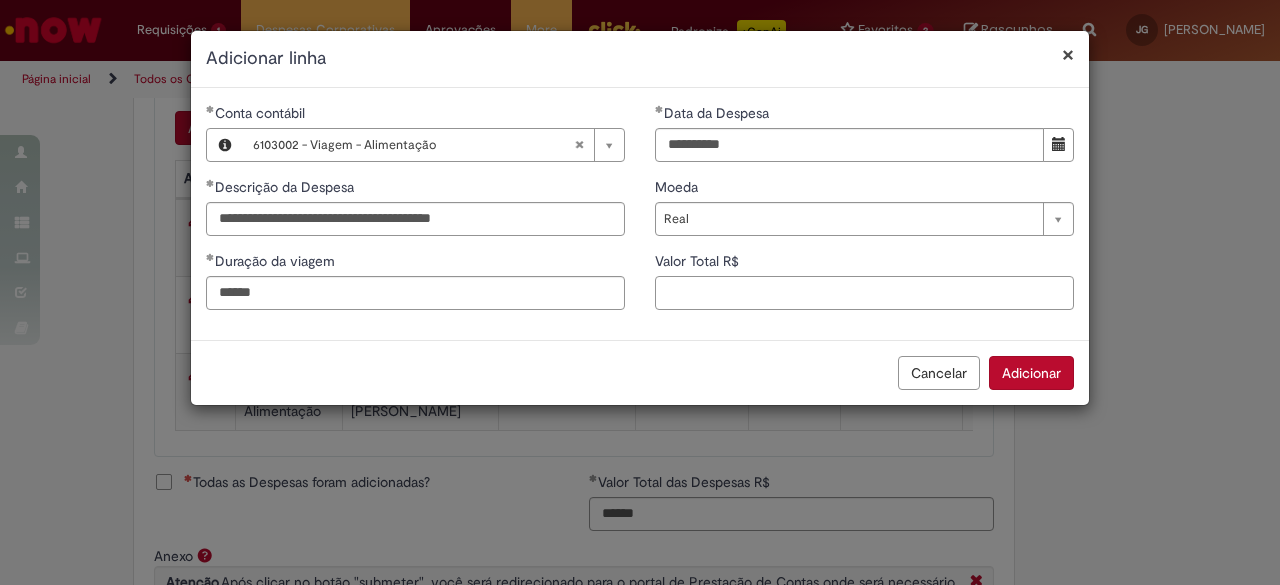 click on "Valor Total R$" at bounding box center (864, 293) 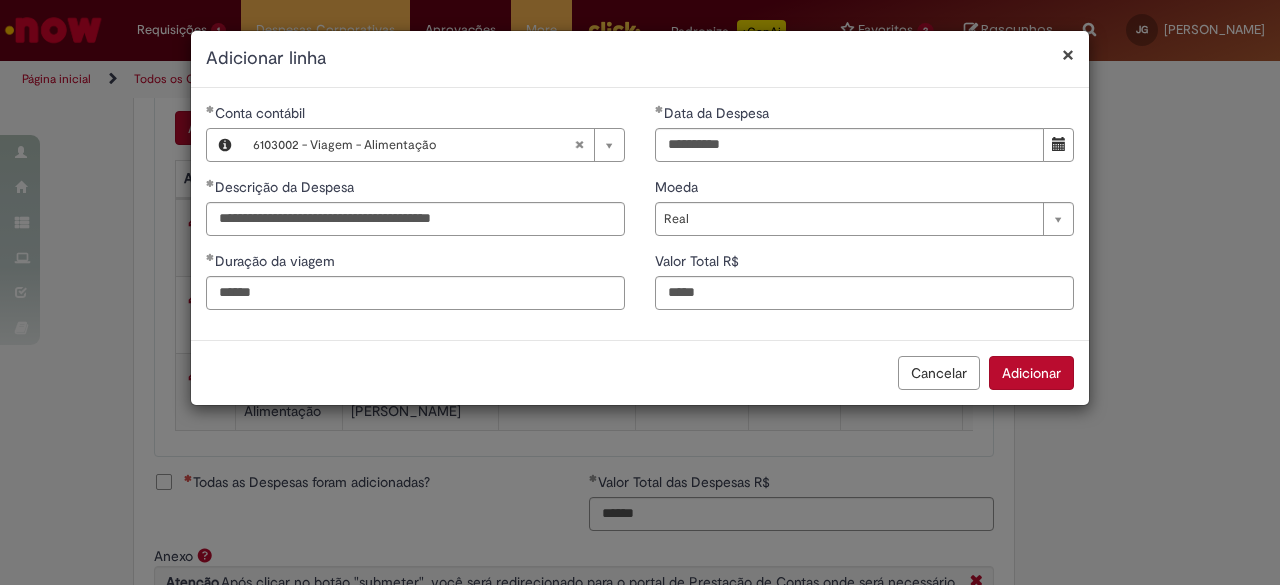 type on "**" 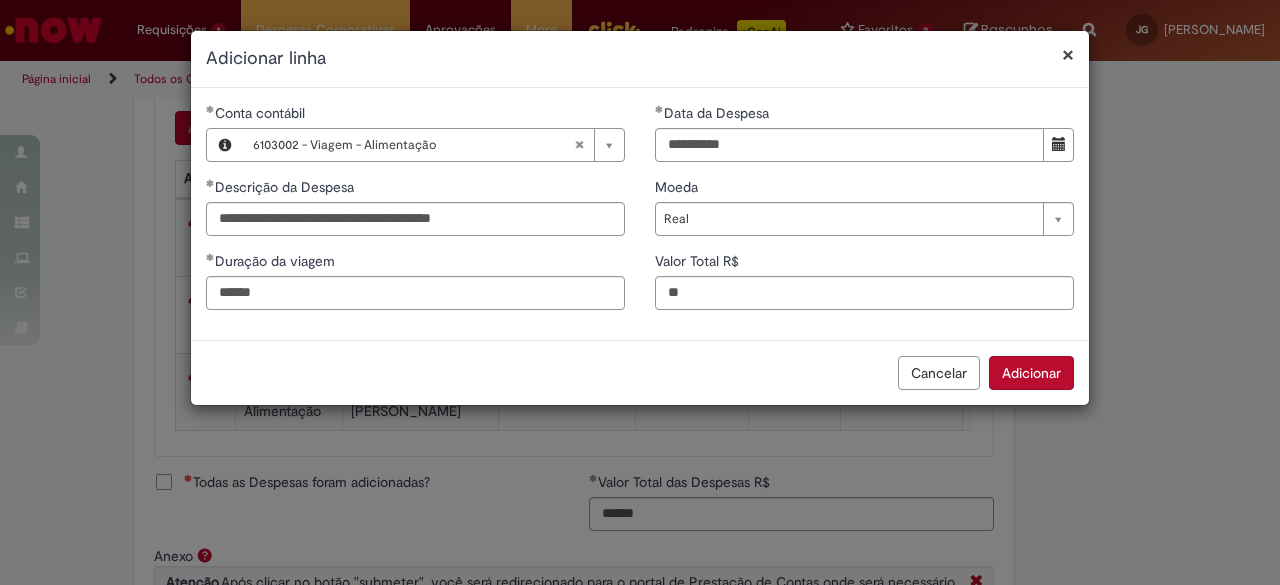click on "Adicionar" at bounding box center [1031, 373] 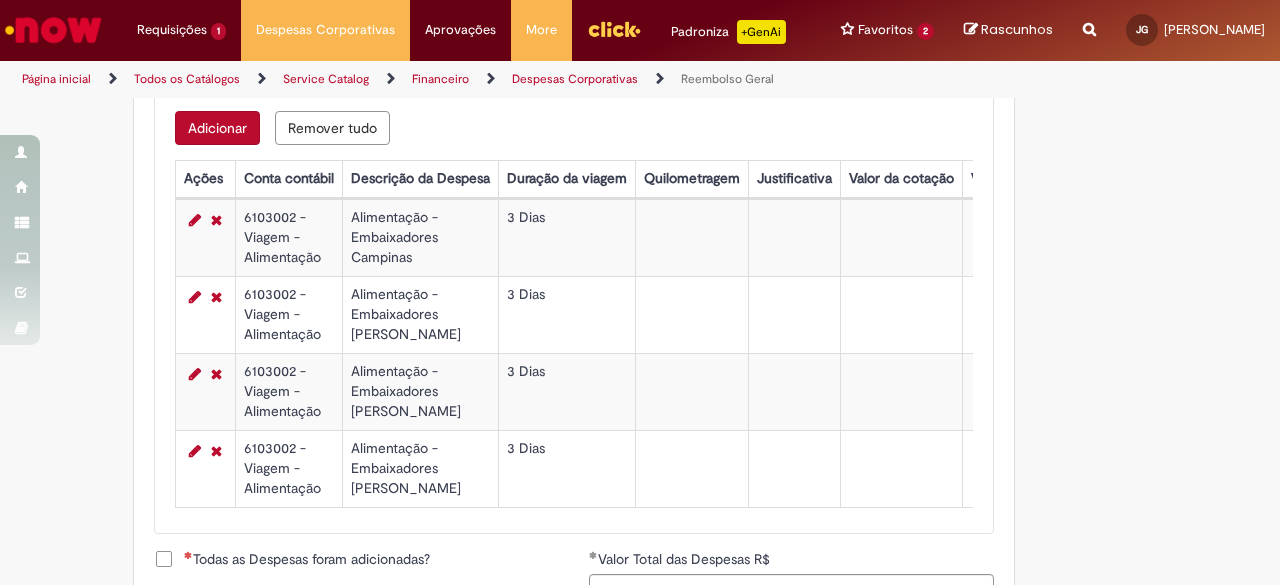 click on "Adicionar" at bounding box center (217, 128) 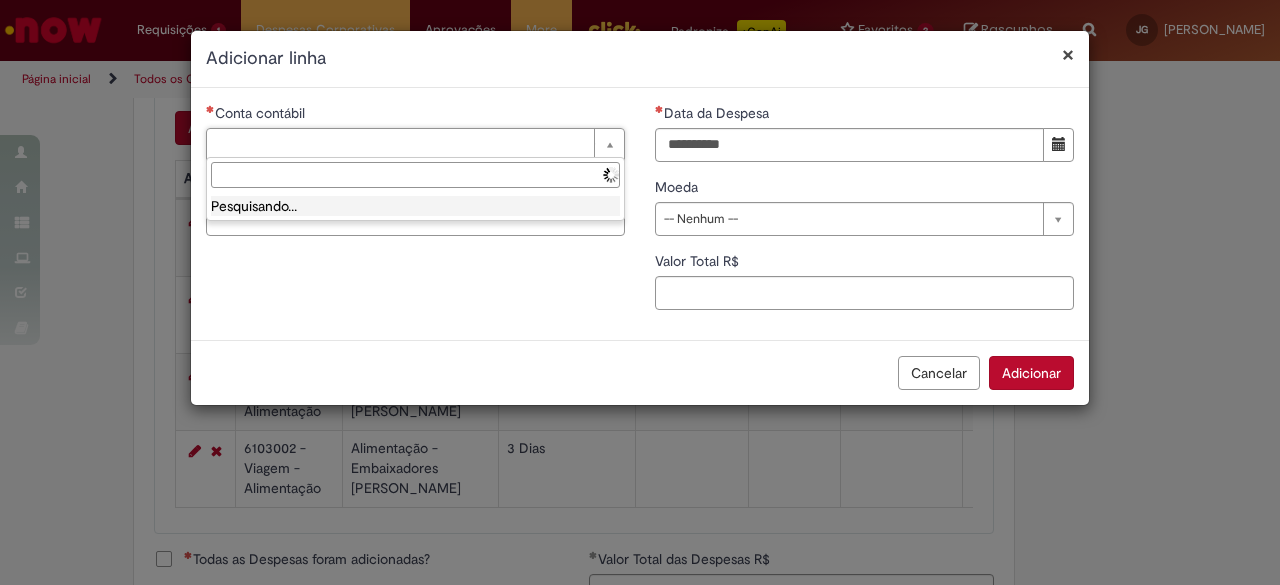 type on "*" 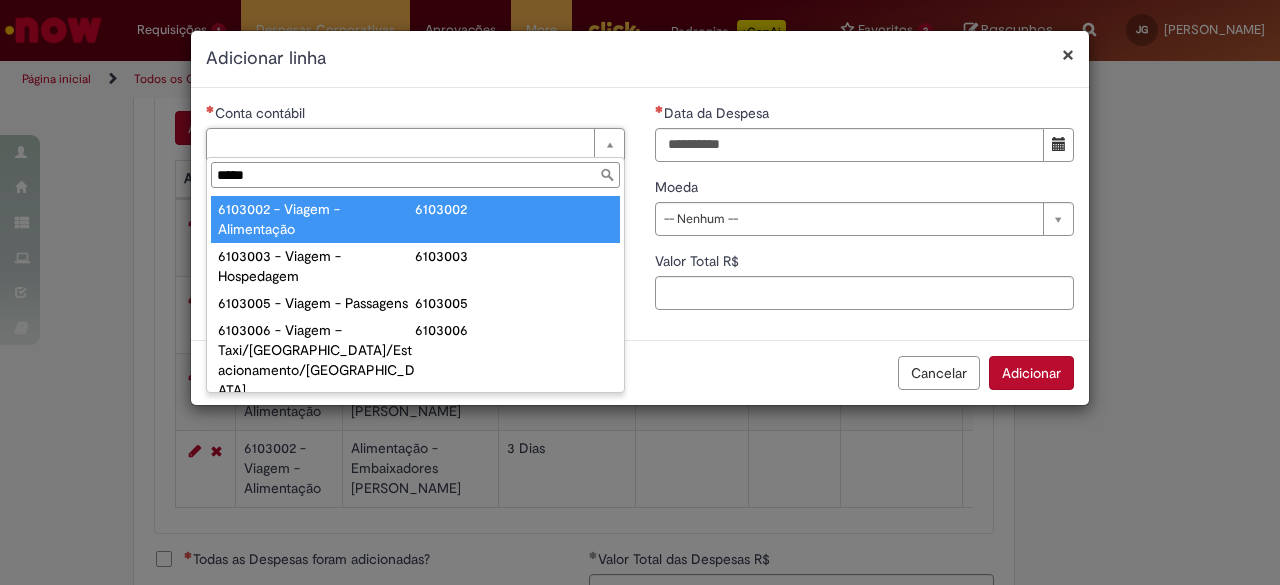 type on "*****" 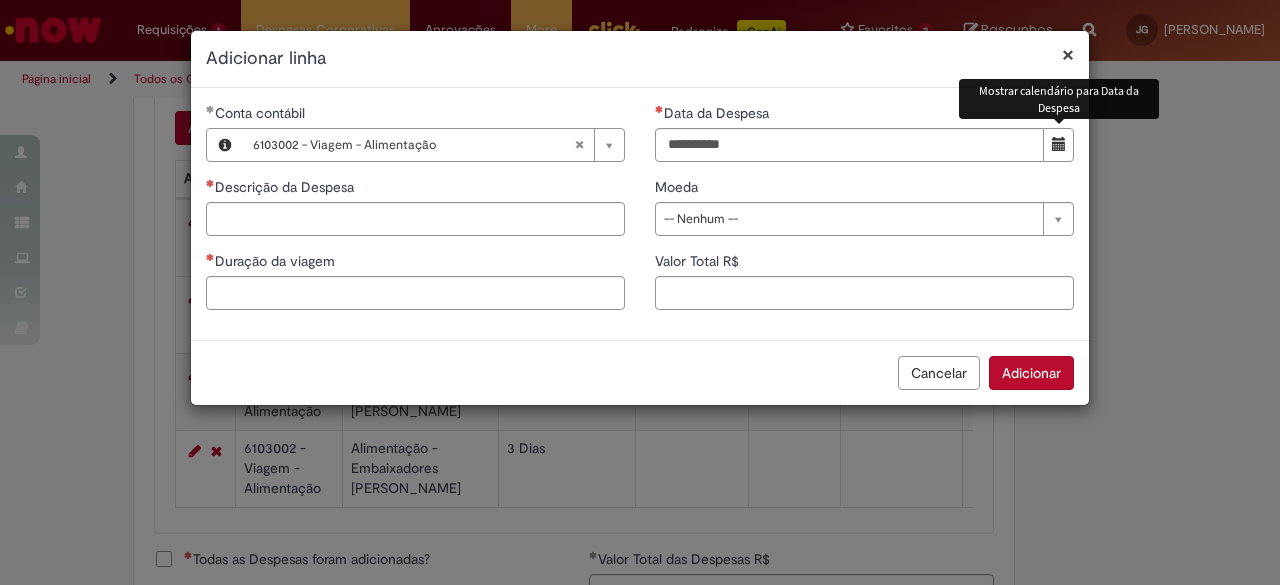 click at bounding box center [1059, 144] 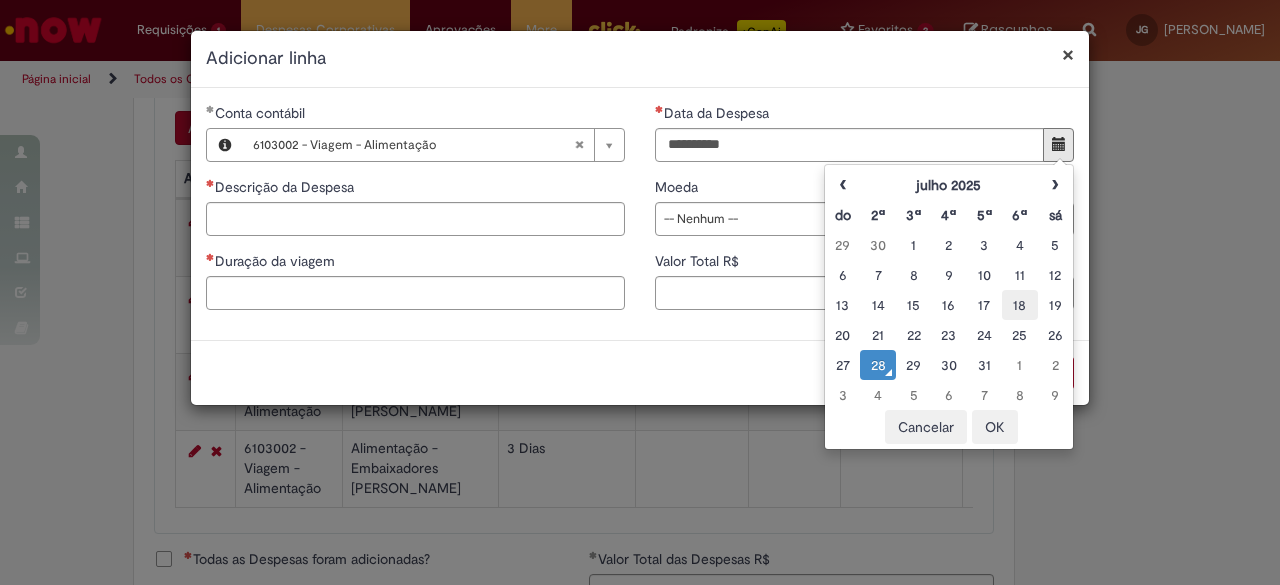 click on "18" at bounding box center [1019, 305] 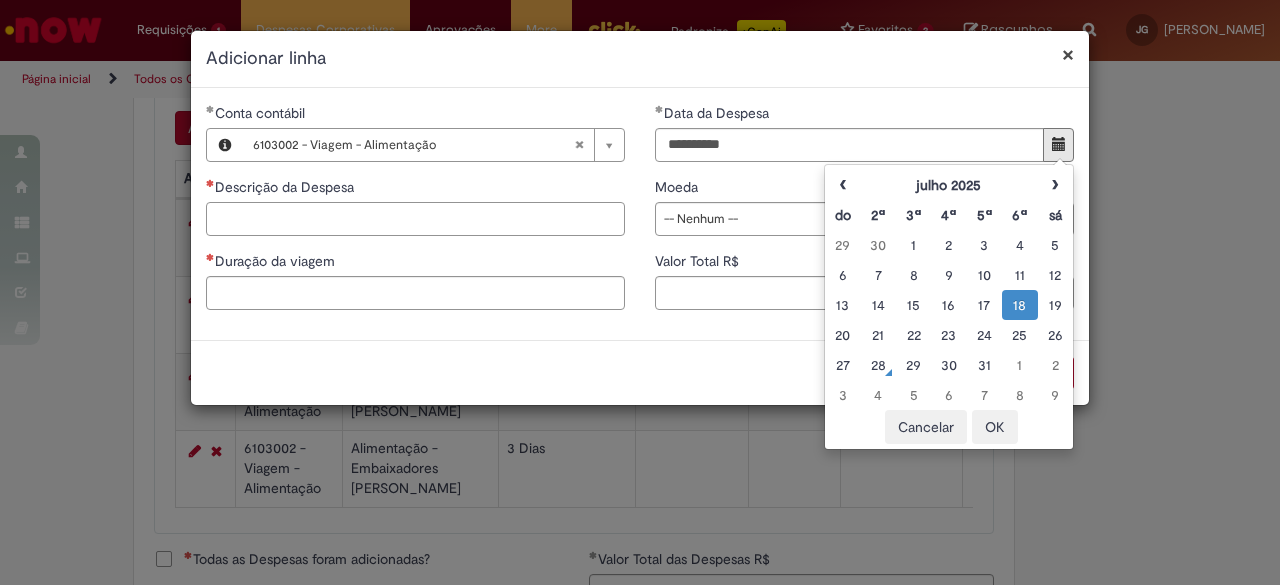 click on "Descrição da Despesa" at bounding box center (415, 219) 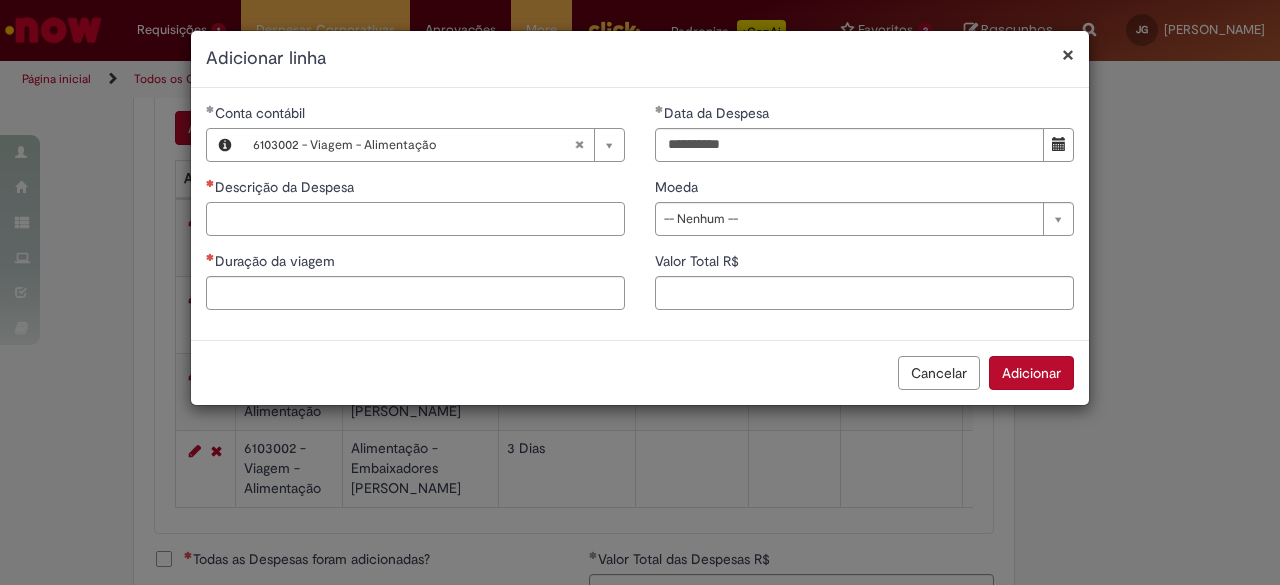paste on "**********" 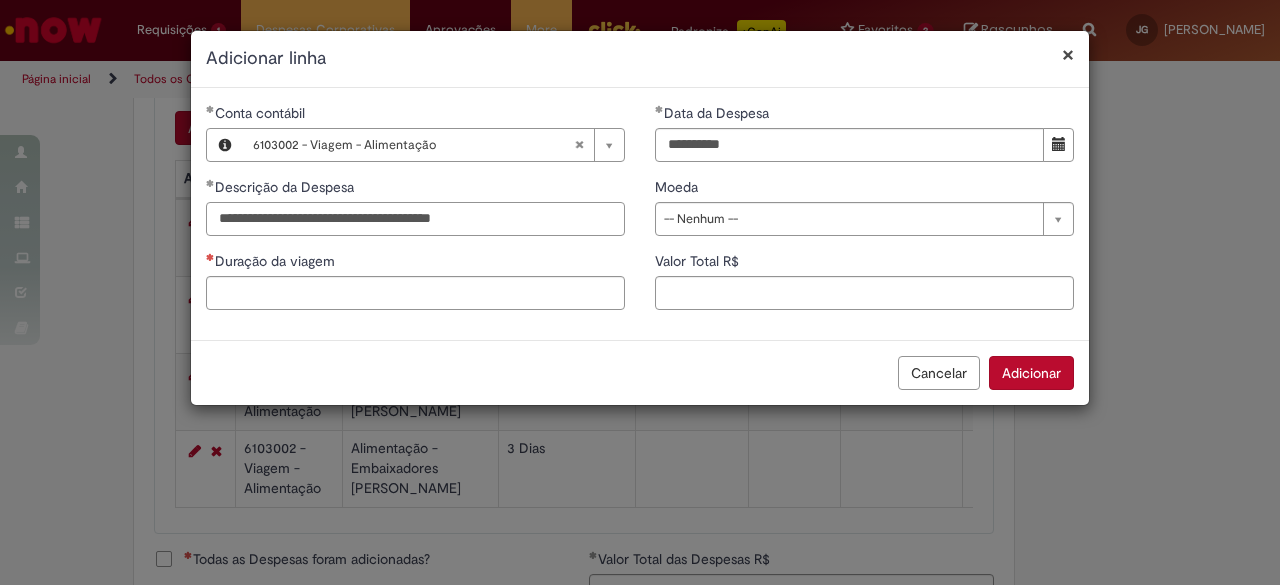 type on "**********" 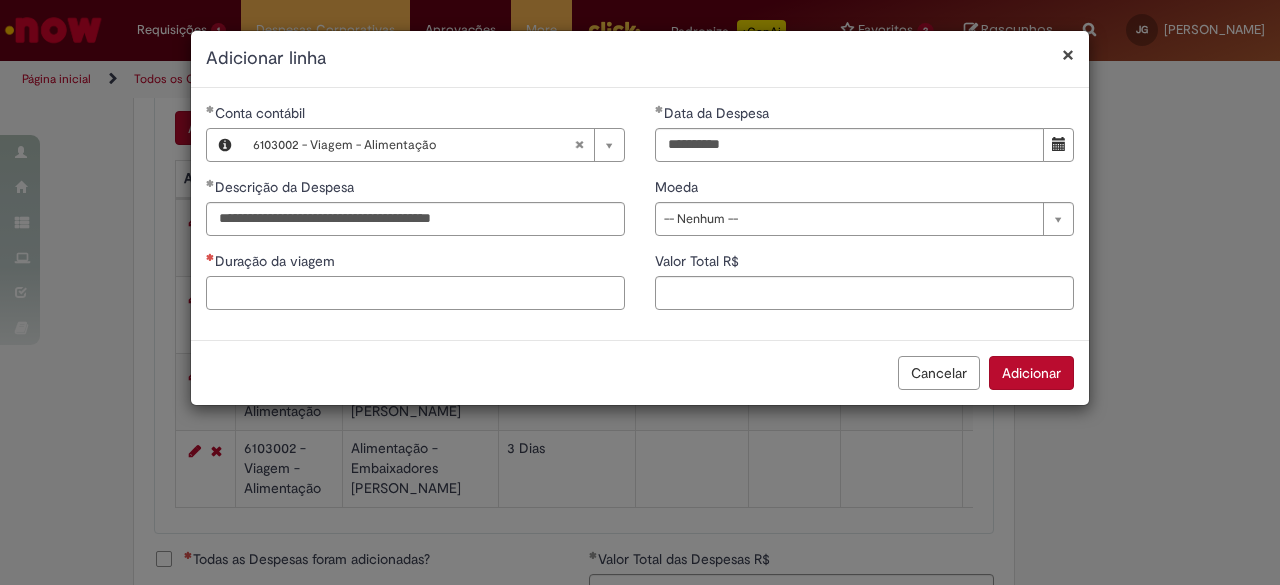 click on "Duração da viagem" at bounding box center (415, 293) 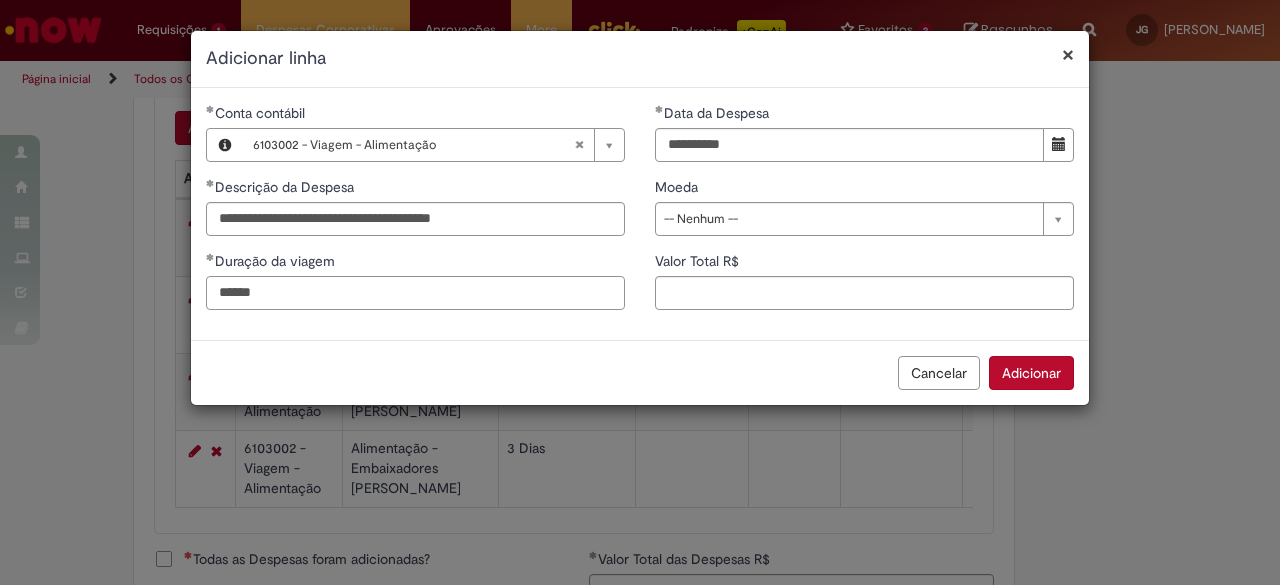 type on "******" 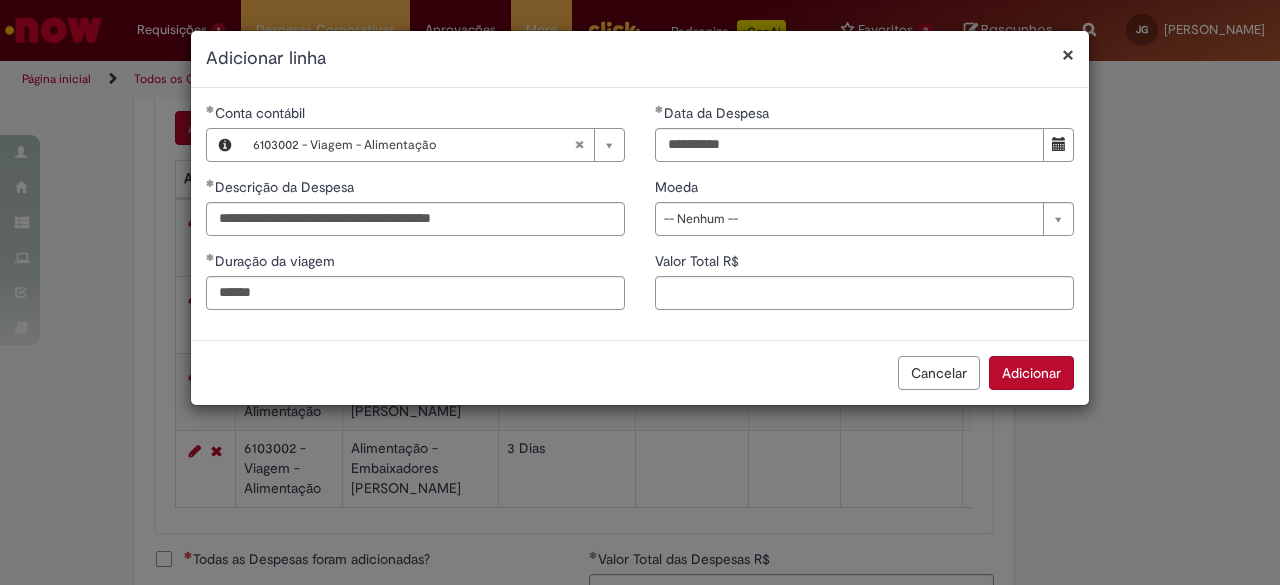 click on "**********" at bounding box center [864, 214] 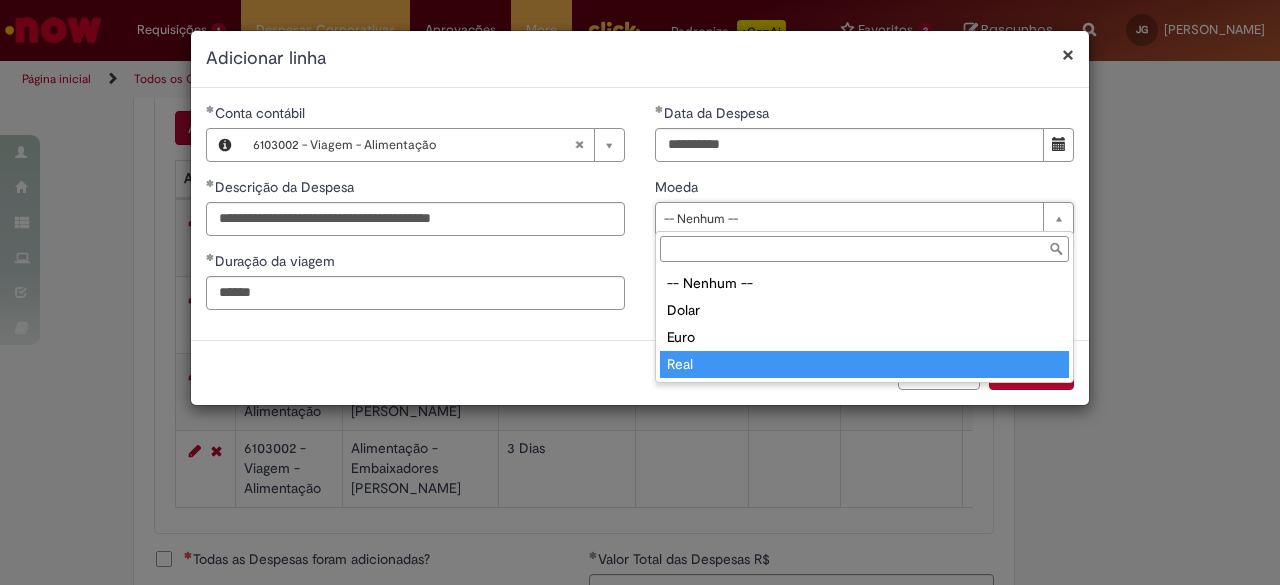 type on "****" 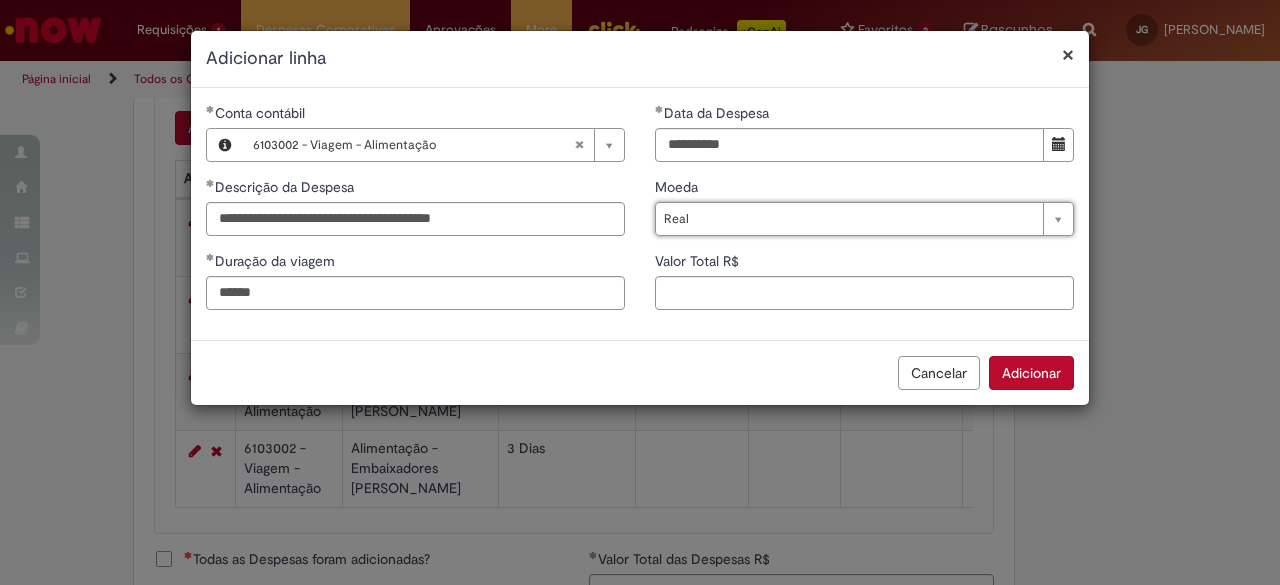 type on "*****" 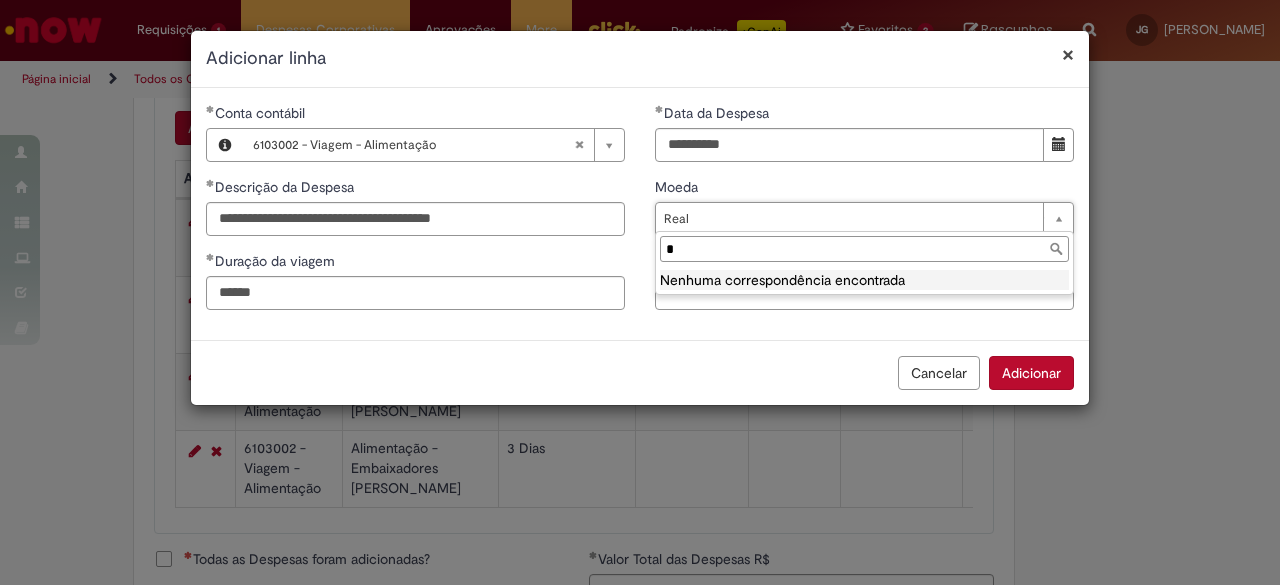 type on "****" 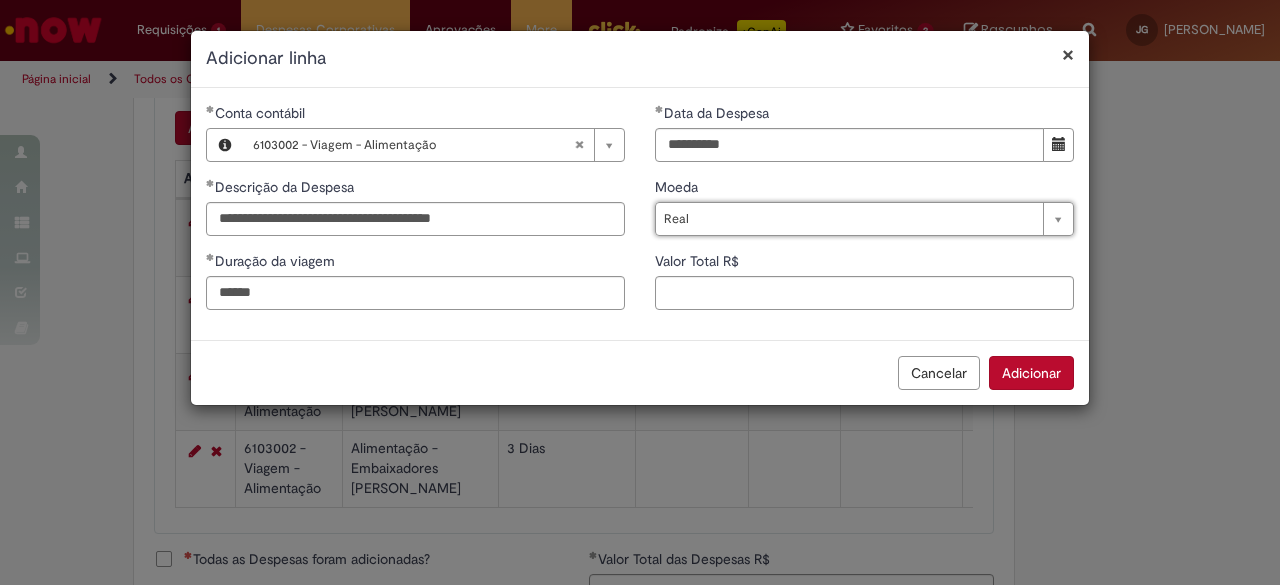 scroll, scrollTop: 0, scrollLeft: 0, axis: both 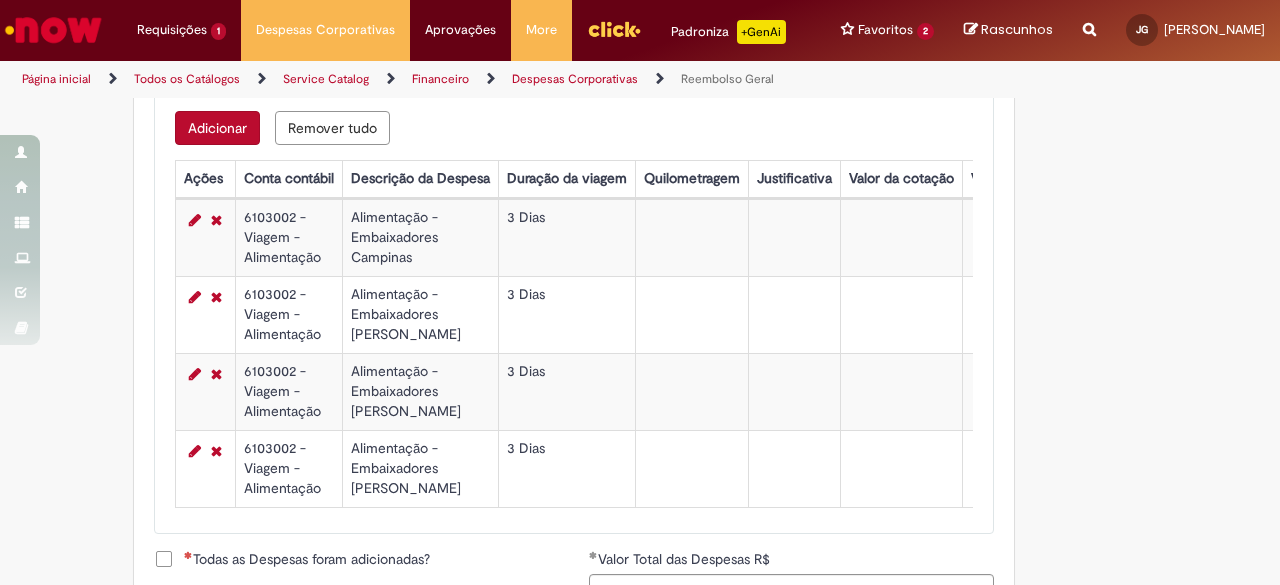 click on "Adicionar" at bounding box center [217, 128] 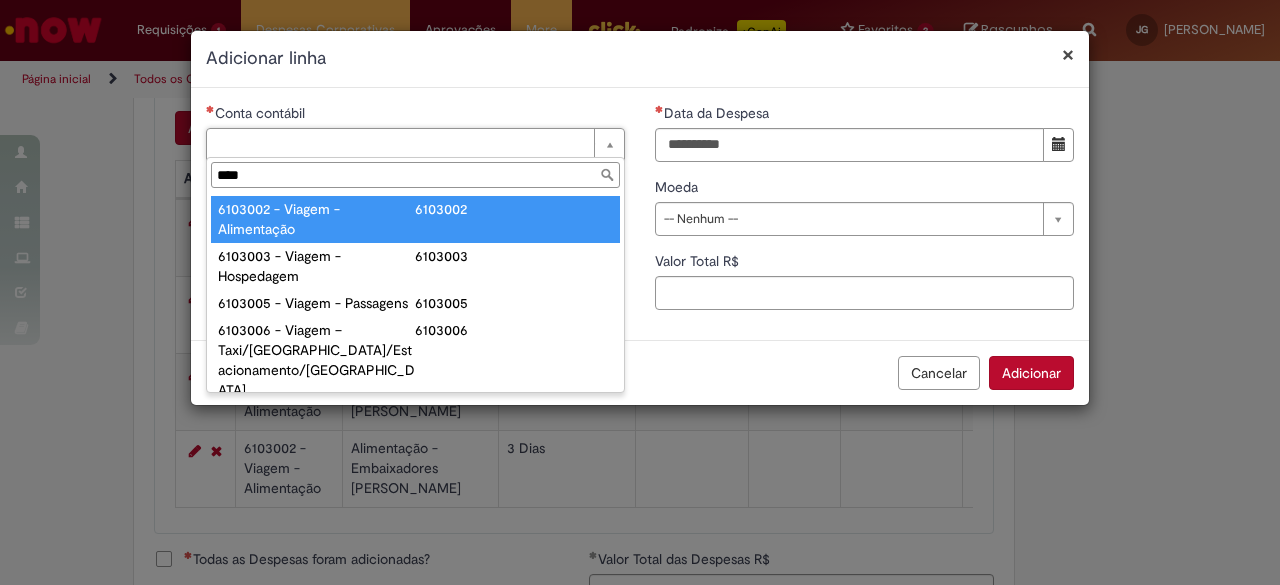 type on "****" 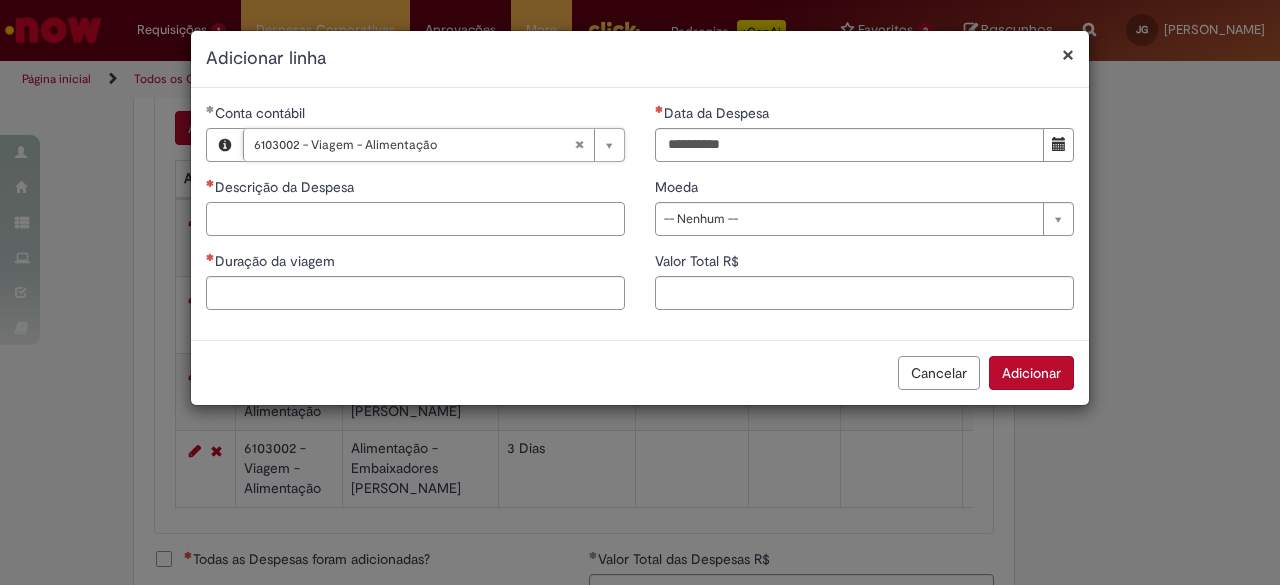 click on "Descrição da Despesa" at bounding box center (415, 219) 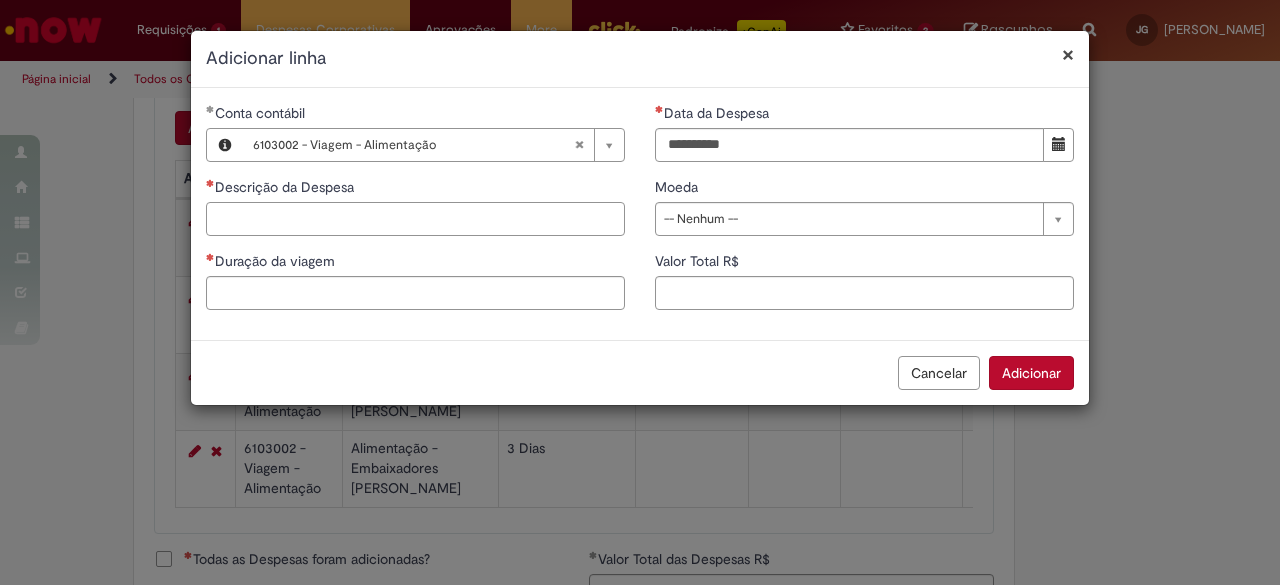 paste on "**********" 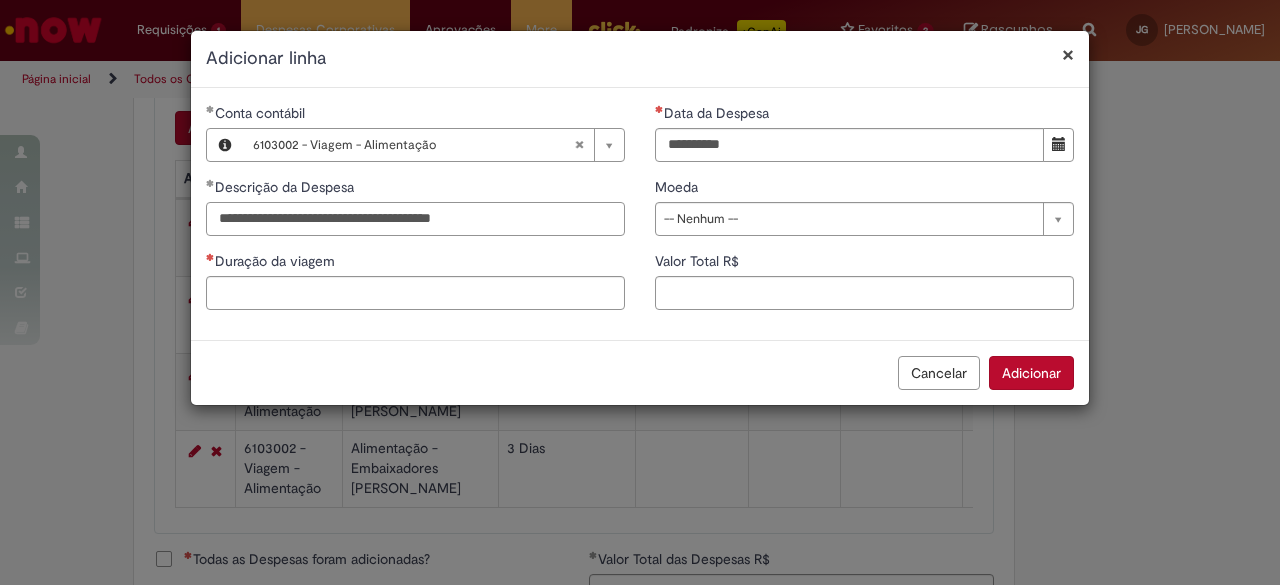 type on "**********" 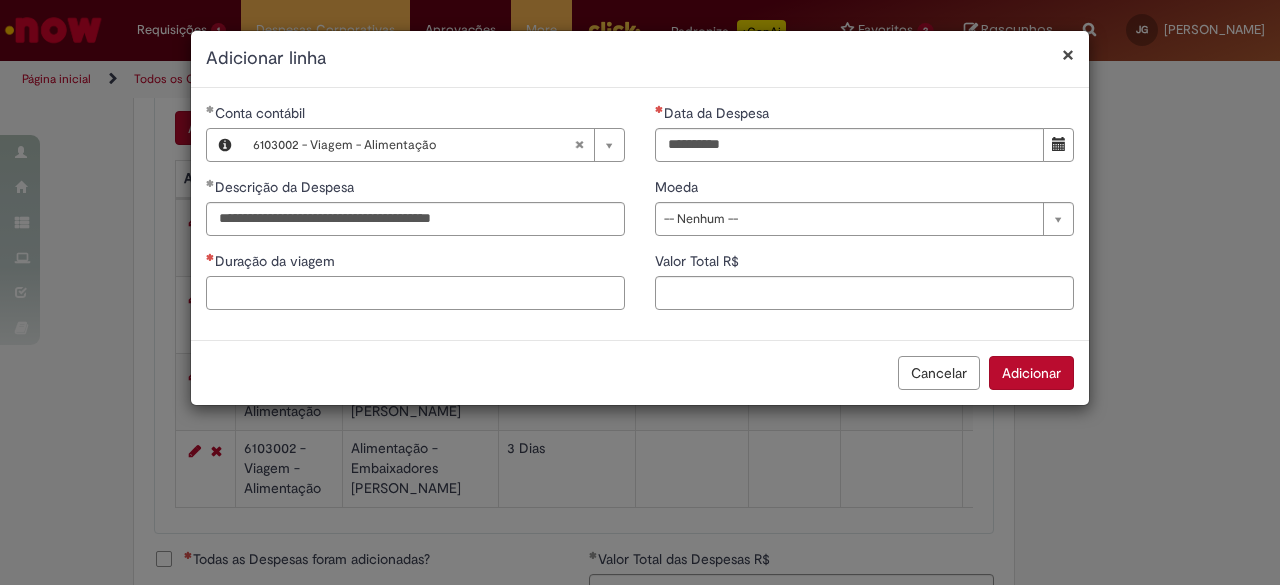 click on "Duração da viagem" at bounding box center [415, 293] 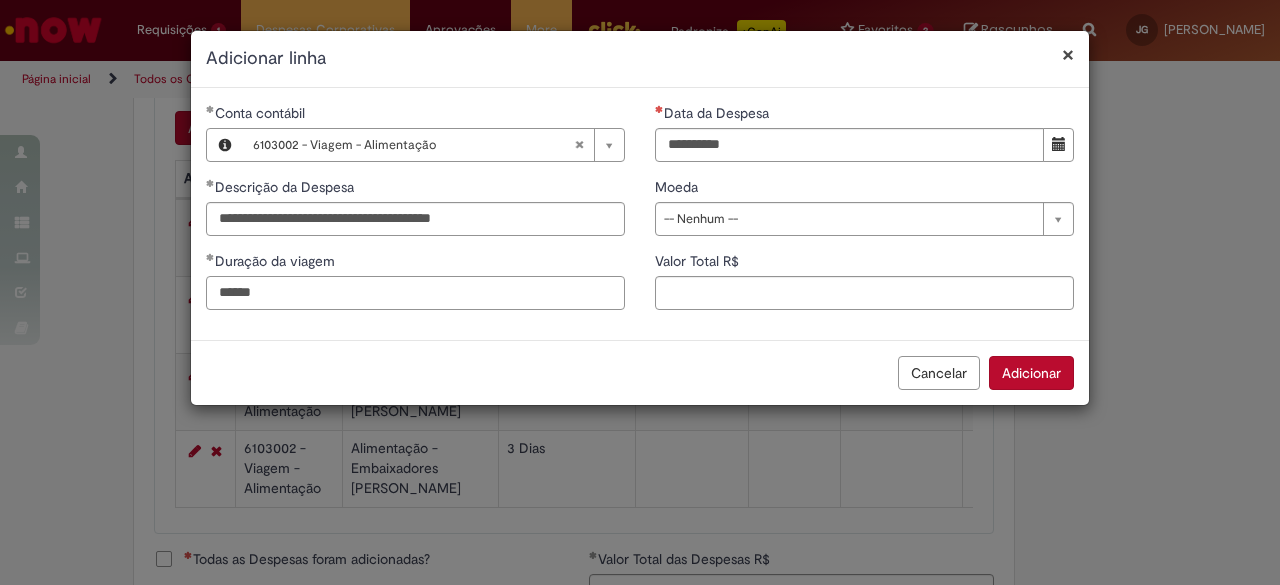 type on "******" 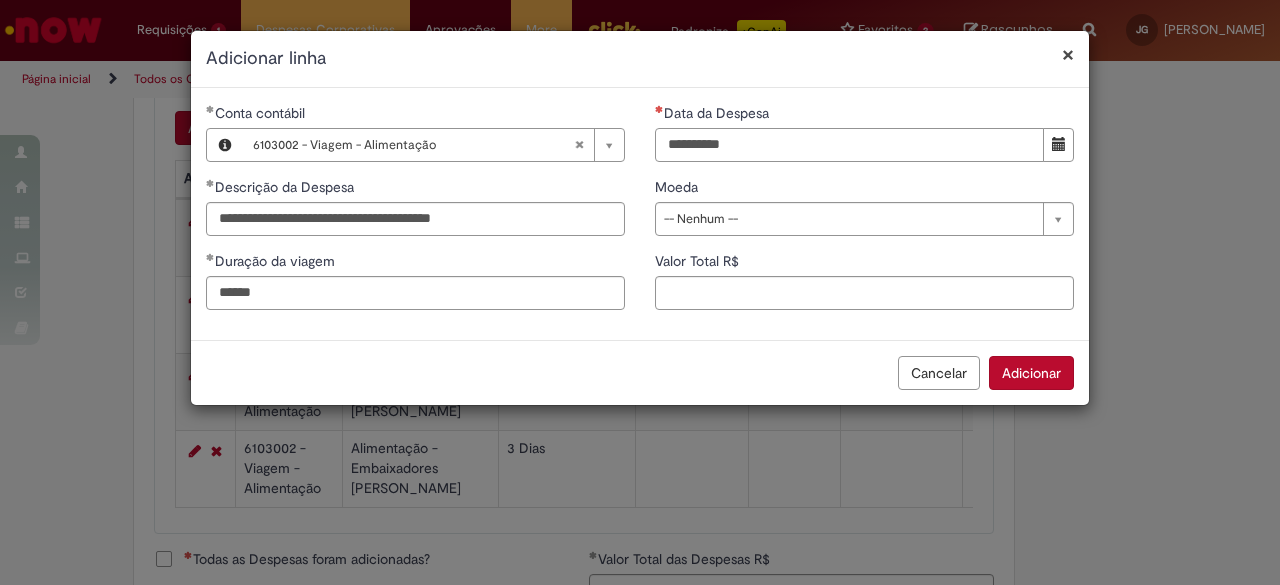 click on "Data da Despesa" at bounding box center (849, 145) 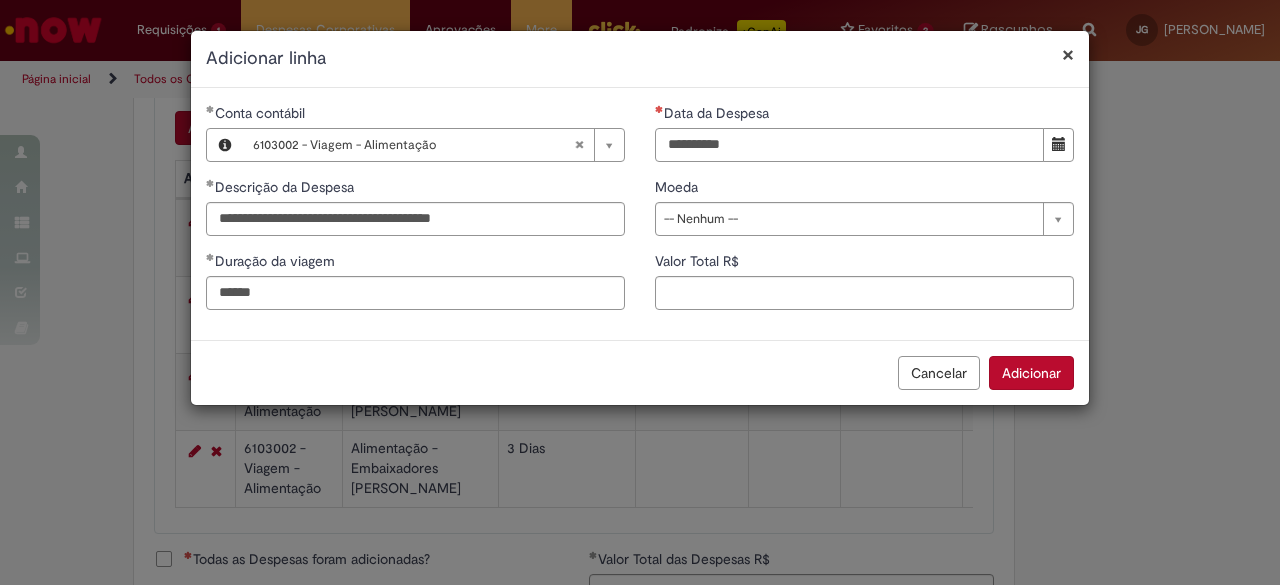 type on "**********" 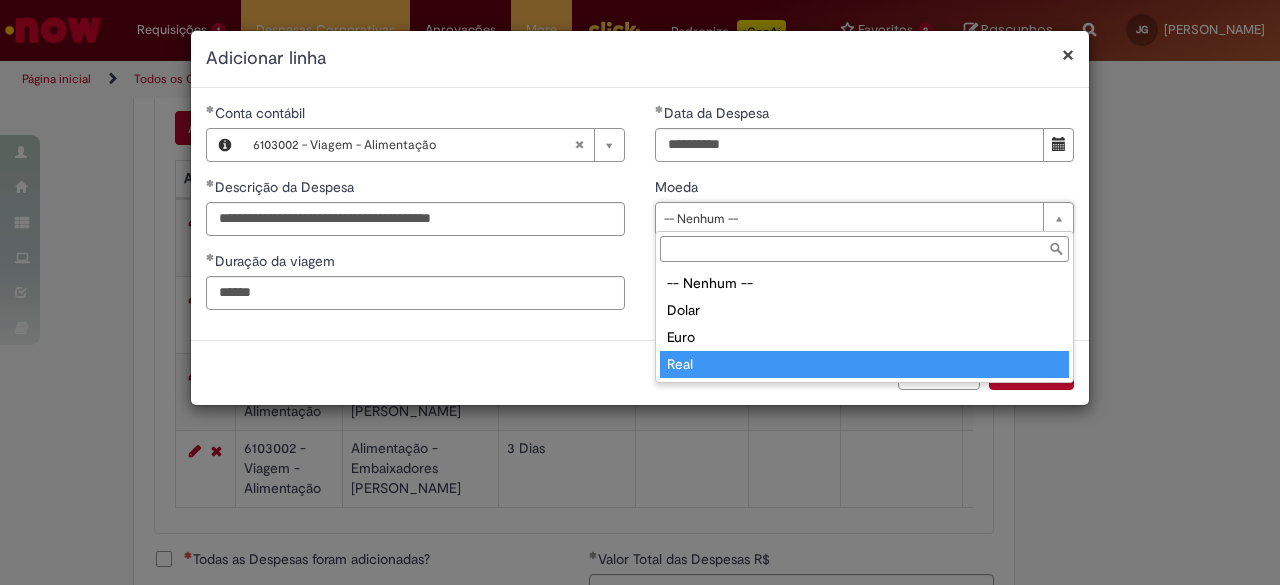 type on "****" 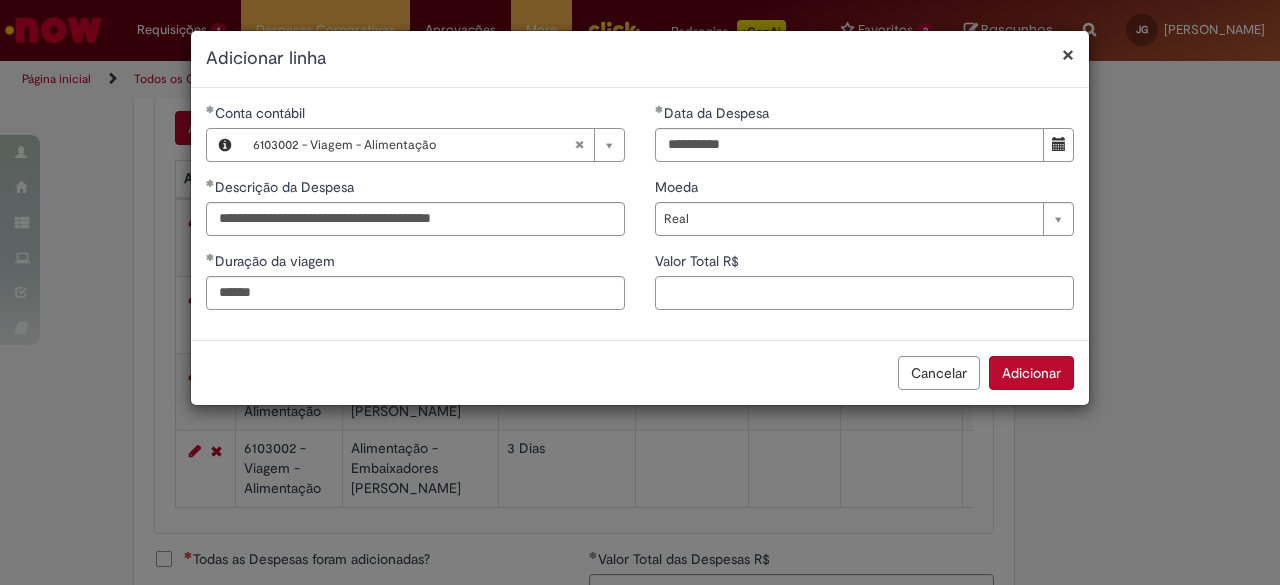 click on "Valor Total R$" at bounding box center (864, 293) 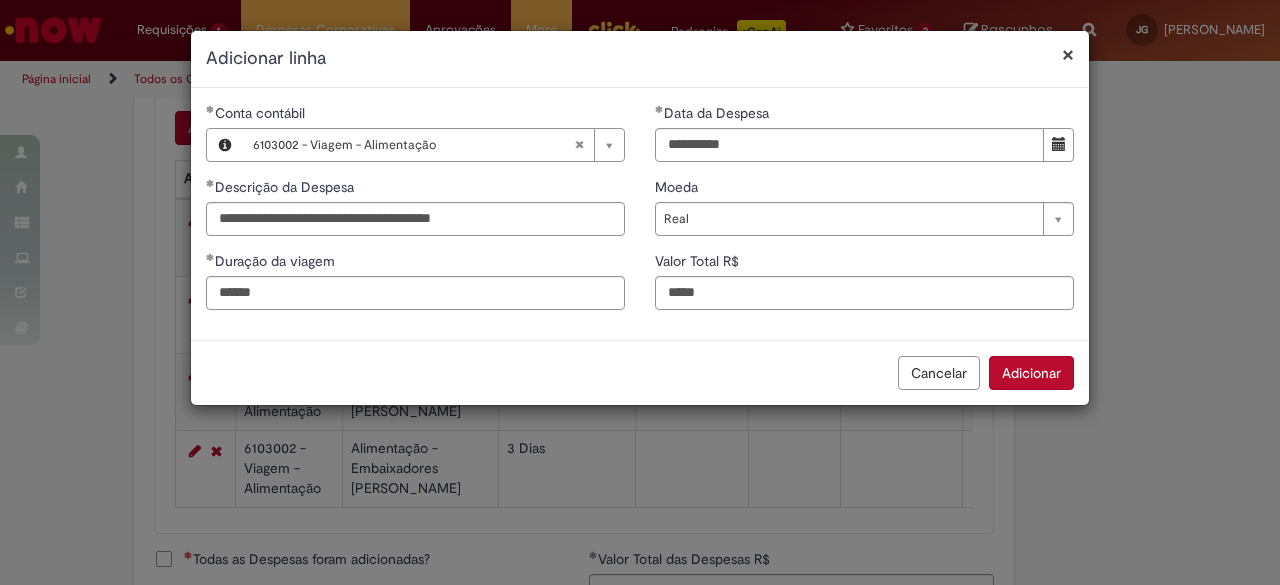 type on "****" 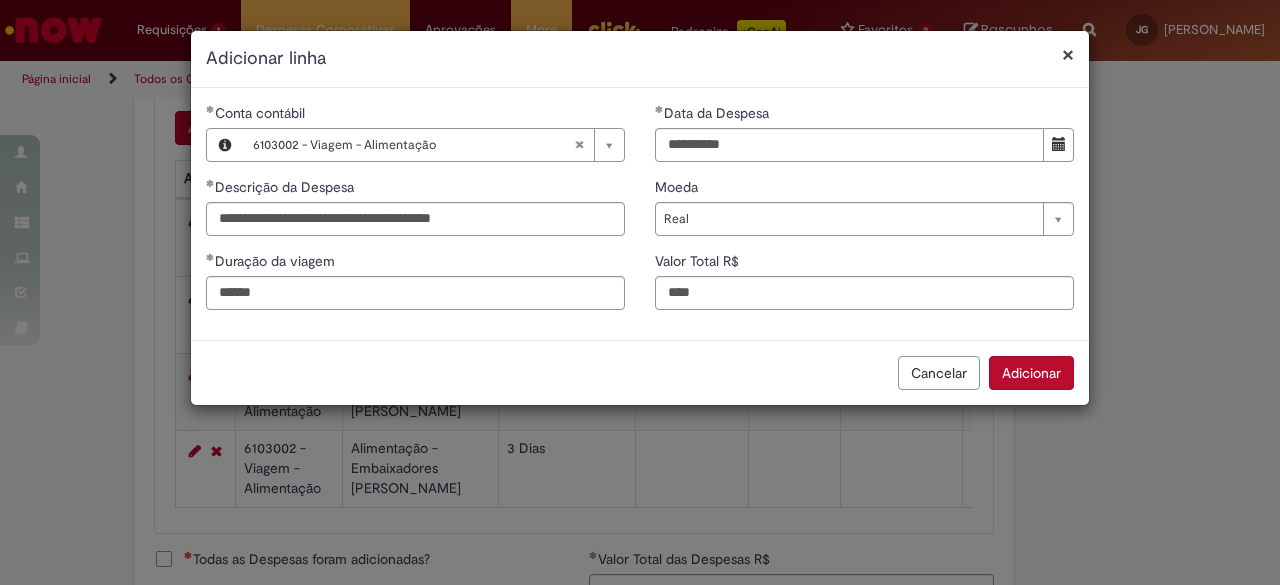click on "Adicionar" at bounding box center (1031, 373) 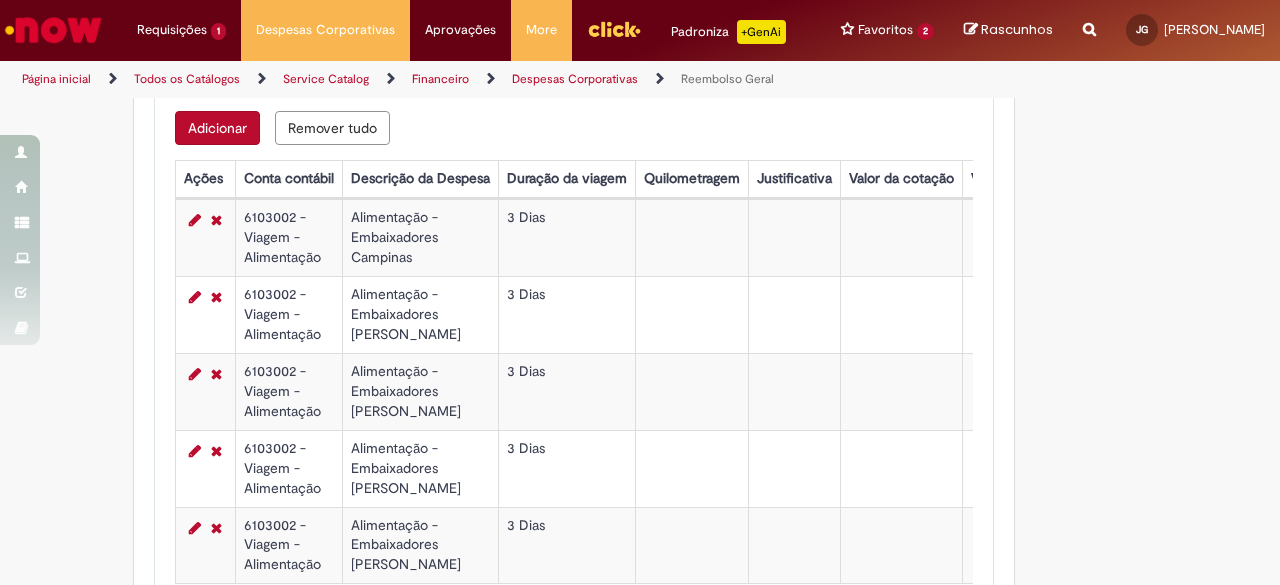 click on "Adicionar" at bounding box center (217, 128) 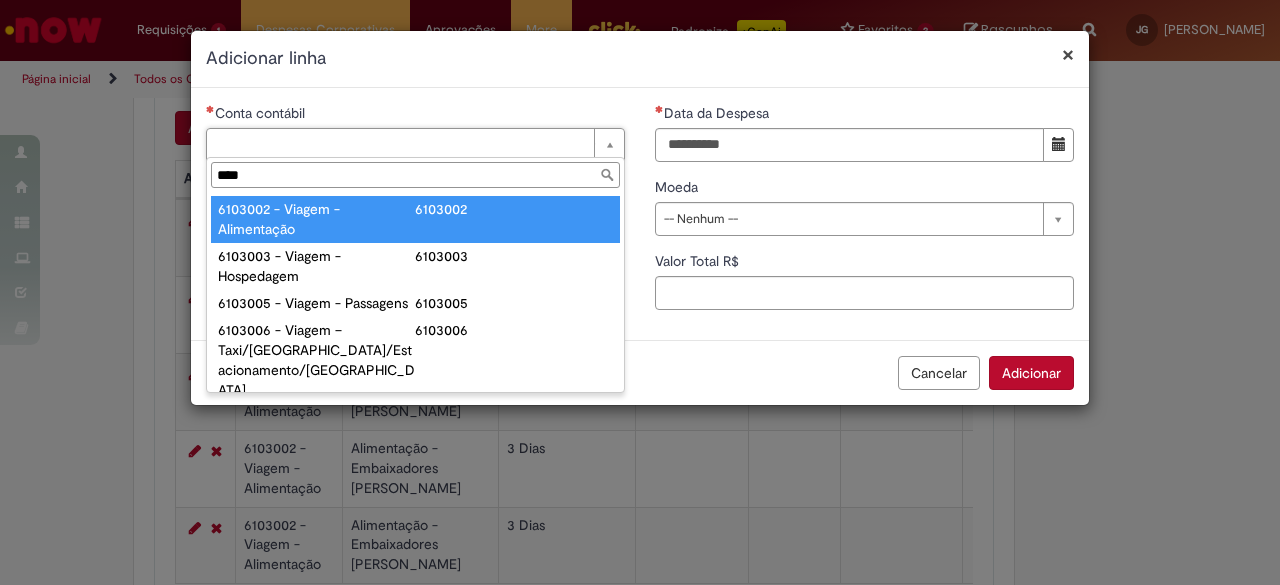 type on "****" 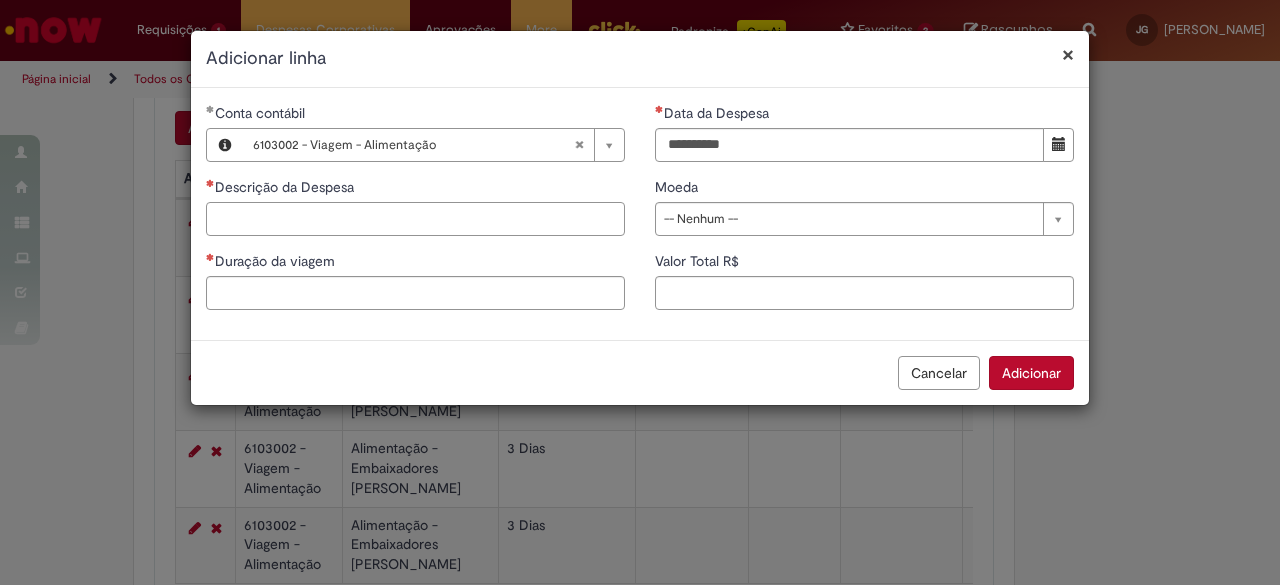 click on "Descrição da Despesa" at bounding box center (415, 219) 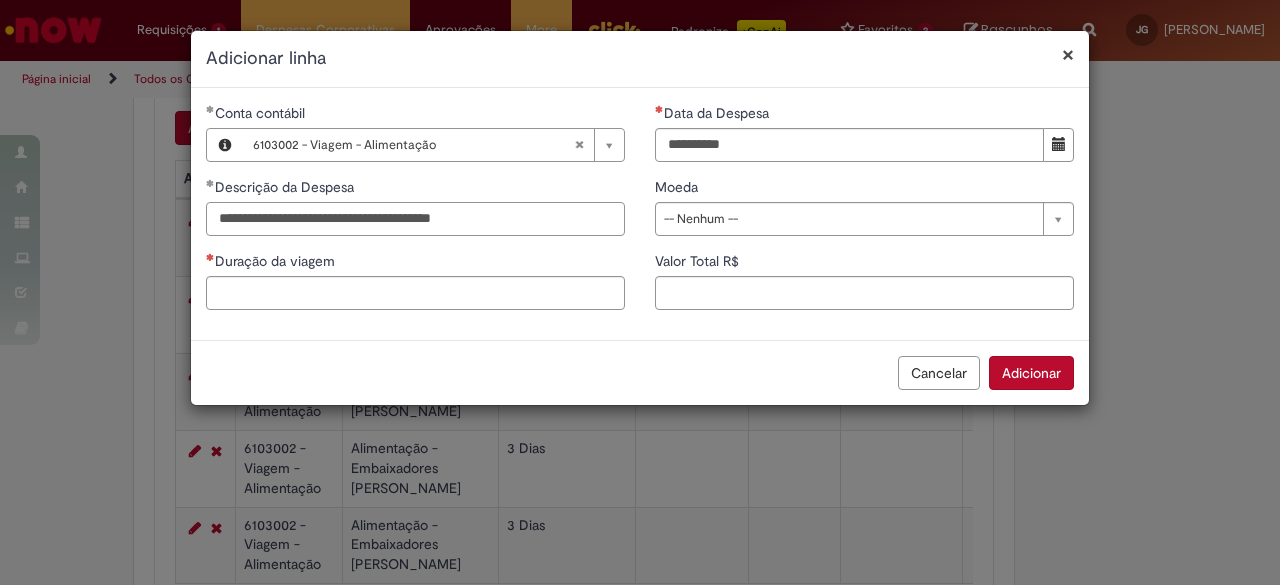 type on "**********" 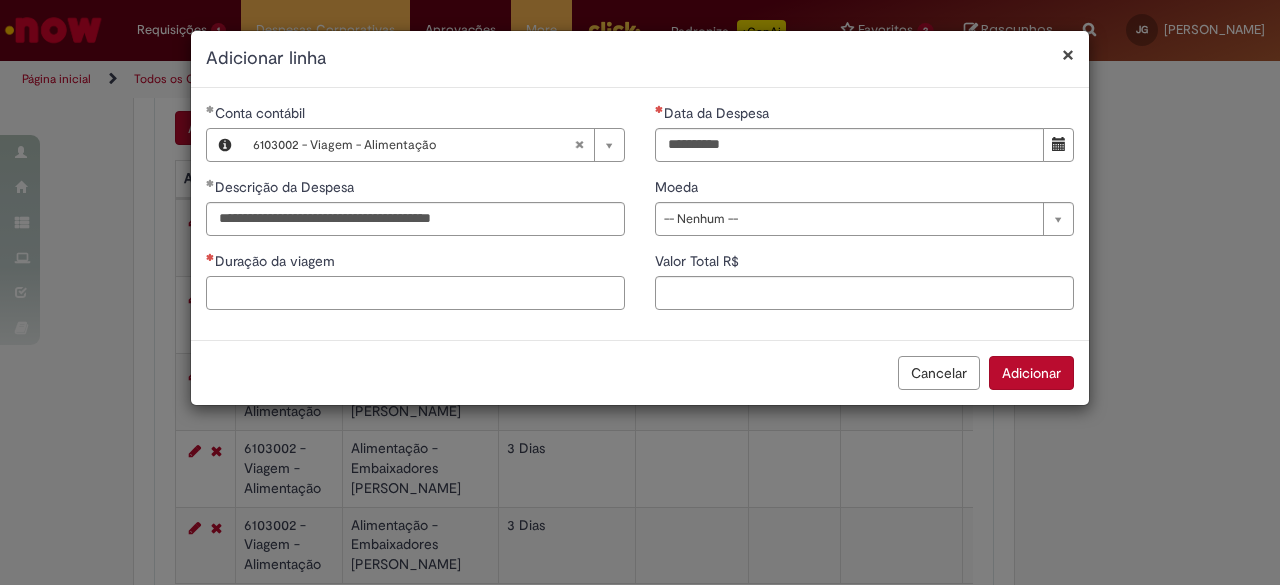click on "Duração da viagem" at bounding box center [415, 293] 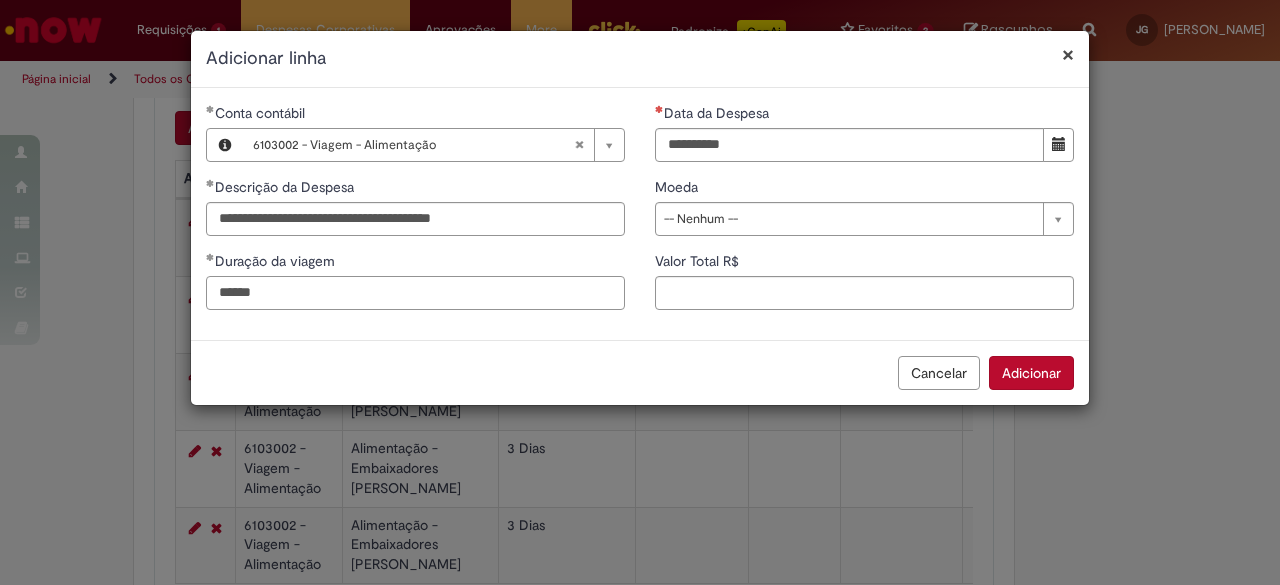 type on "******" 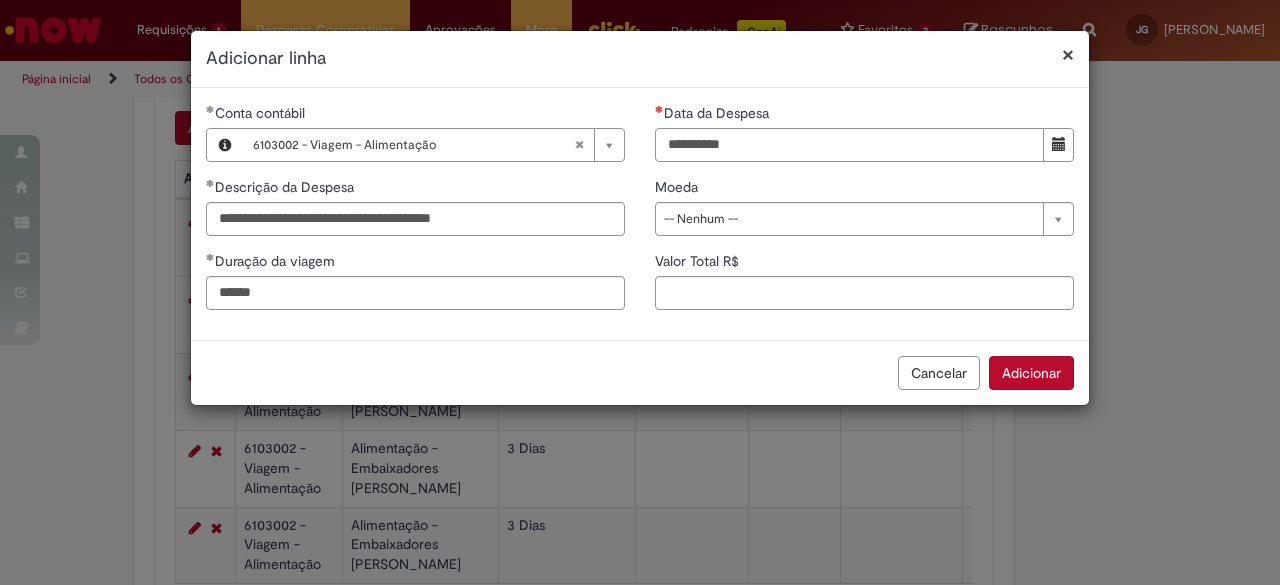 click on "Data da Despesa" at bounding box center (849, 145) 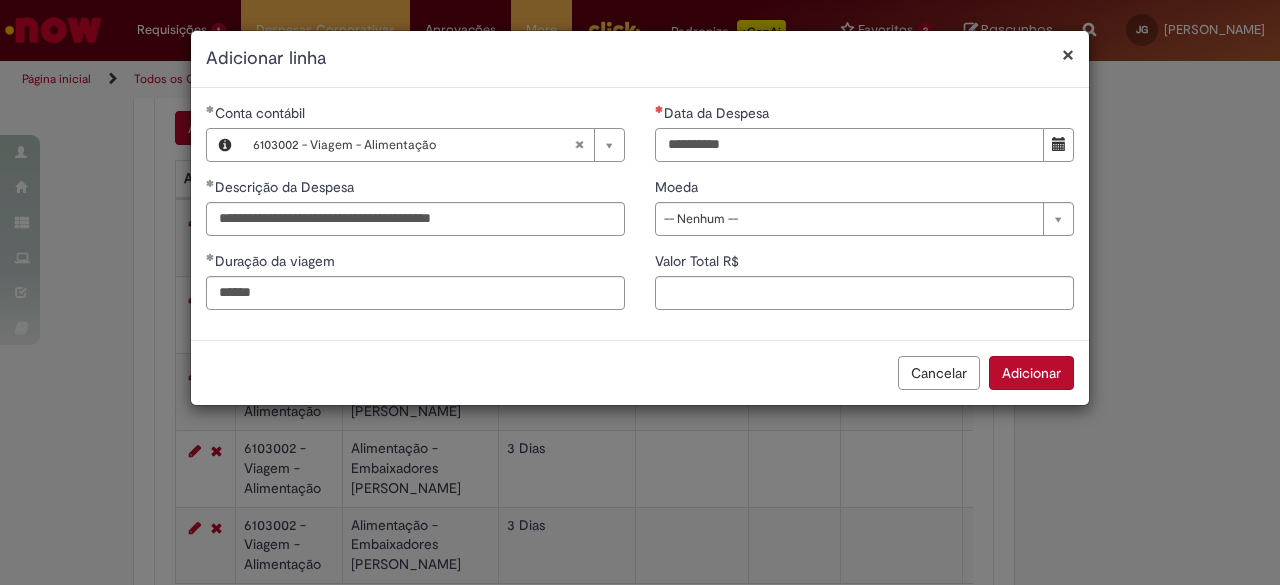 type on "**********" 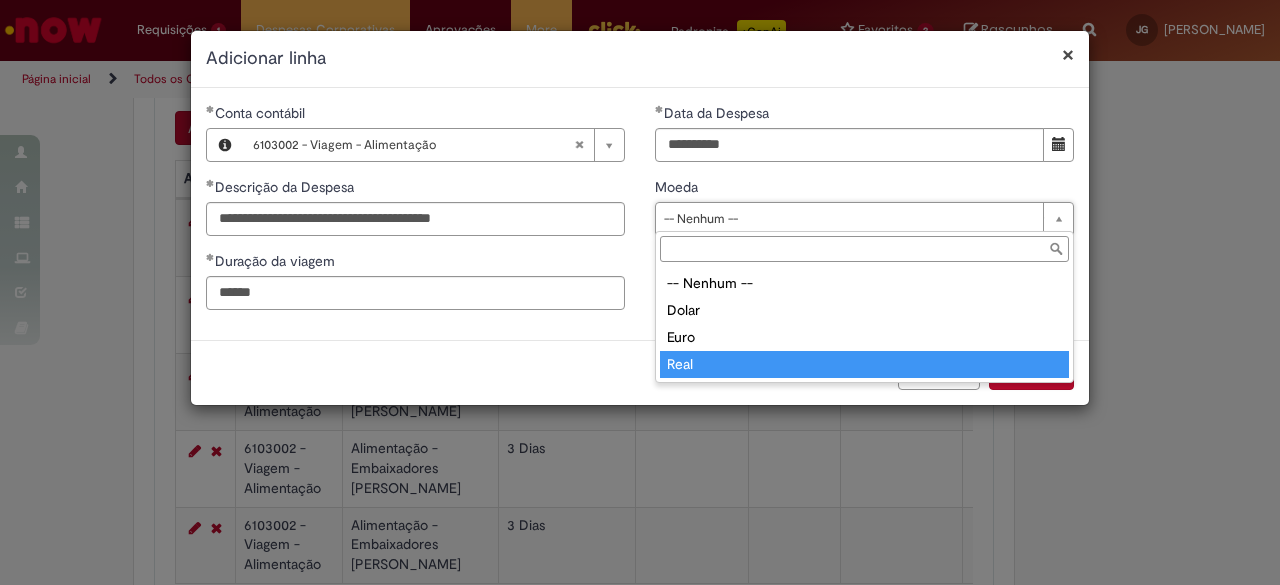 type on "****" 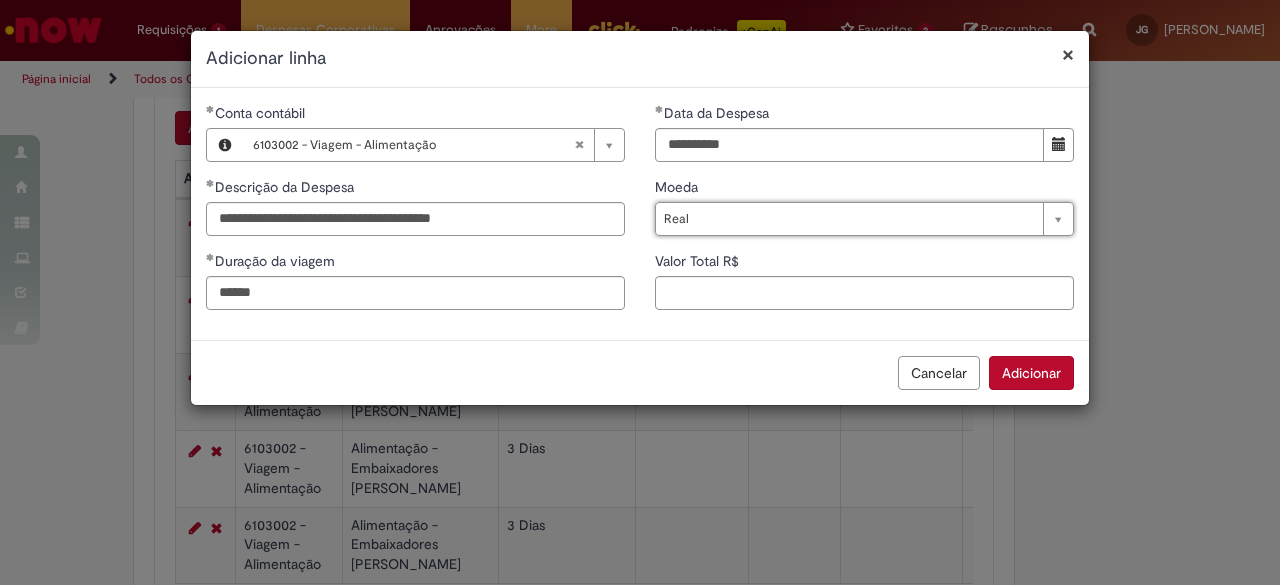 click on "Cancelar   Adicionar" at bounding box center [640, 372] 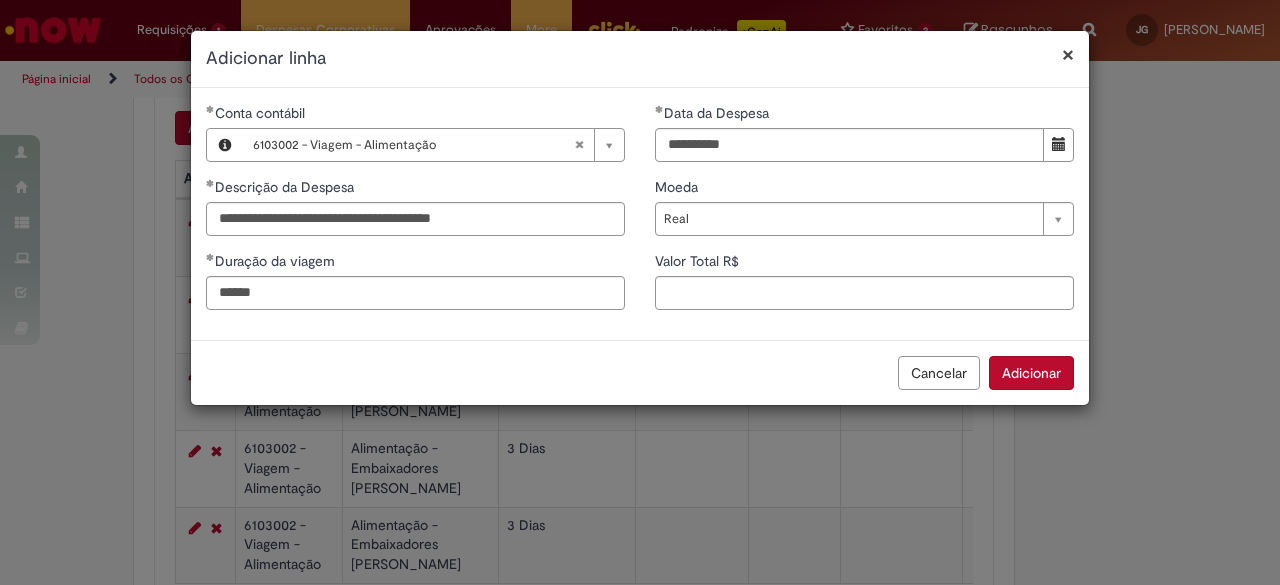 click on "**********" at bounding box center (864, 214) 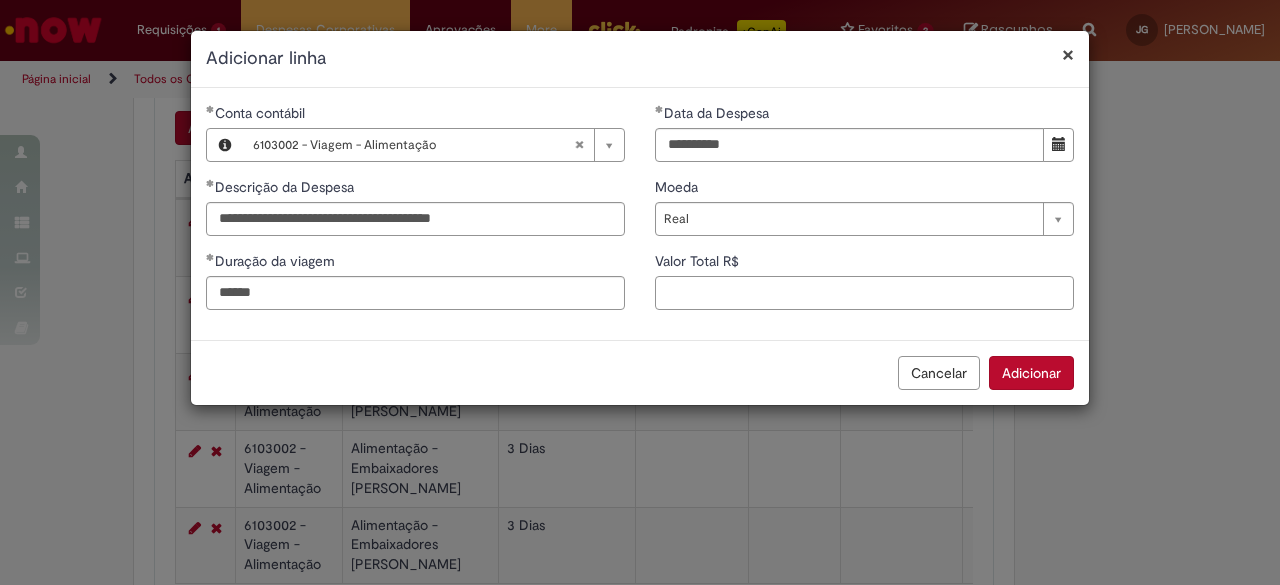 click on "Valor Total R$" at bounding box center [864, 293] 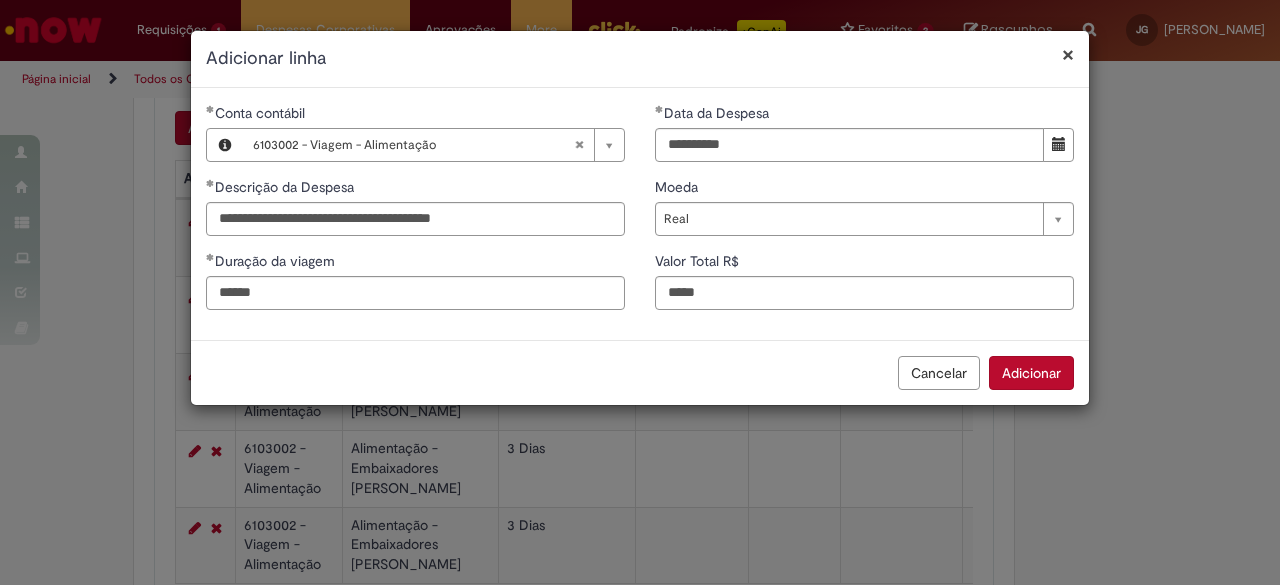 type on "*****" 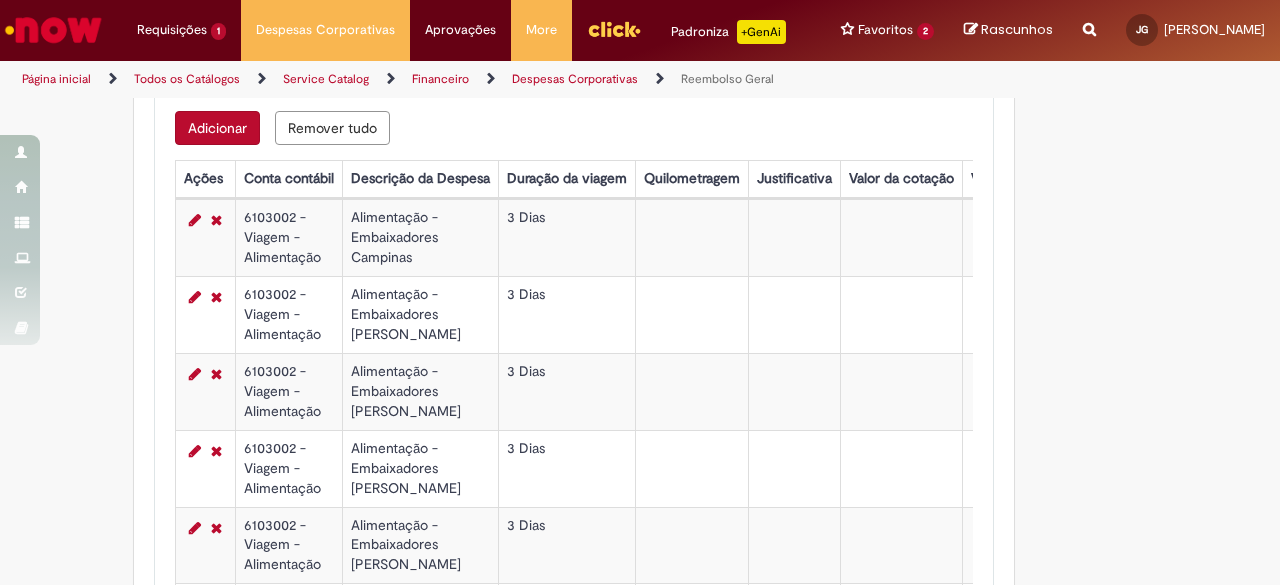 click on "Adicionar a Favoritos
Reembolso Geral
Reembolso de despesas de funcionários
Oferta destinada à solicitação de reembolso de despesas realizadas pelo funcionário, mas que devem ser ressarcidas pela Ambev
Sujeito à aprovação do gestor imediato
O pagamento do reembolso deve ser feito em uma  conta corrente de titularidade do solicitante , para atualizar seus dados bancários e garantir que o reembolso aconteça, utilizar a oferta  Cadastro de Dados Bancários:  https://ambev.service-now.com/ambevnow?id=sc_cat_item&sys_id=d0c9721edbbb2b003383be2df39619e3
Se o seu reembolso não for efetuado na data informada na solução do chamado, entrar em contato com o time pelo e-mail  opreembolsoseadiantamentos@ambev.com.br , após a atualização dos dados bancários, para que o pagamento seja reprocessado
sap a integrar *** Country Code **" at bounding box center (640, 135) 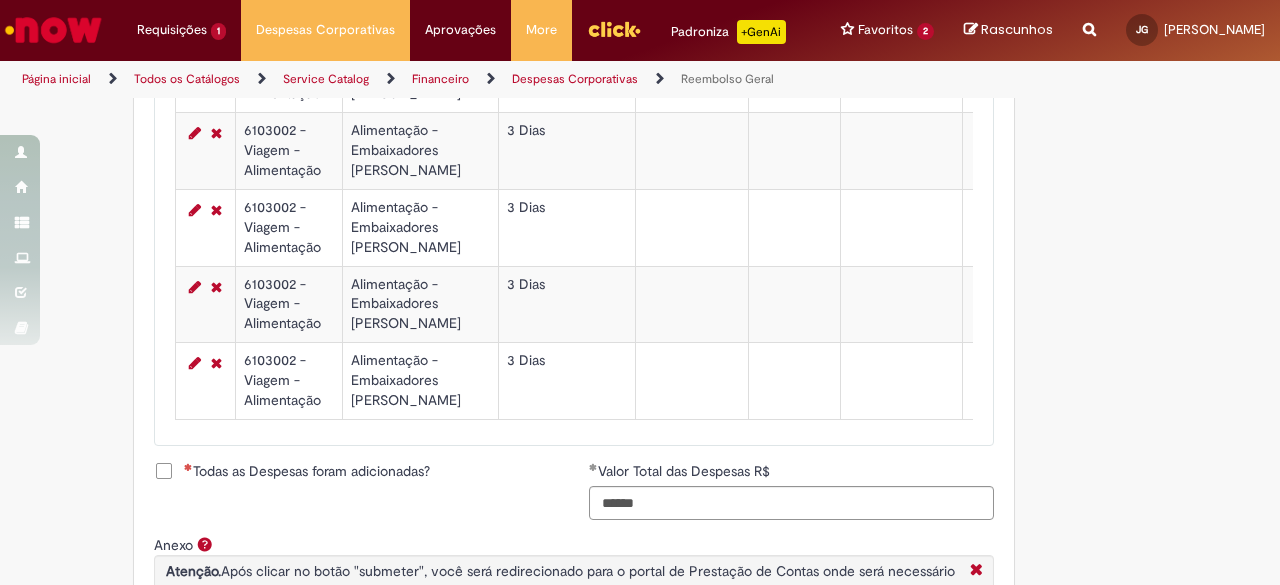 scroll, scrollTop: 1121, scrollLeft: 0, axis: vertical 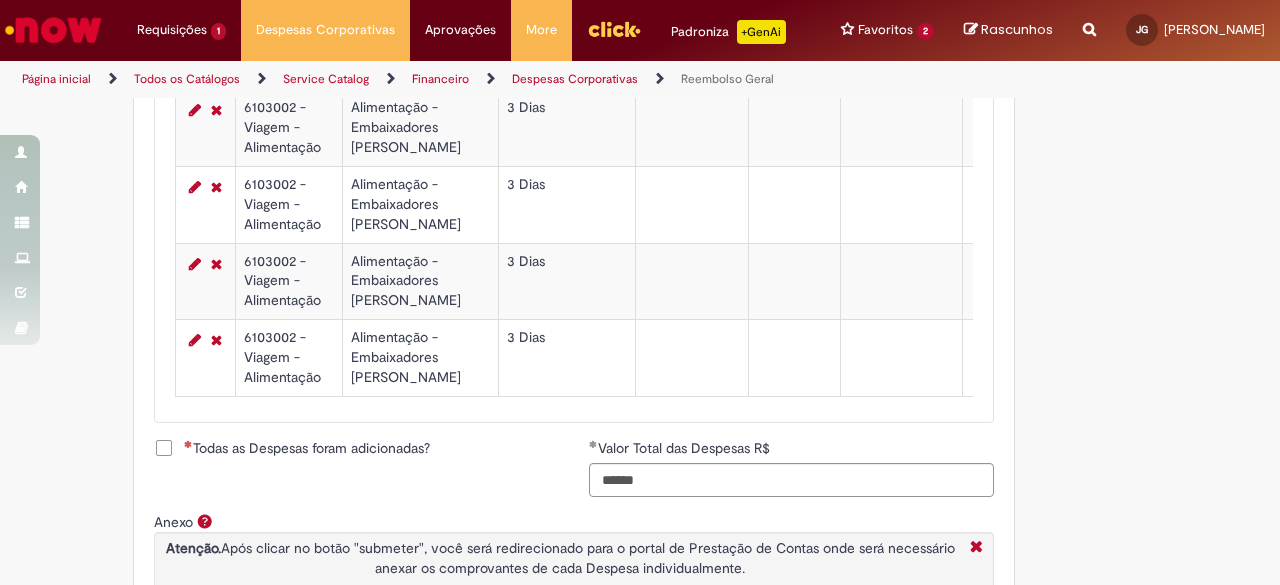 click on "Todas as Despesas foram adicionadas?" at bounding box center [307, 448] 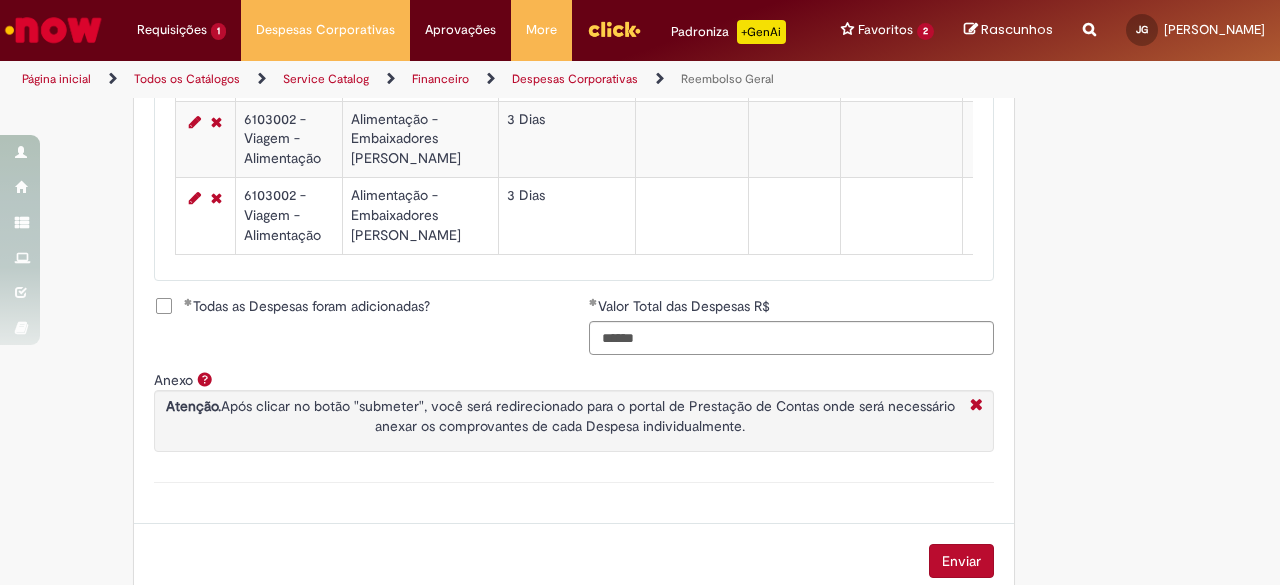 scroll, scrollTop: 1344, scrollLeft: 0, axis: vertical 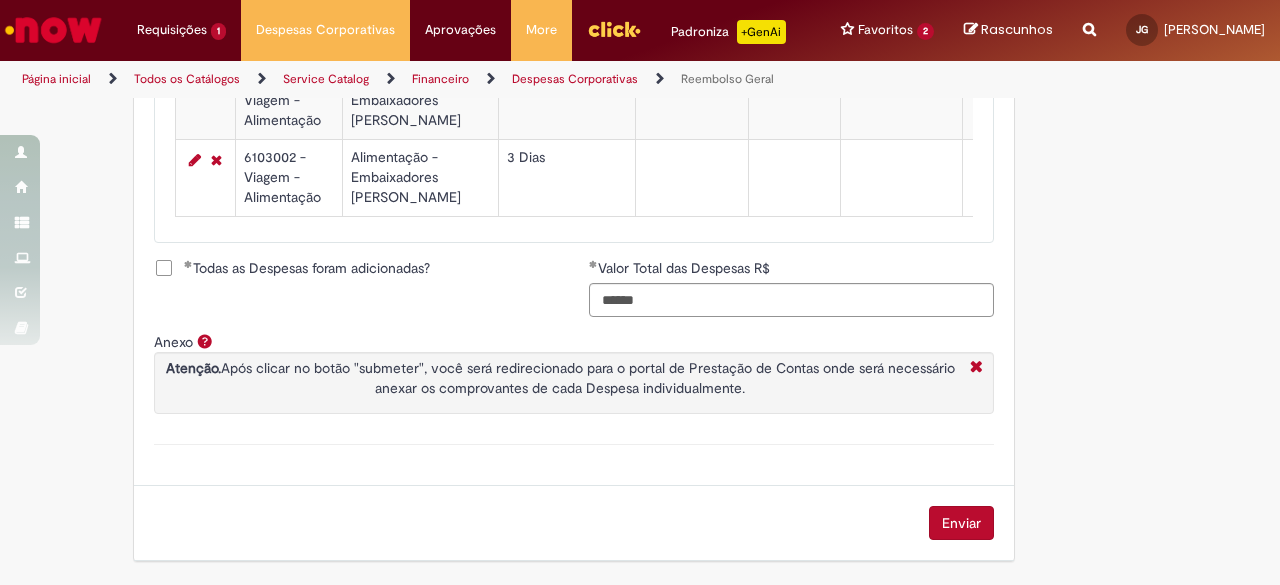 click on "Enviar" at bounding box center (961, 523) 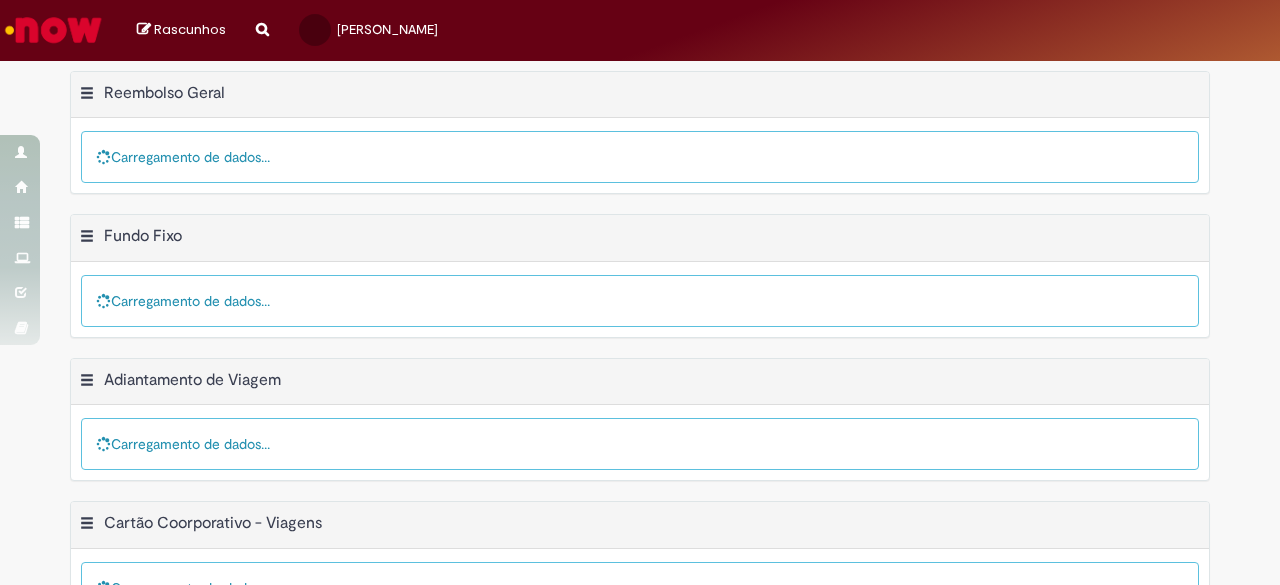 scroll, scrollTop: 0, scrollLeft: 0, axis: both 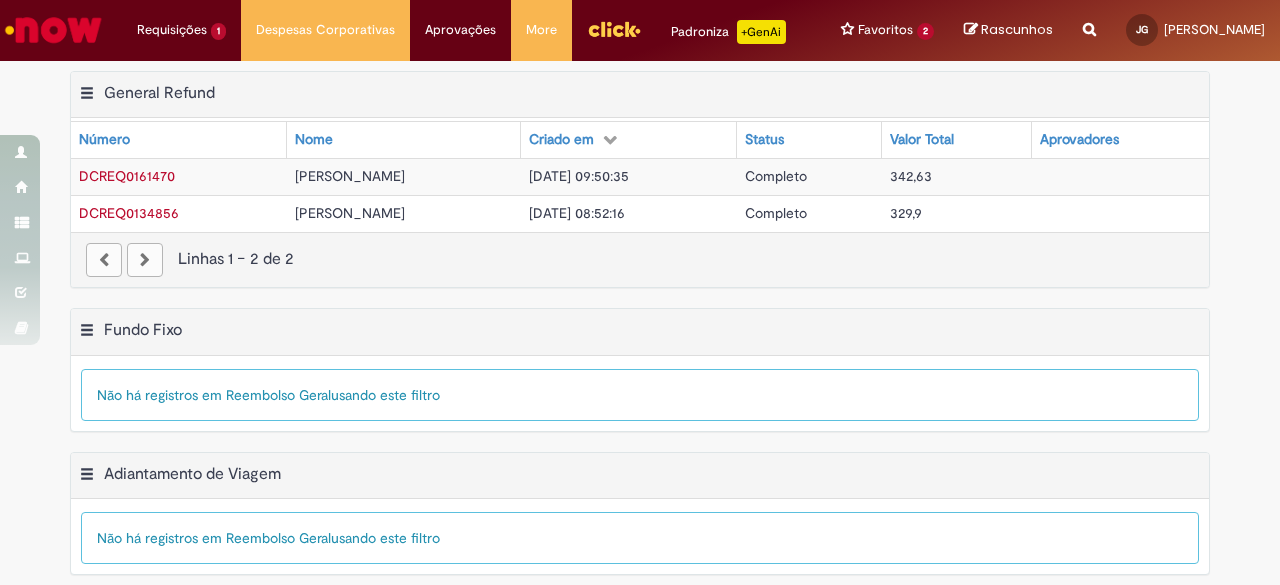 click on "[PERSON_NAME]" at bounding box center (350, 176) 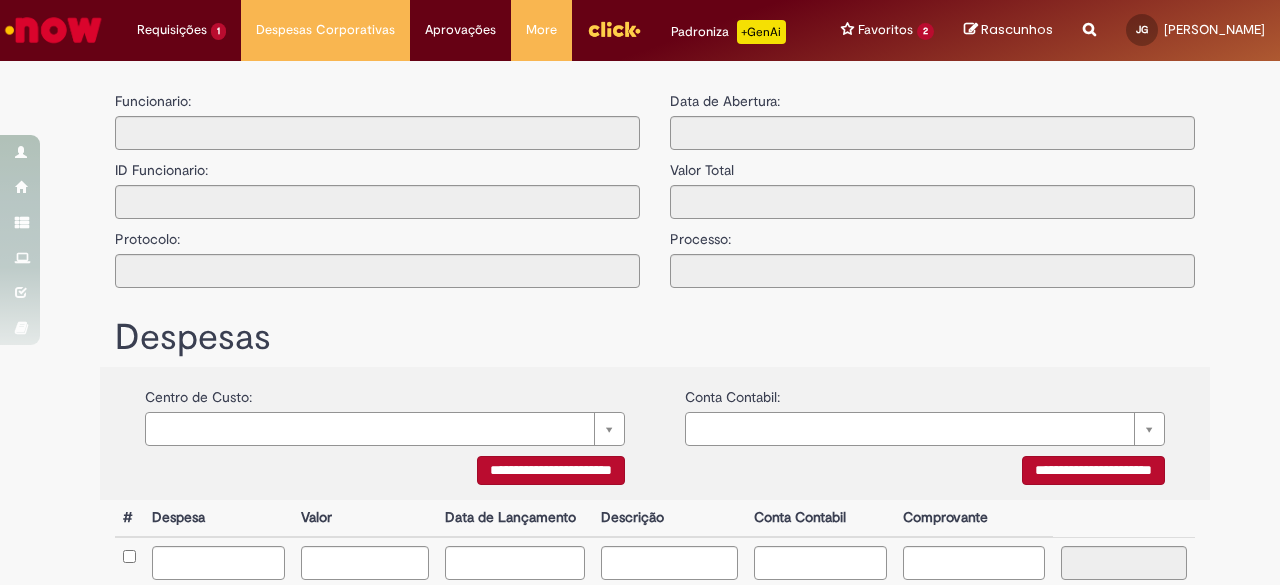 type on "**********" 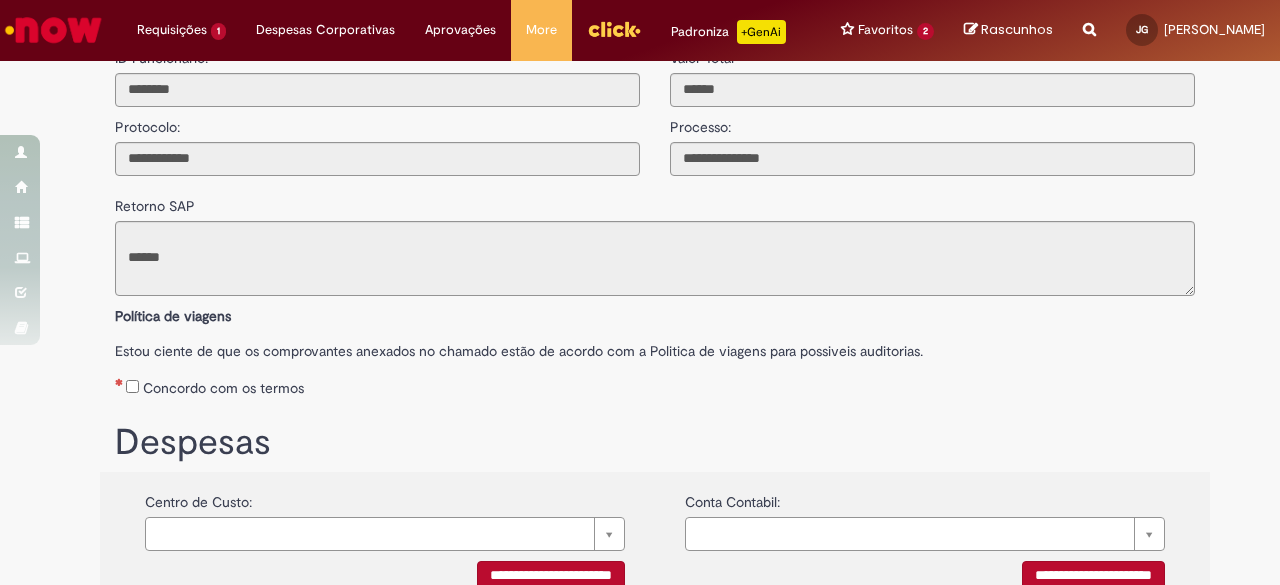 scroll, scrollTop: 382, scrollLeft: 0, axis: vertical 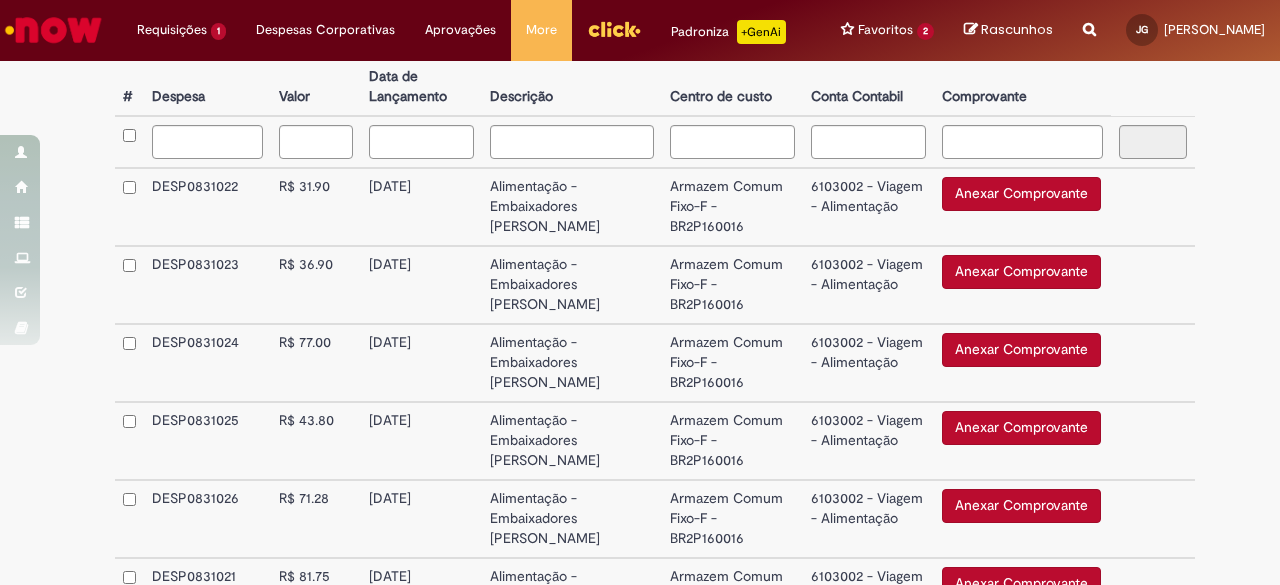 click on "Anexar Comprovante    Excluir o Comprovante" at bounding box center (1022, 207) 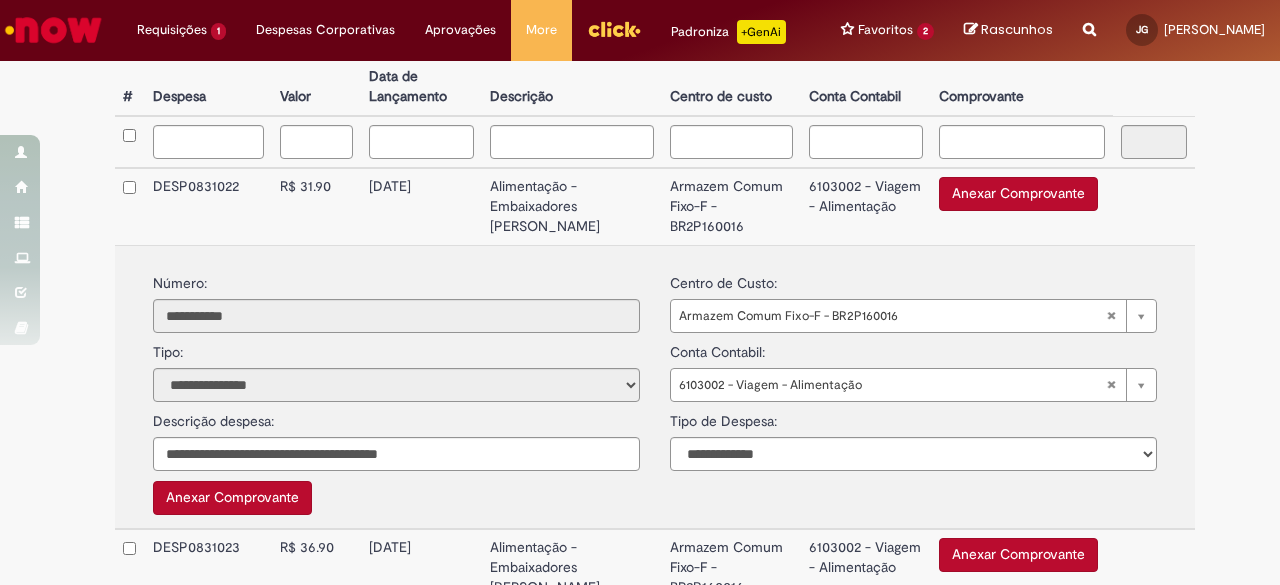 click on "6103002 - Viagem - Alimentação" at bounding box center [866, 206] 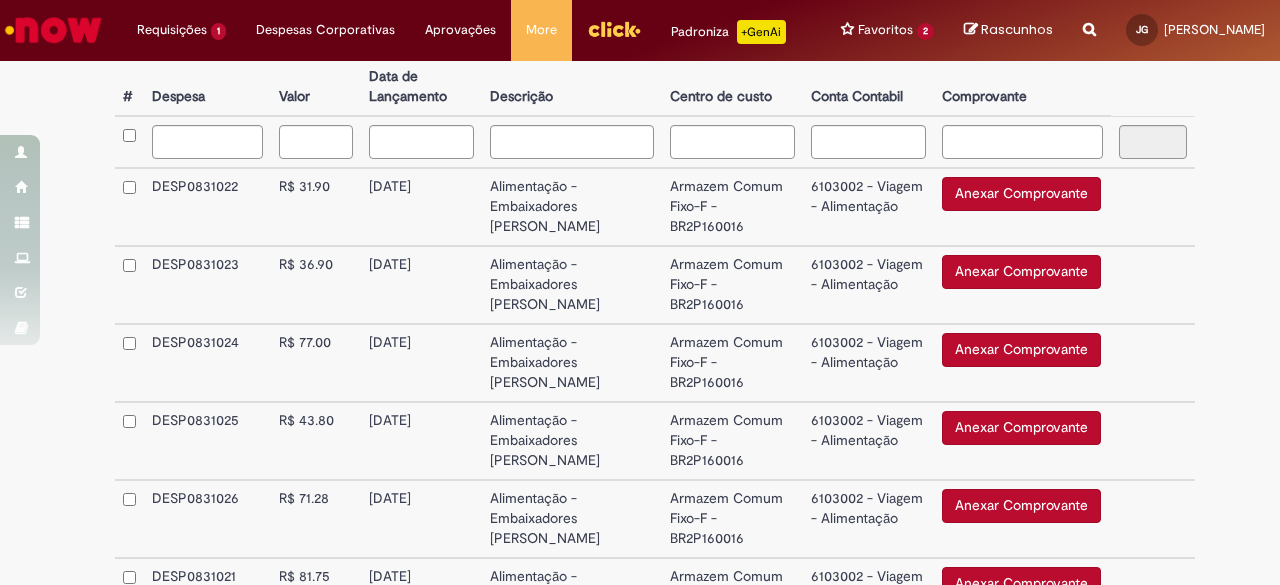 click on "Anexar Comprovante" at bounding box center [1021, 194] 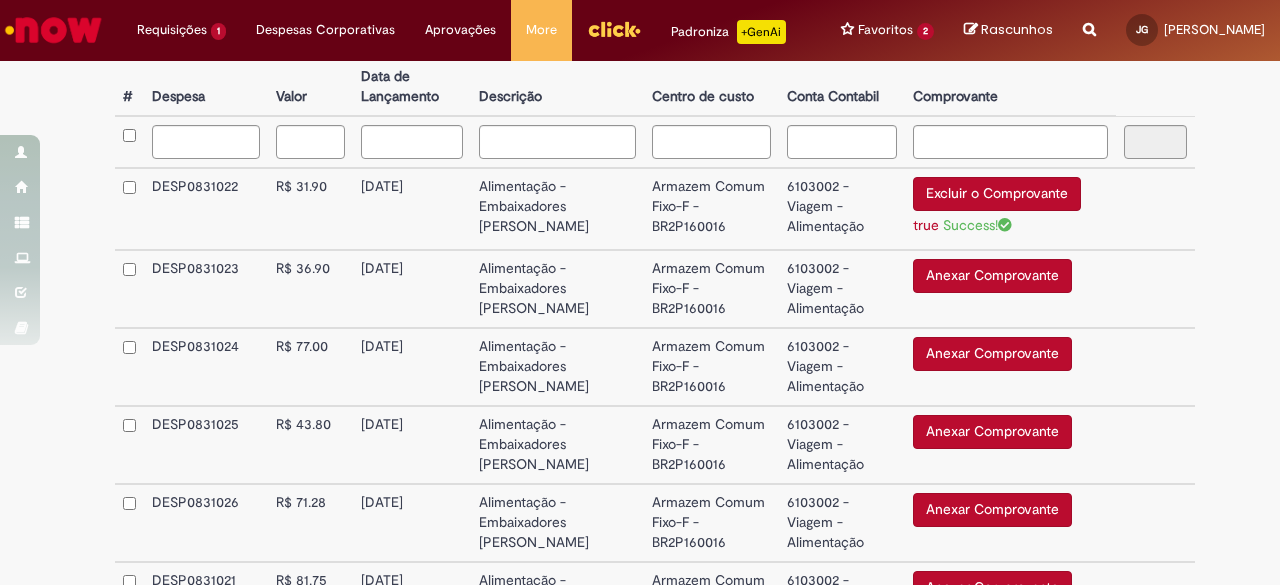 scroll, scrollTop: 610, scrollLeft: 0, axis: vertical 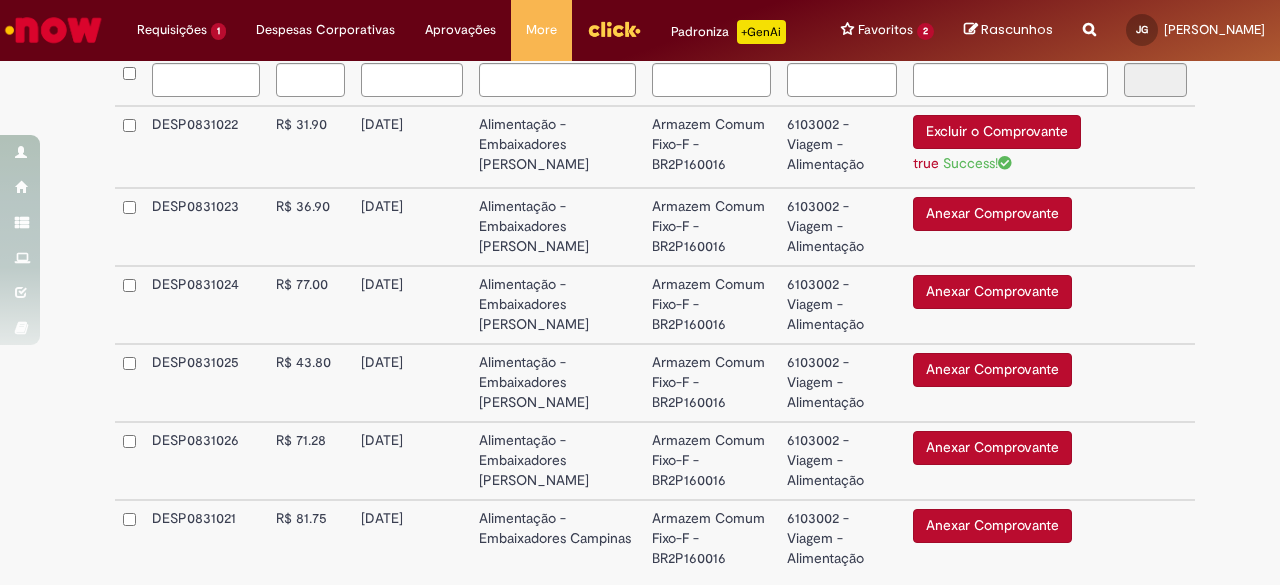 click on "Anexar Comprovante" at bounding box center (992, 214) 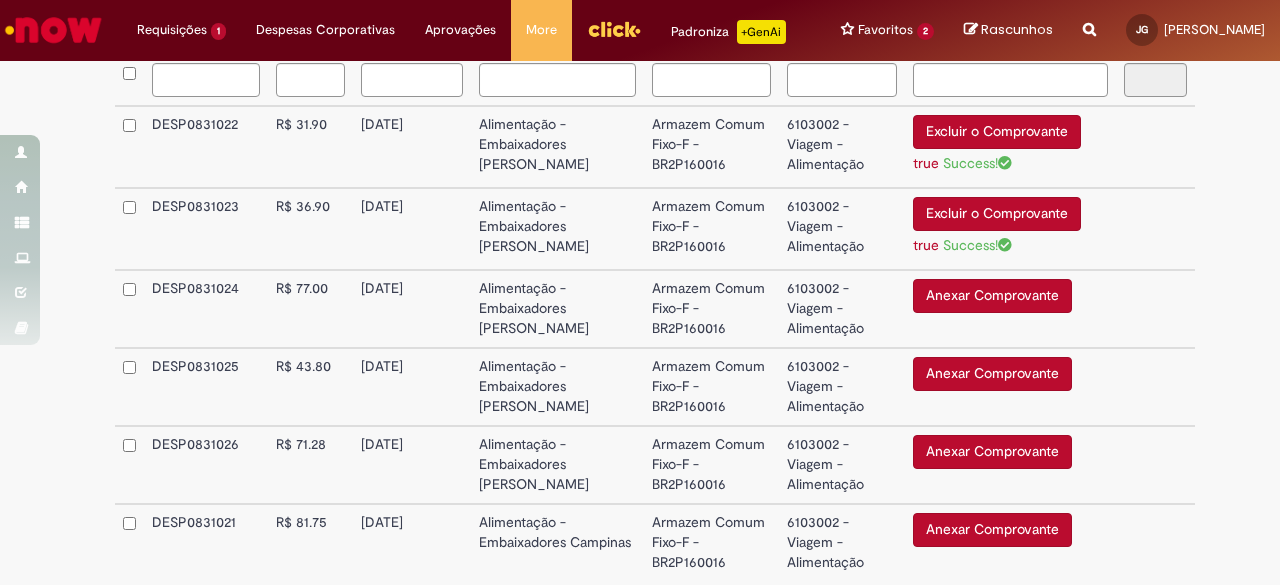 click on "Anexar Comprovante" at bounding box center (992, 296) 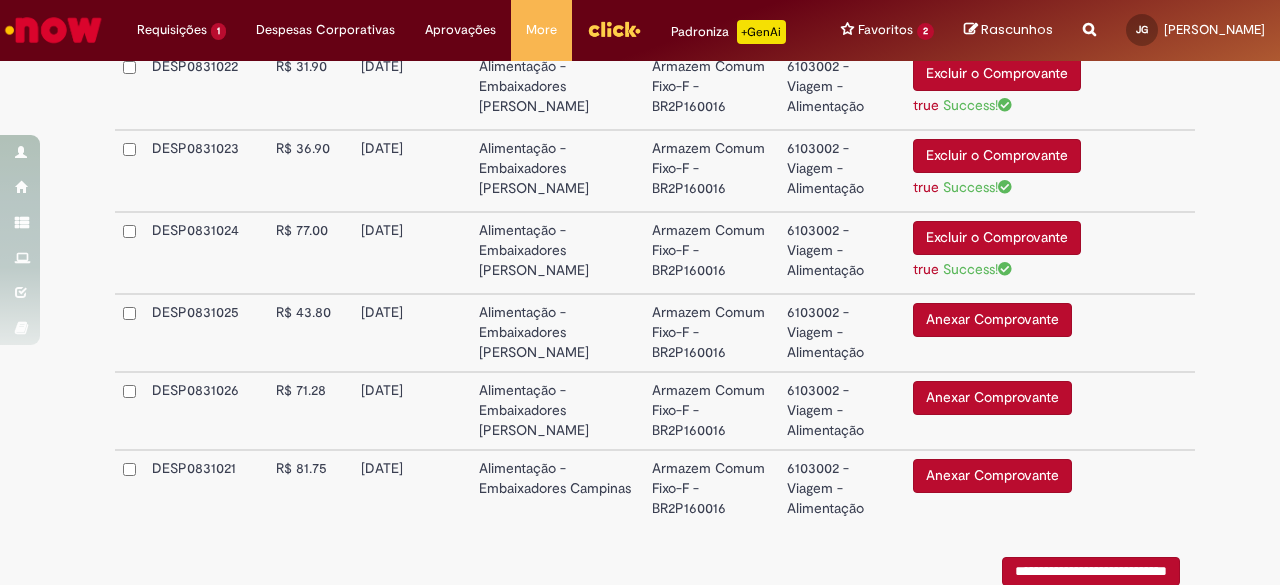 scroll, scrollTop: 710, scrollLeft: 0, axis: vertical 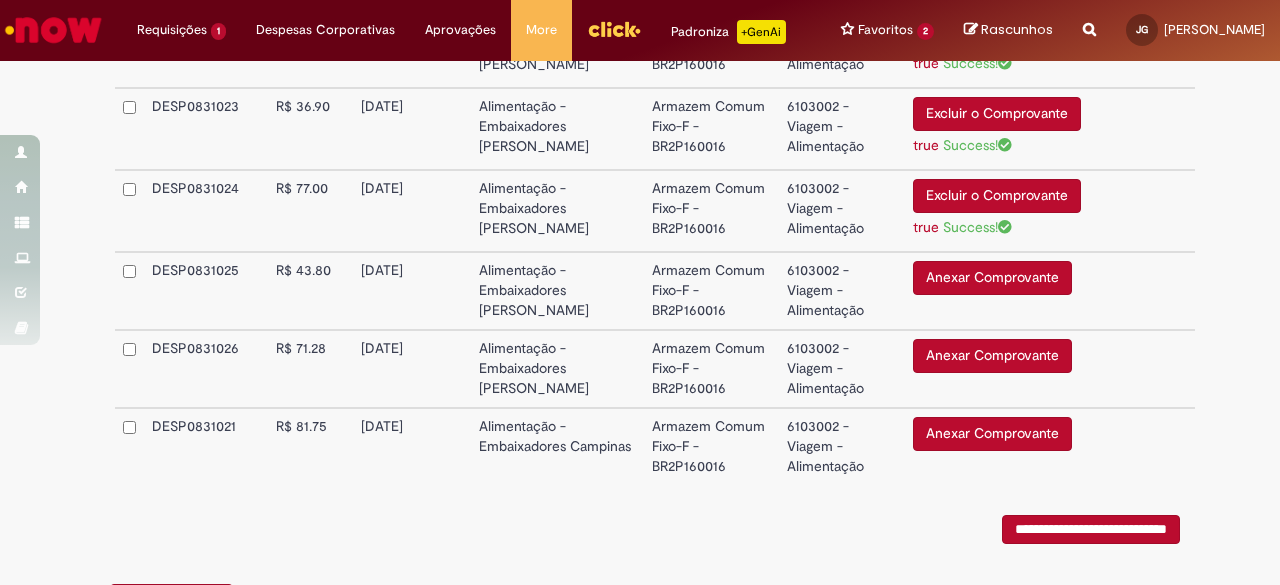 click on "Anexar Comprovante" at bounding box center (992, 278) 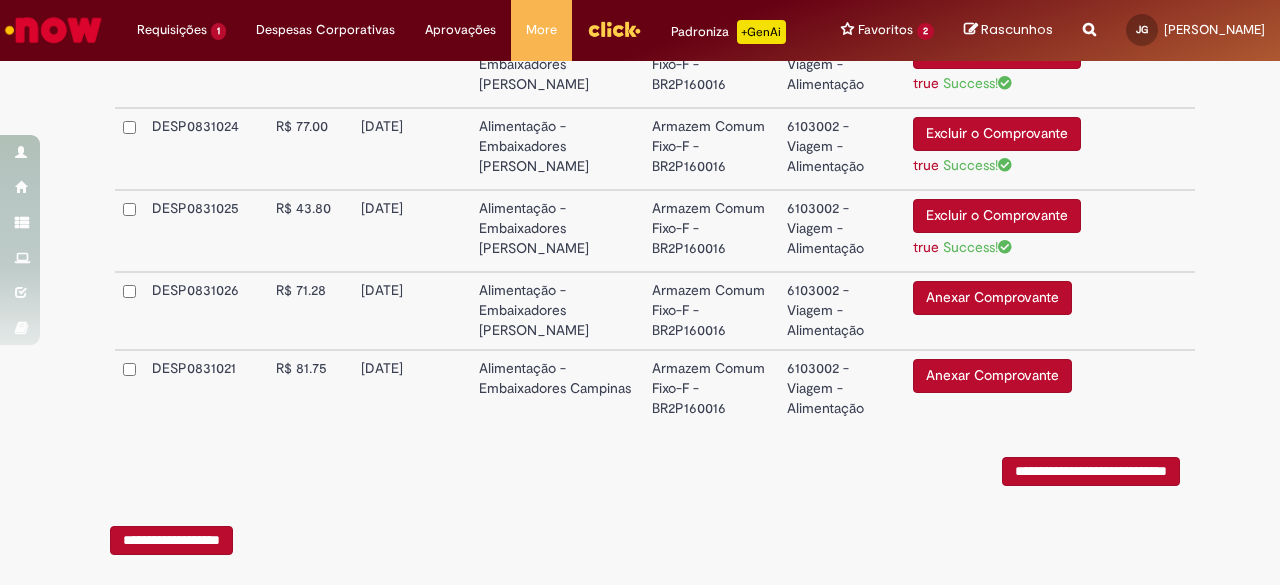 scroll, scrollTop: 782, scrollLeft: 0, axis: vertical 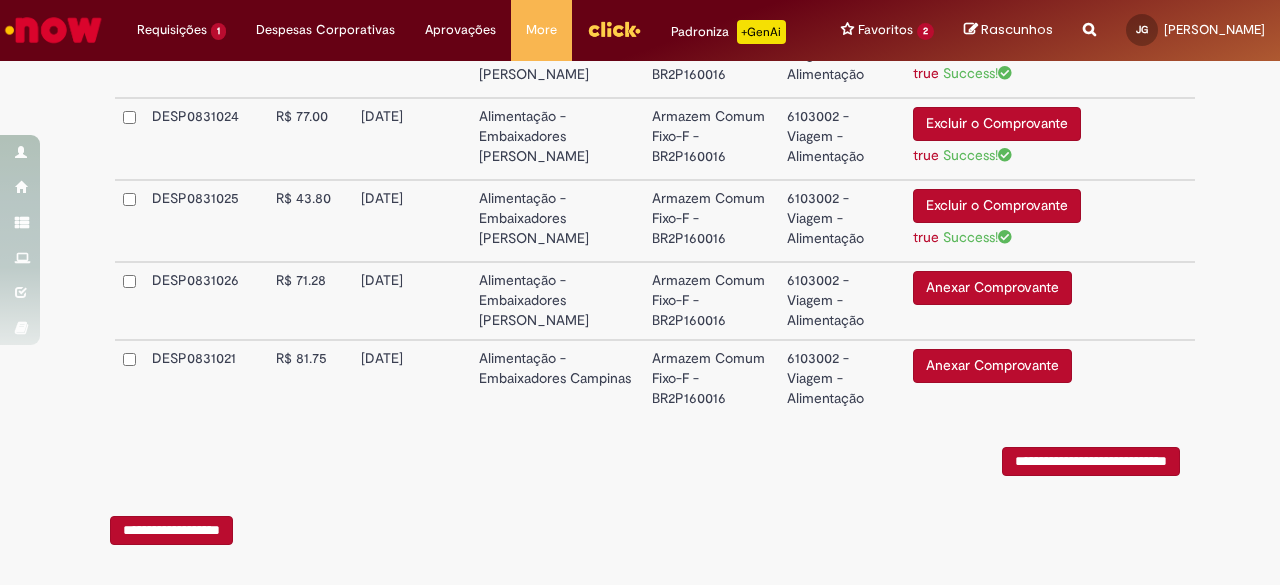 click on "Anexar Comprovante" at bounding box center (992, 288) 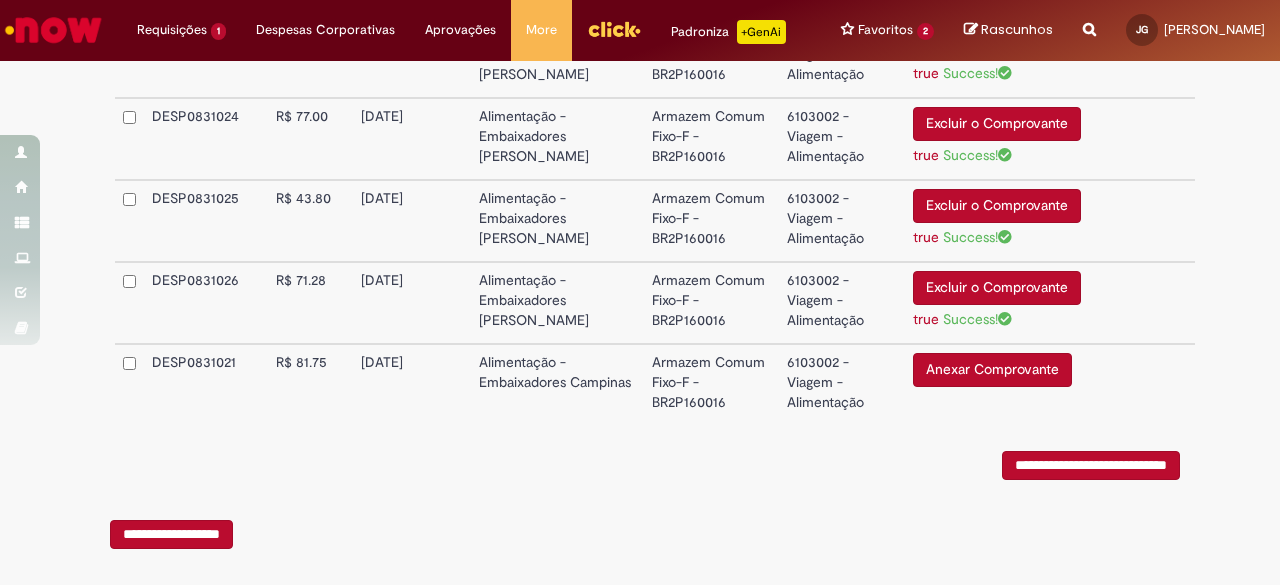 scroll, scrollTop: 818, scrollLeft: 0, axis: vertical 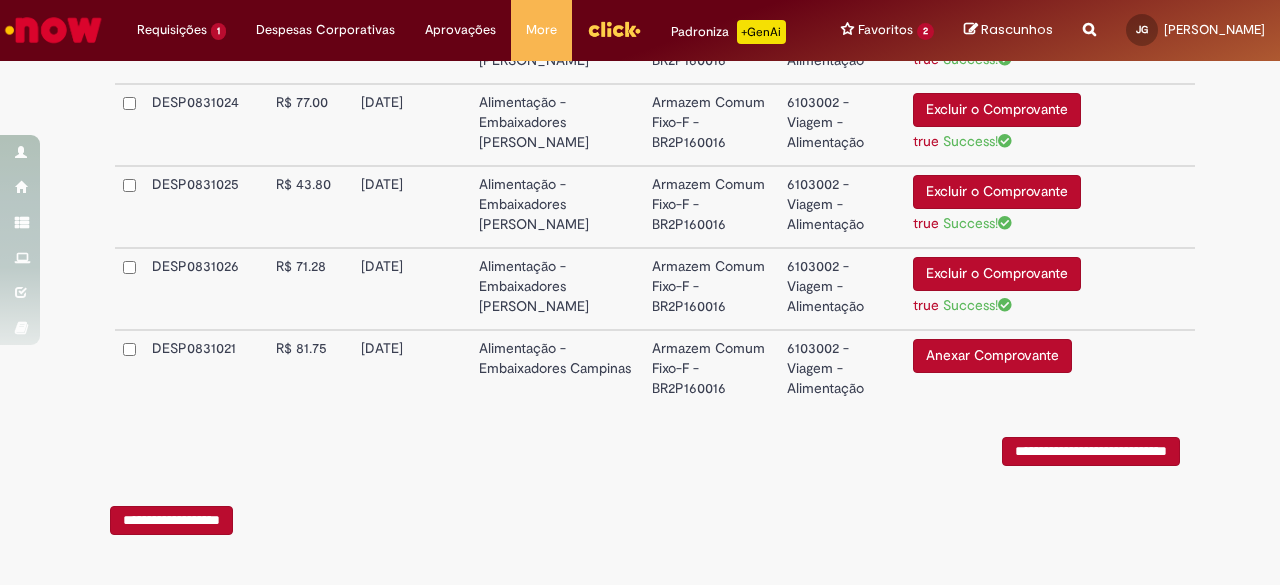 click on "Anexar Comprovante" at bounding box center [992, 356] 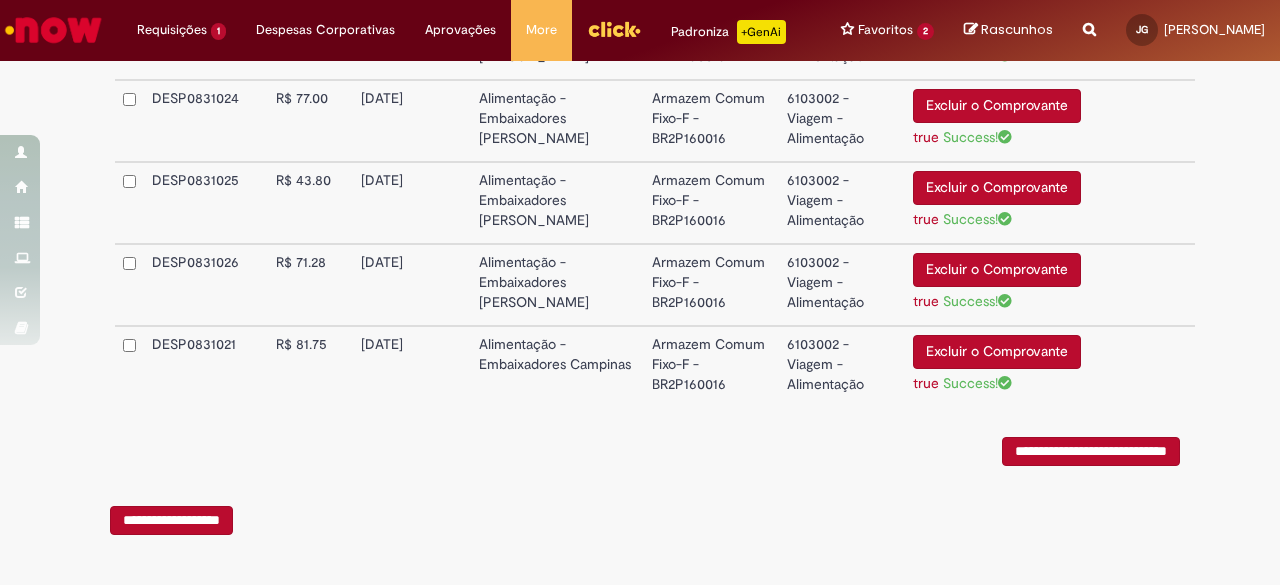 click on "**********" at bounding box center (1091, 451) 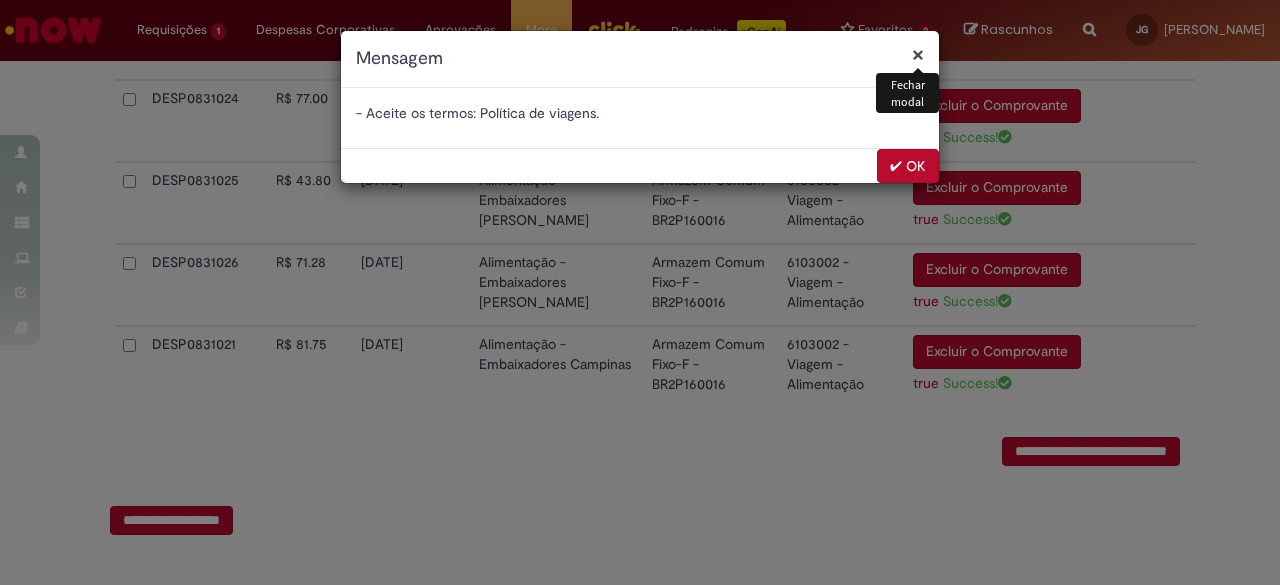 click on "✔ OK" at bounding box center (908, 166) 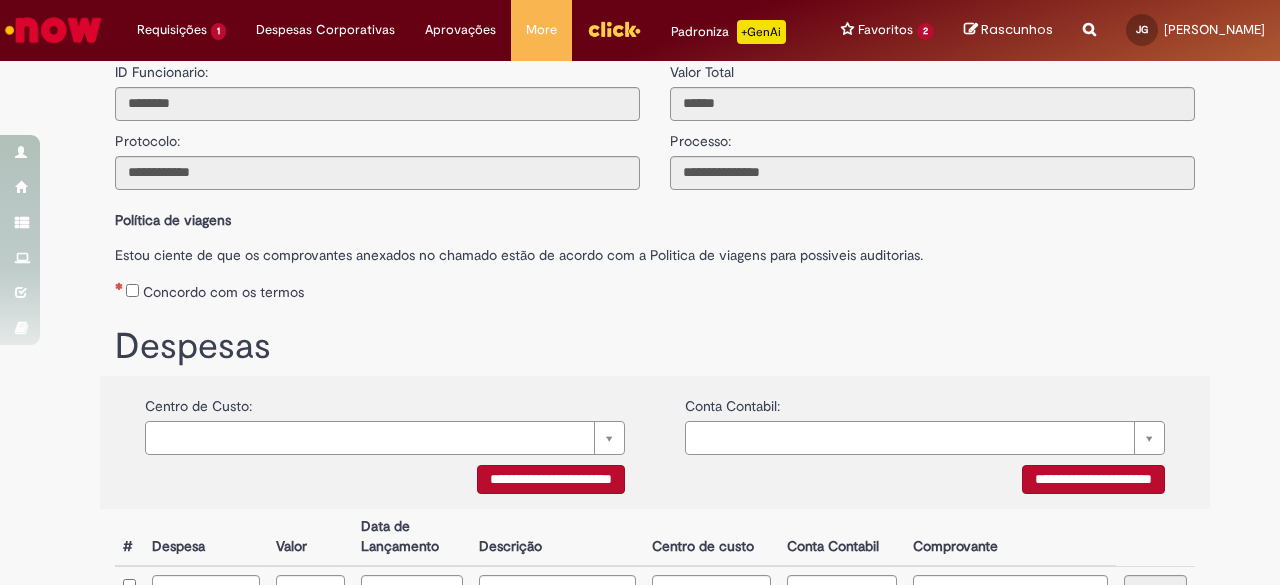 scroll, scrollTop: 0, scrollLeft: 0, axis: both 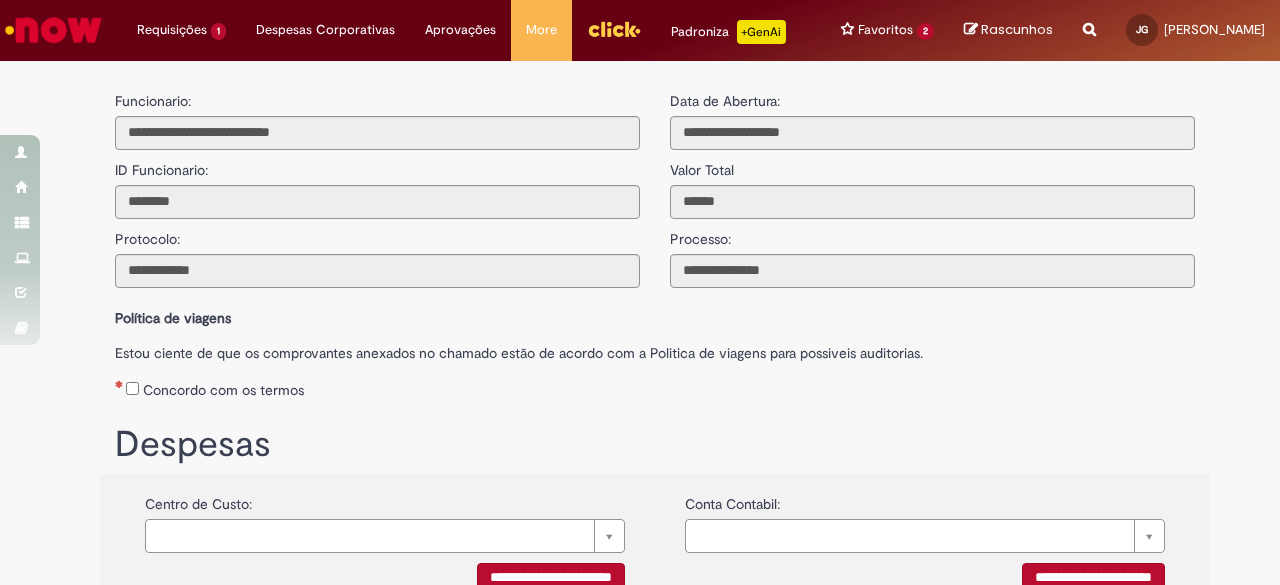 click on "Concordo com os termos" at bounding box center [655, 386] 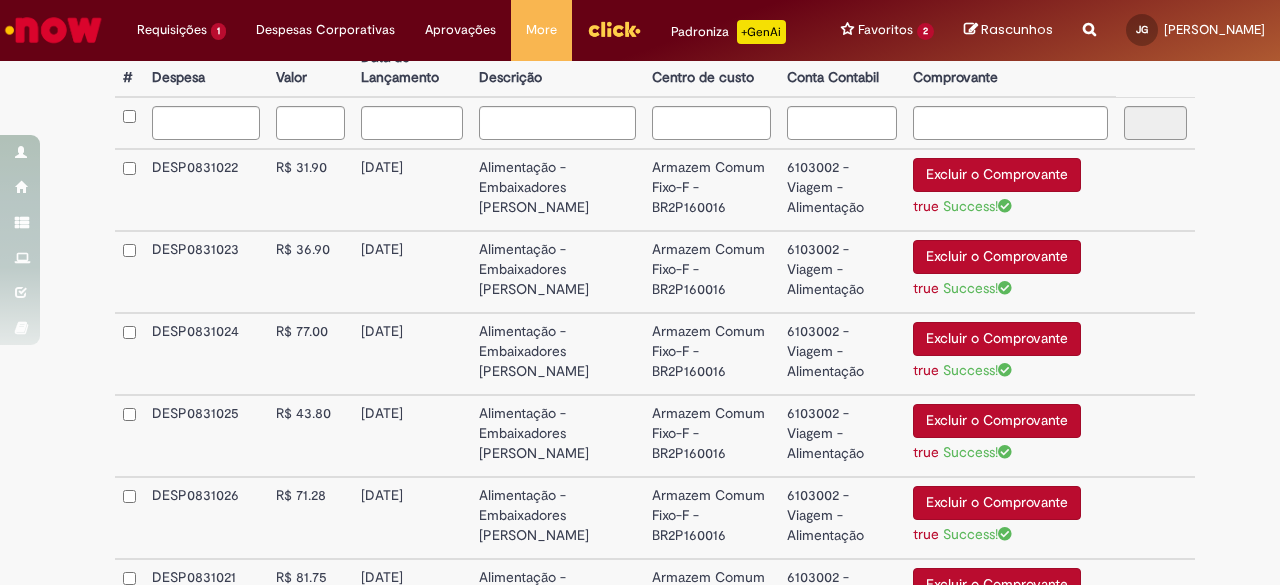 scroll, scrollTop: 822, scrollLeft: 0, axis: vertical 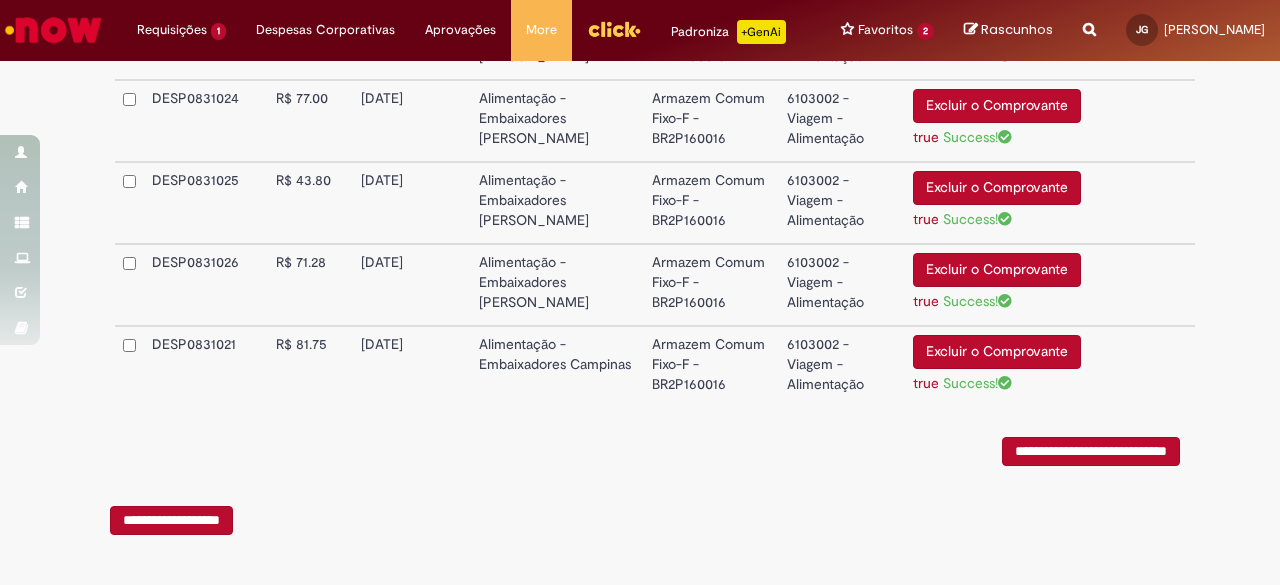 click on "**********" at bounding box center (1091, 451) 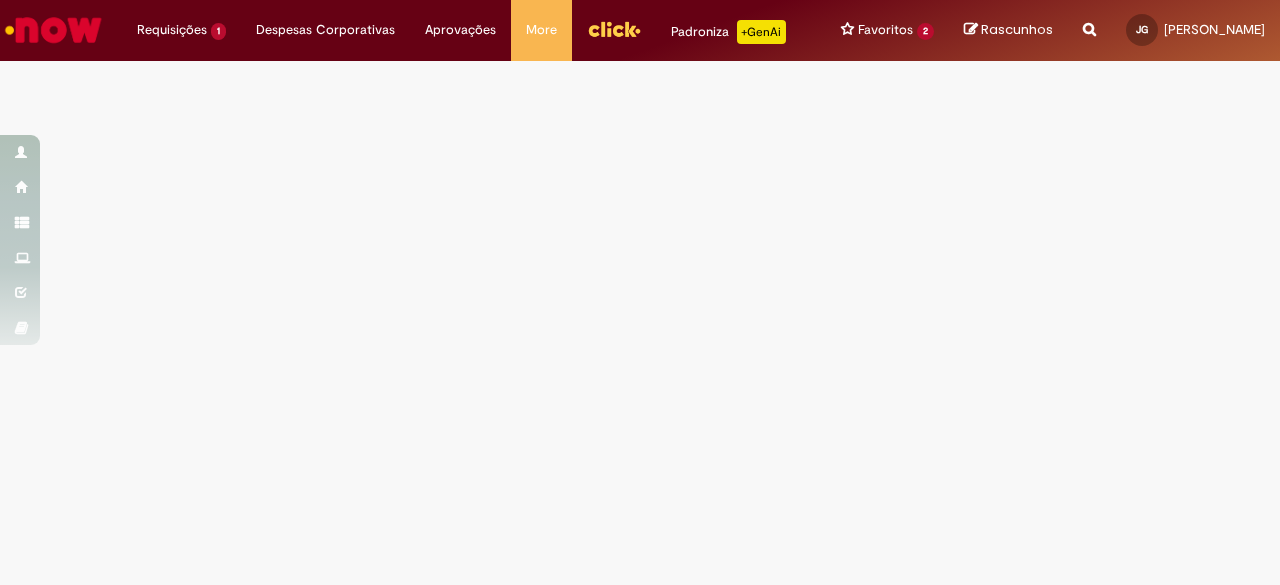 scroll, scrollTop: 0, scrollLeft: 0, axis: both 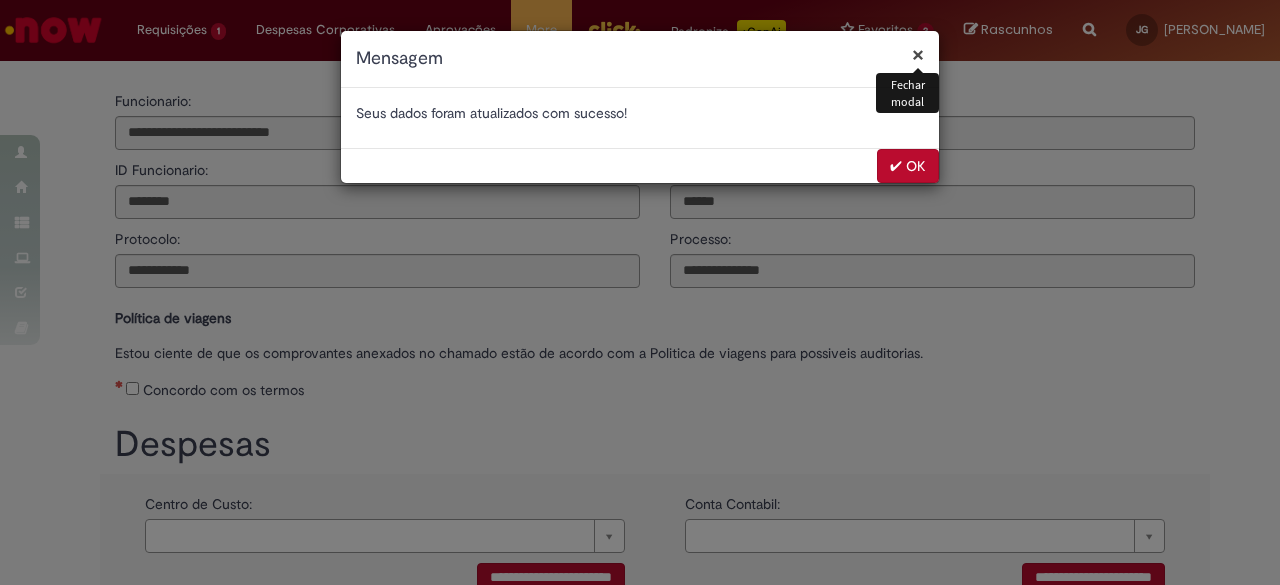 click on "✔ OK" at bounding box center [908, 166] 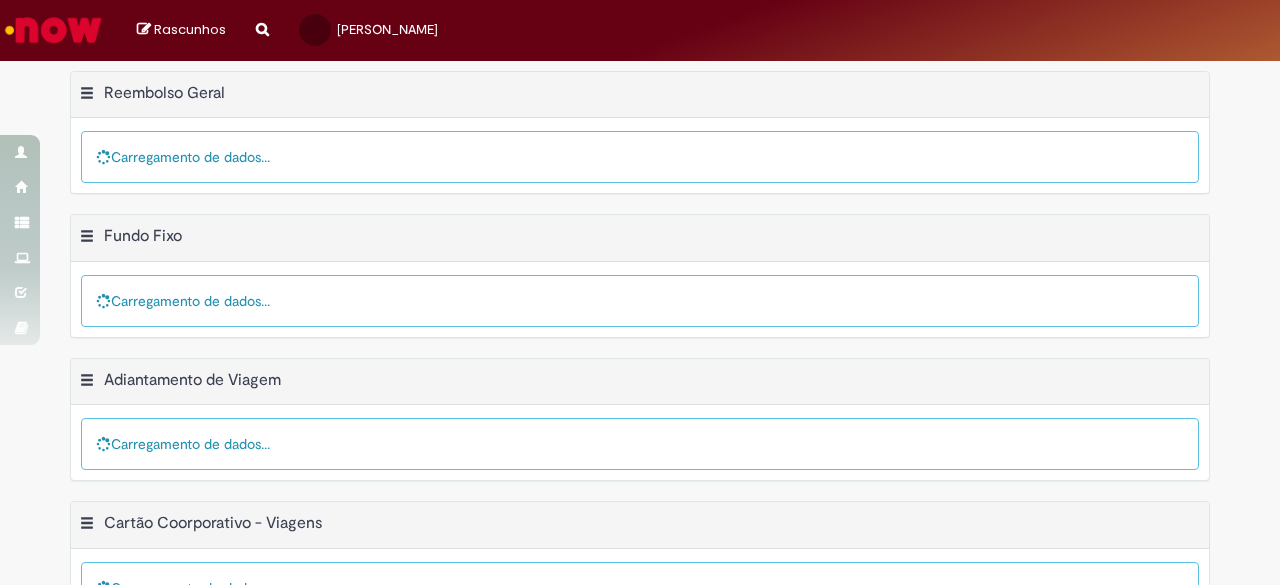 scroll, scrollTop: 0, scrollLeft: 0, axis: both 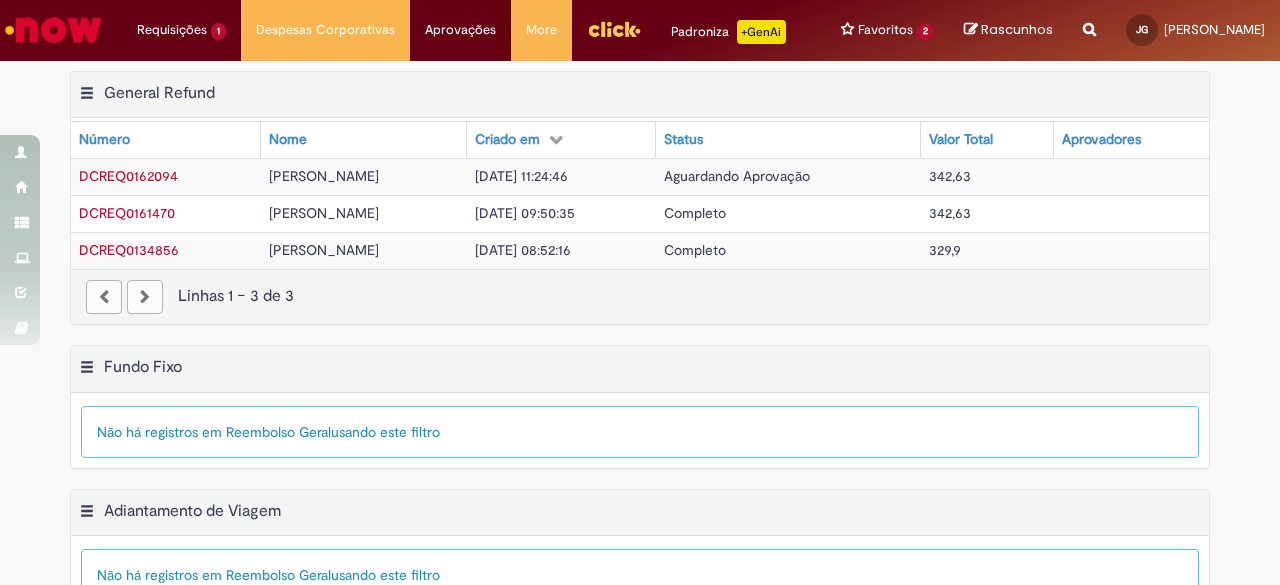 click on "Aguardando Aprovação" at bounding box center [737, 176] 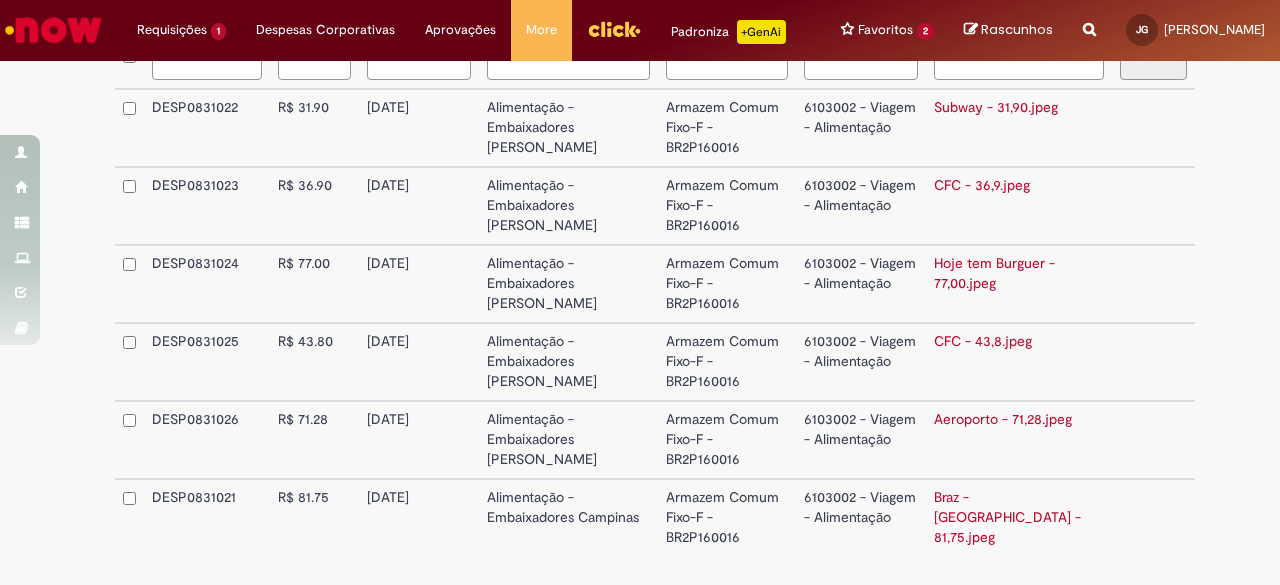 scroll, scrollTop: 719, scrollLeft: 0, axis: vertical 